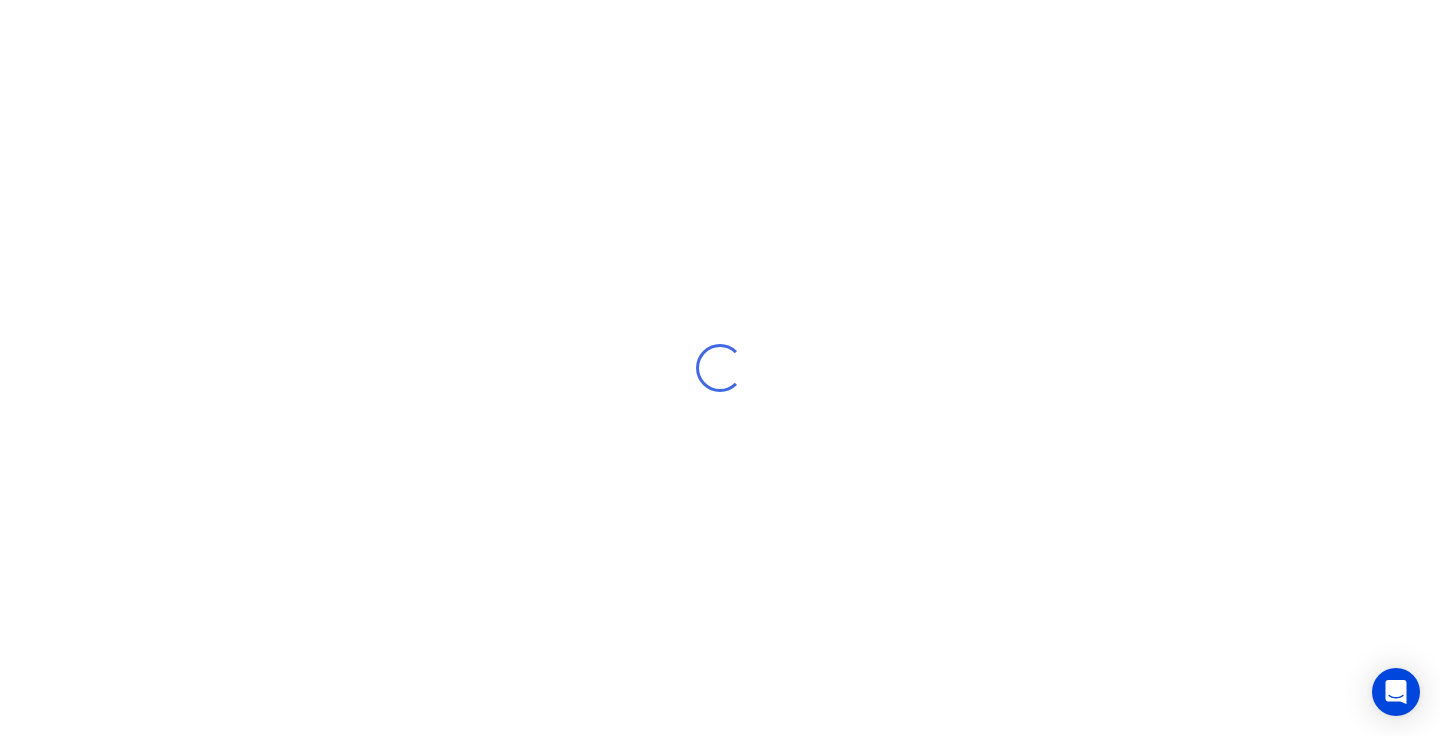 scroll, scrollTop: 0, scrollLeft: 0, axis: both 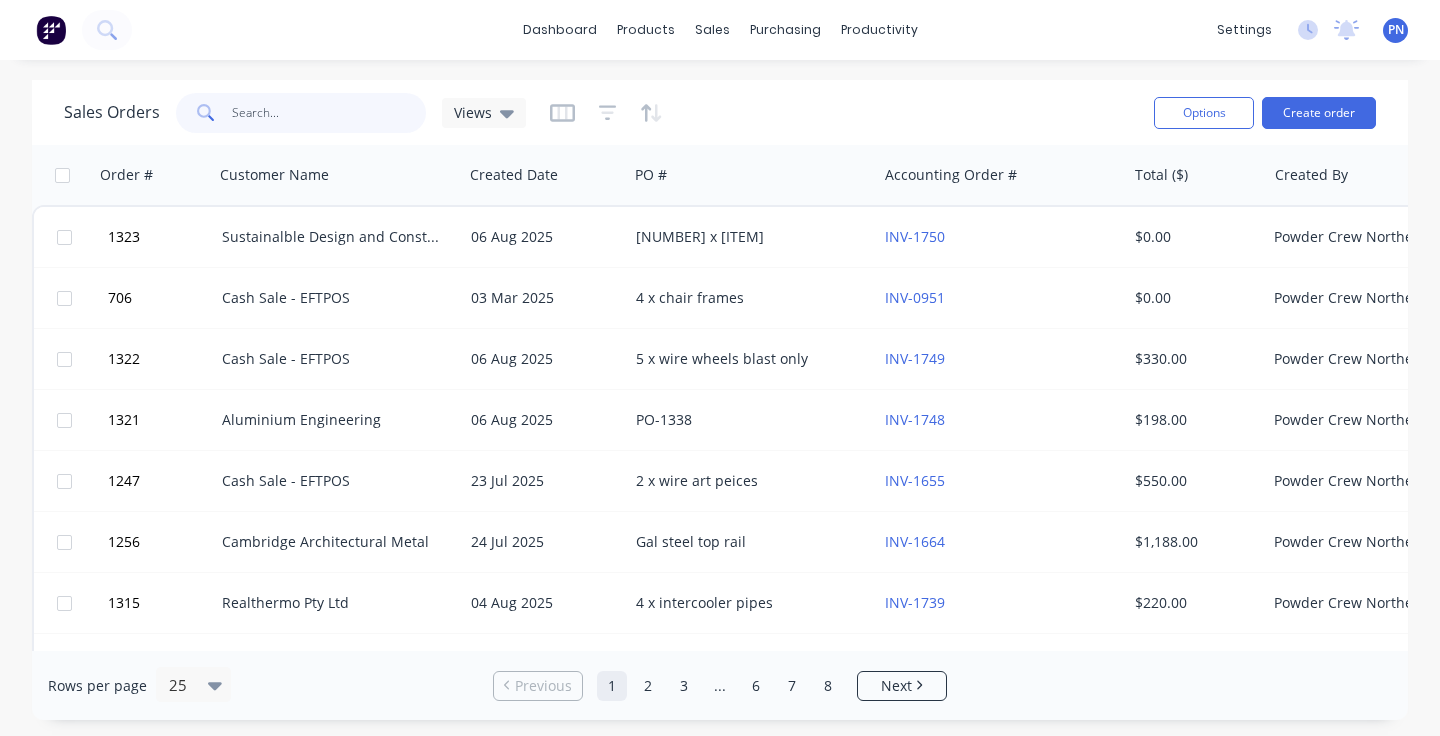 click at bounding box center [329, 113] 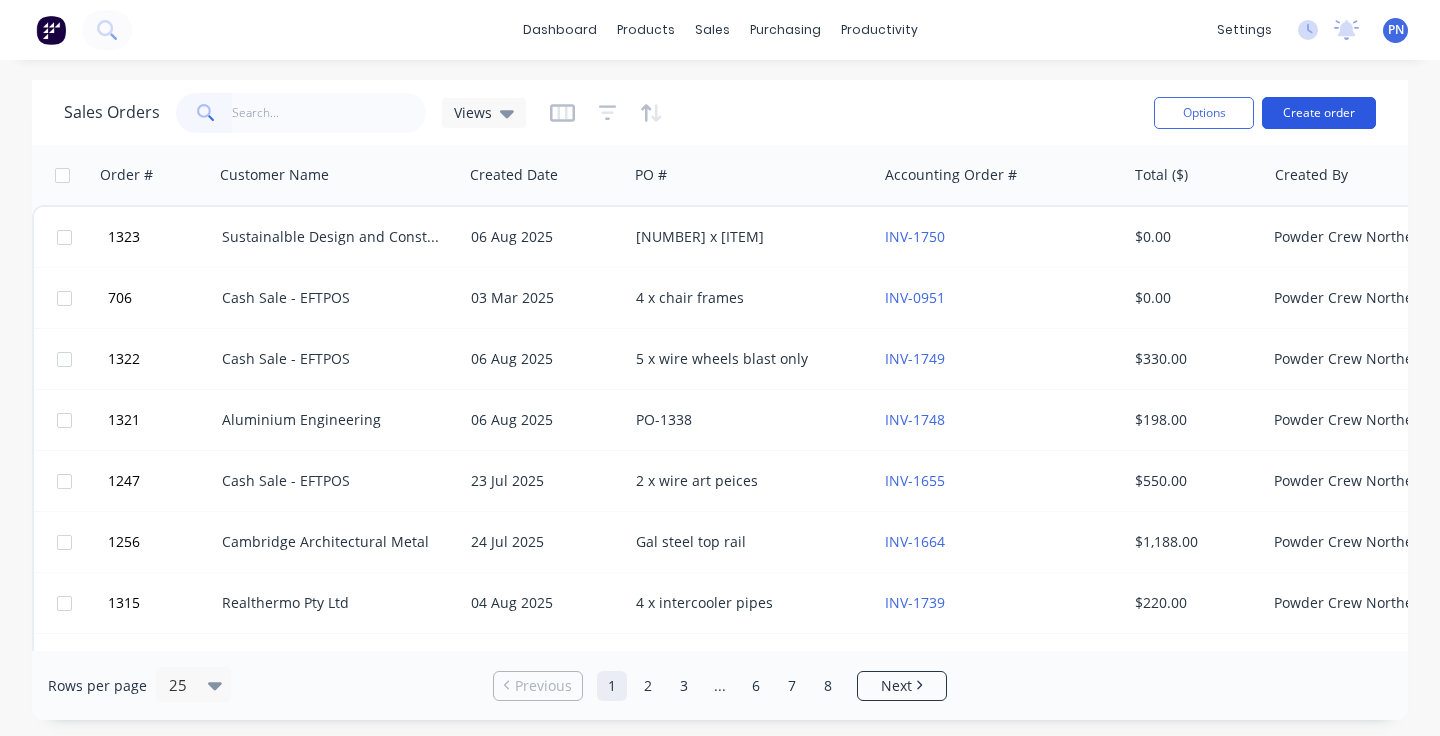 click on "Create order" at bounding box center [1319, 113] 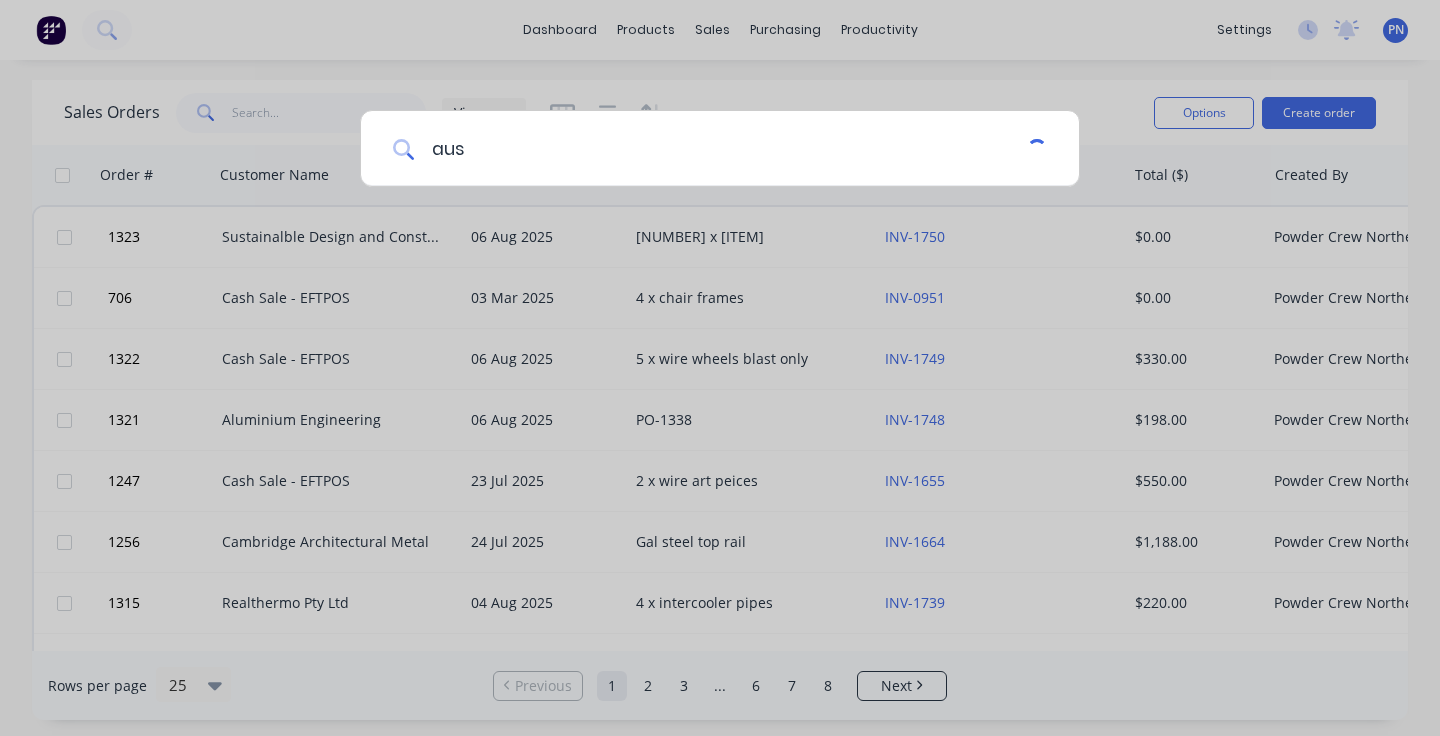 type on "aust" 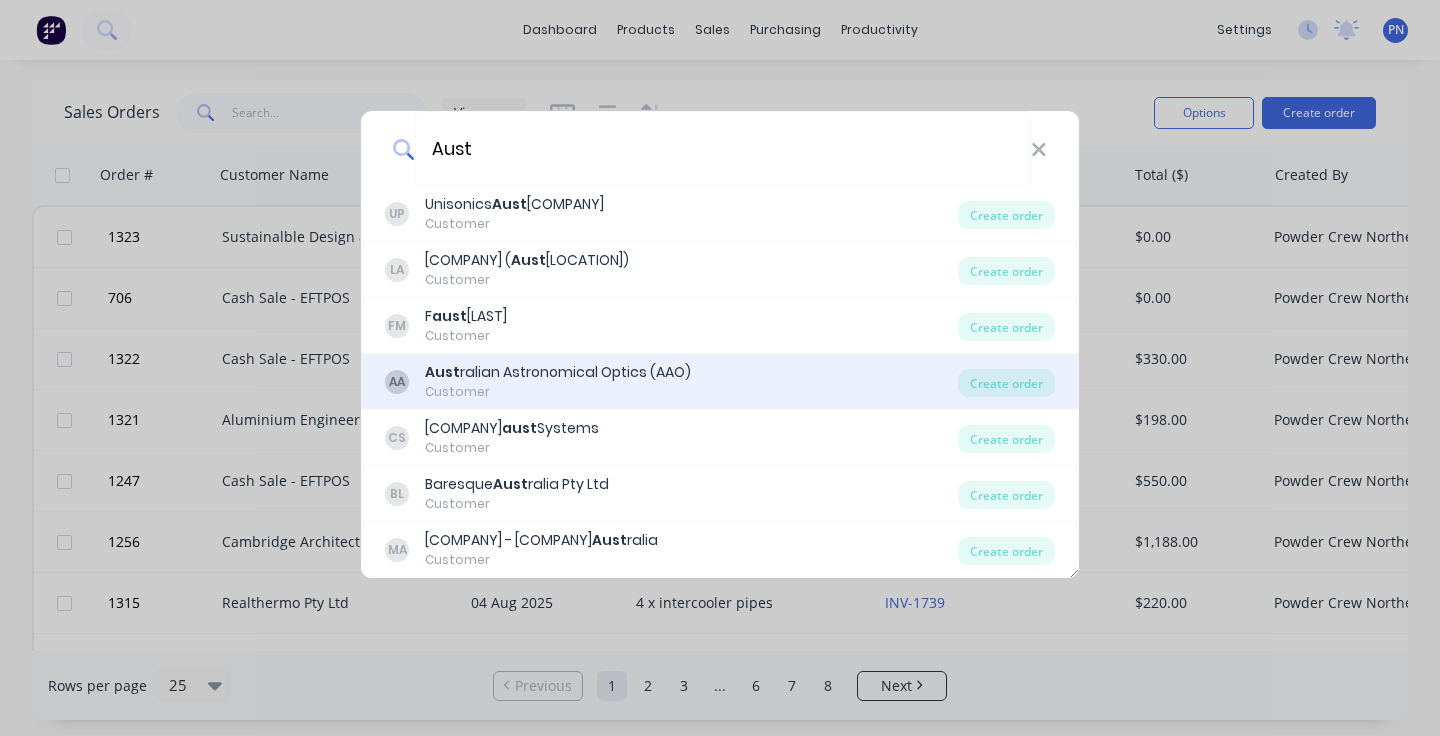 drag, startPoint x: 767, startPoint y: 176, endPoint x: 652, endPoint y: 381, distance: 235.05319 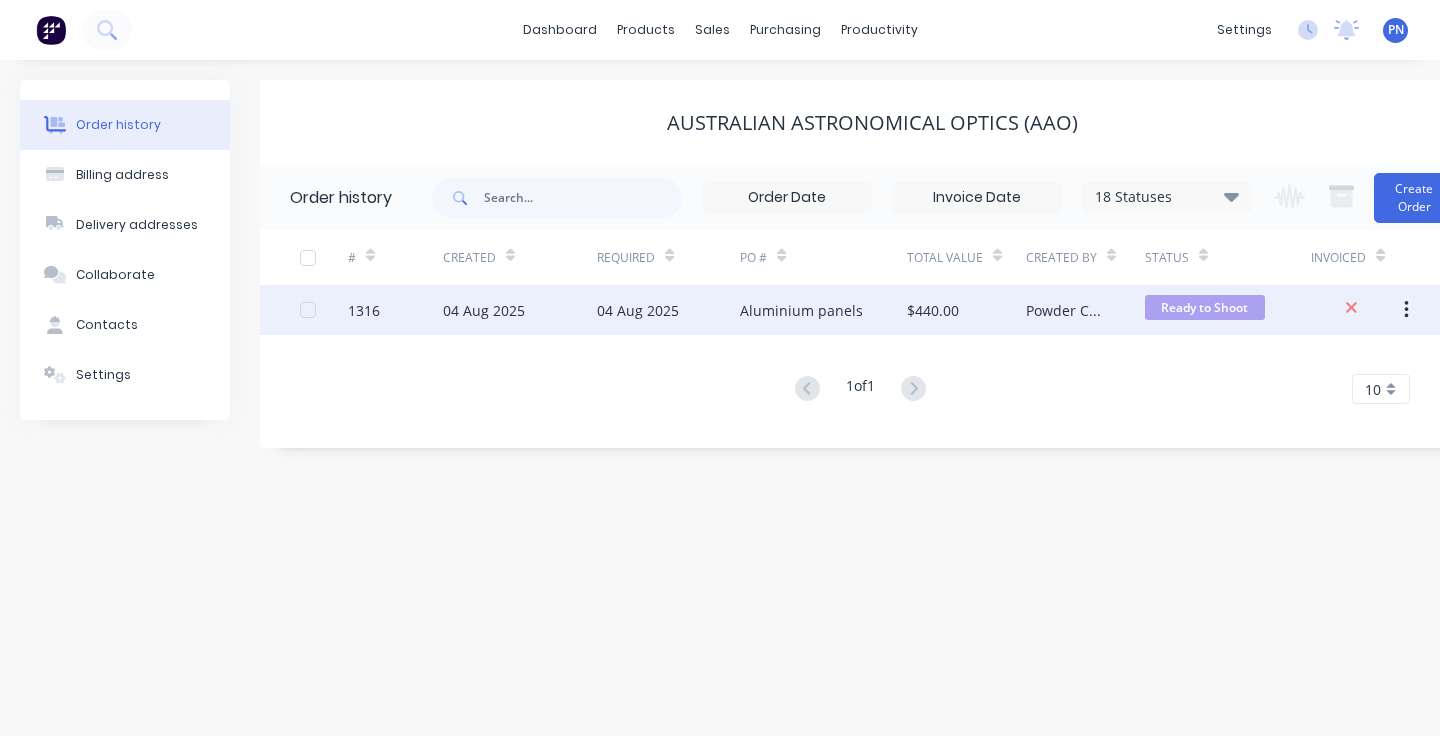 click on "04 Aug 2025" at bounding box center [668, 310] 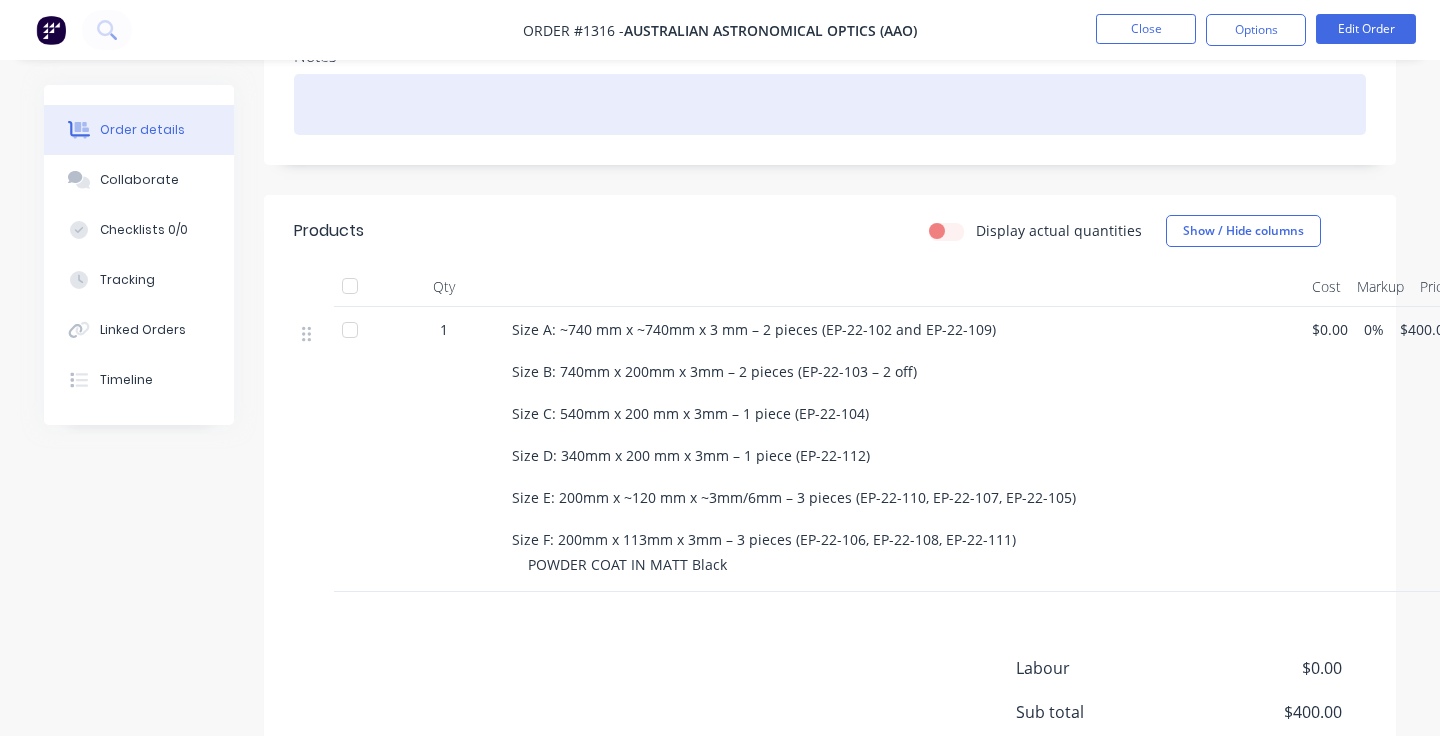 scroll, scrollTop: 362, scrollLeft: 0, axis: vertical 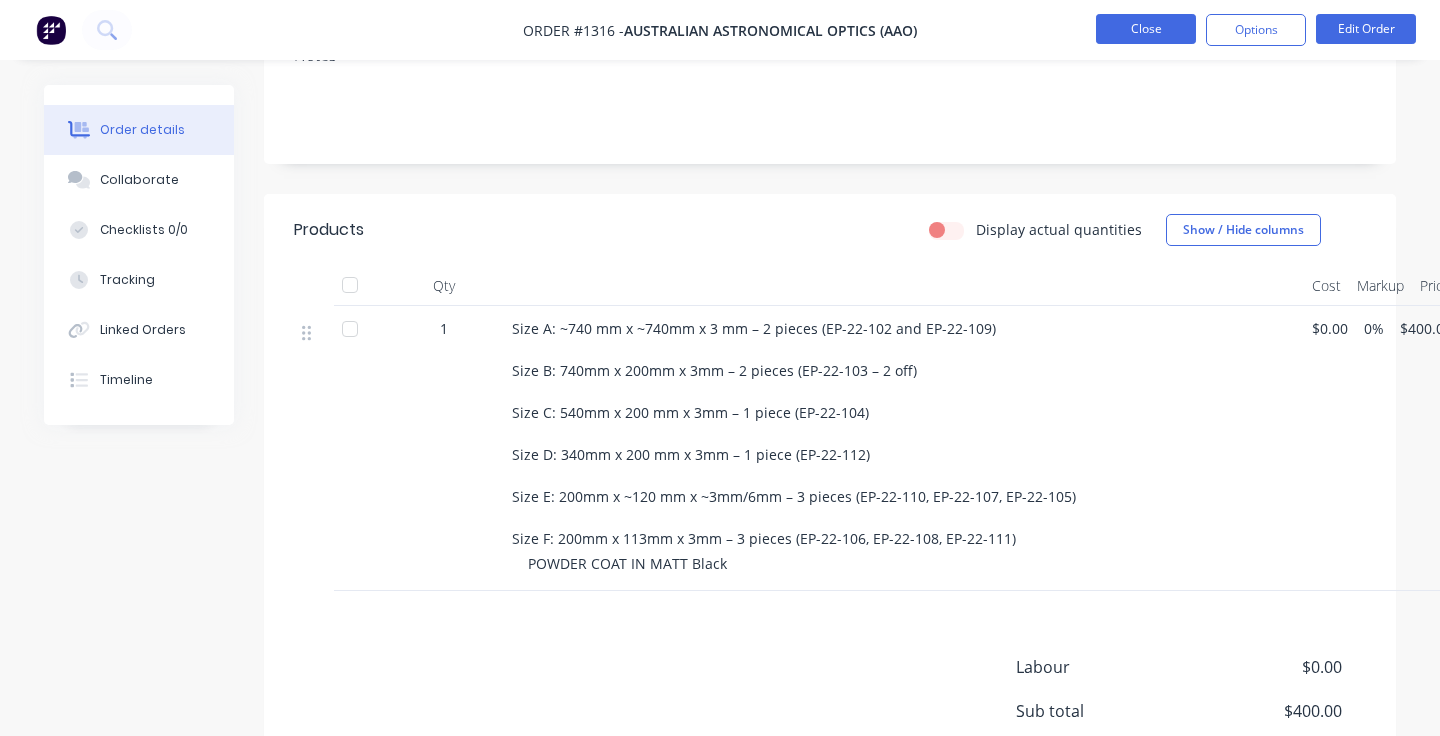 click on "Close" at bounding box center (1146, 29) 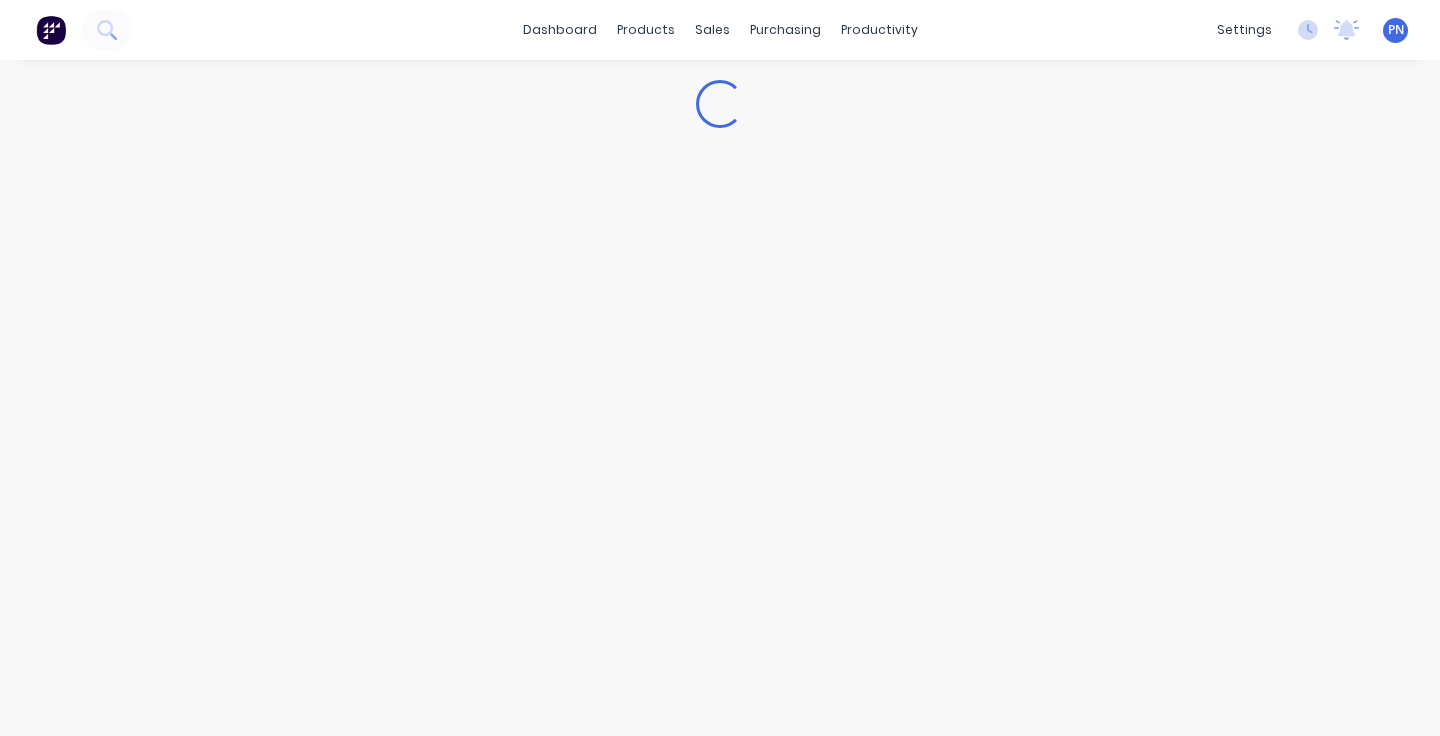 scroll, scrollTop: 0, scrollLeft: 0, axis: both 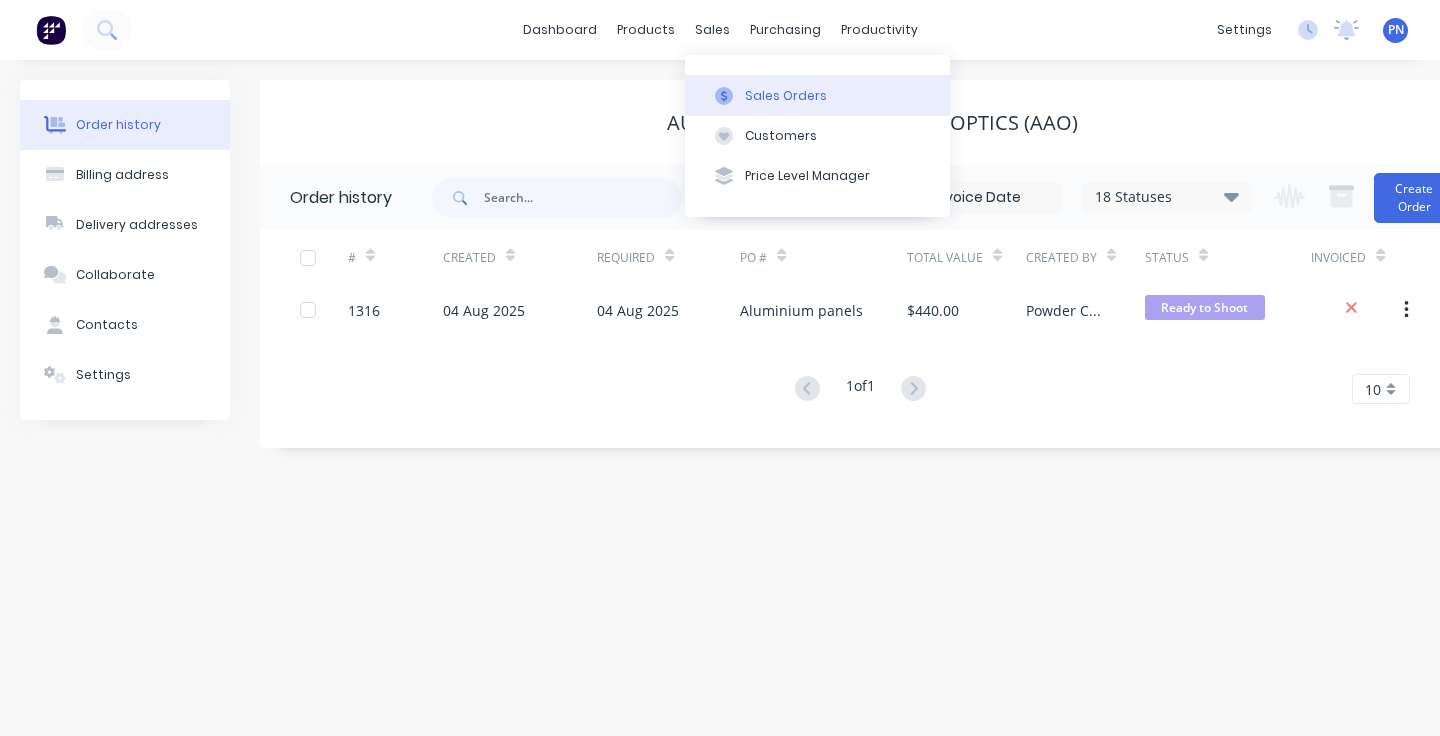 click on "Sales Orders" at bounding box center (786, 96) 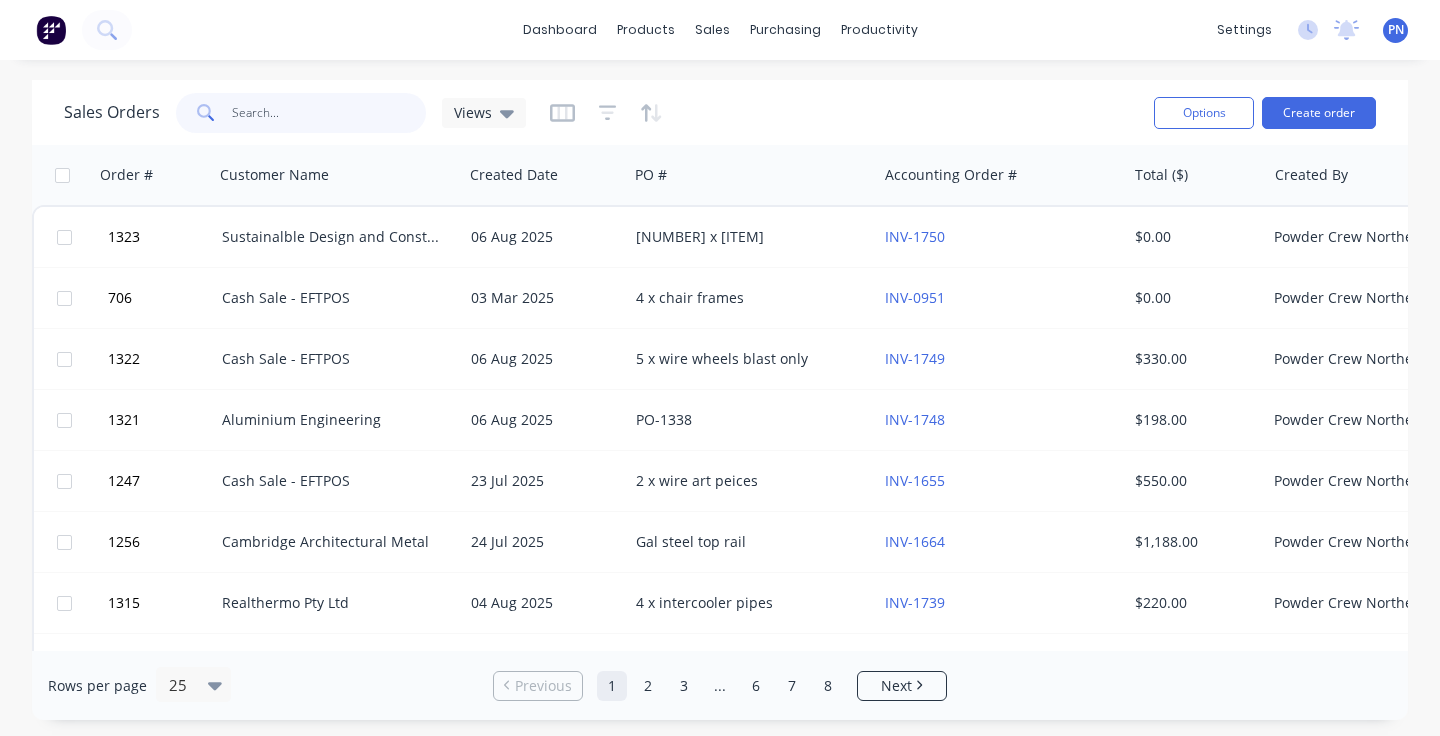 click at bounding box center (329, 113) 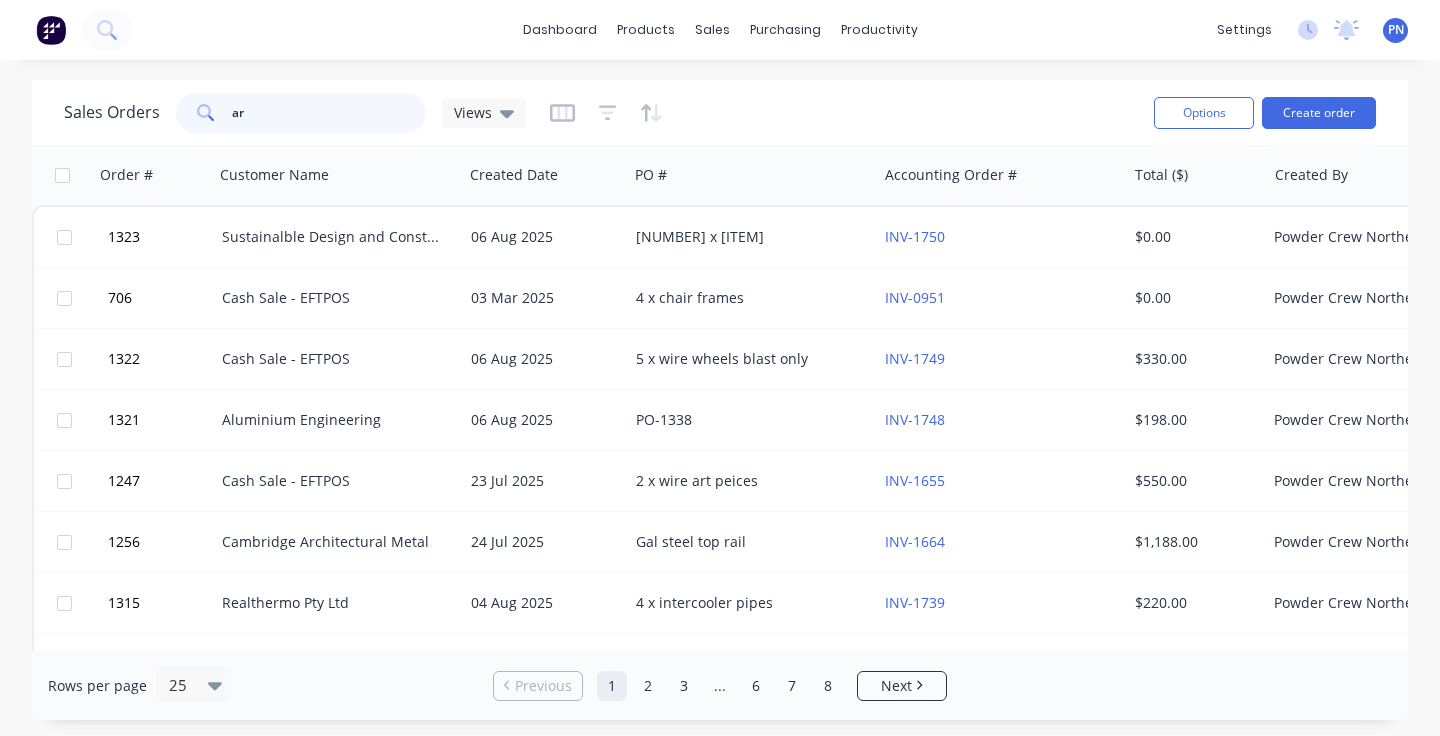 type on "art" 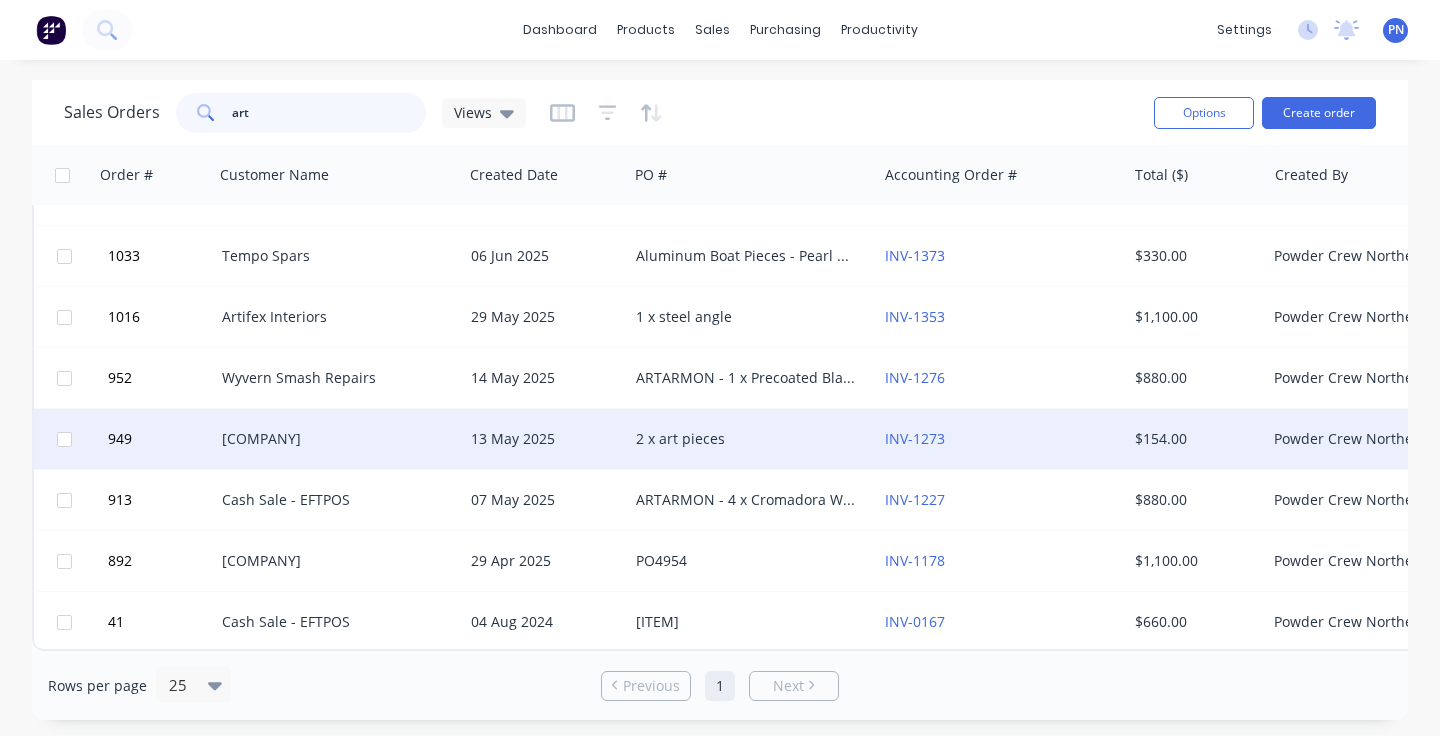 scroll, scrollTop: 967, scrollLeft: 0, axis: vertical 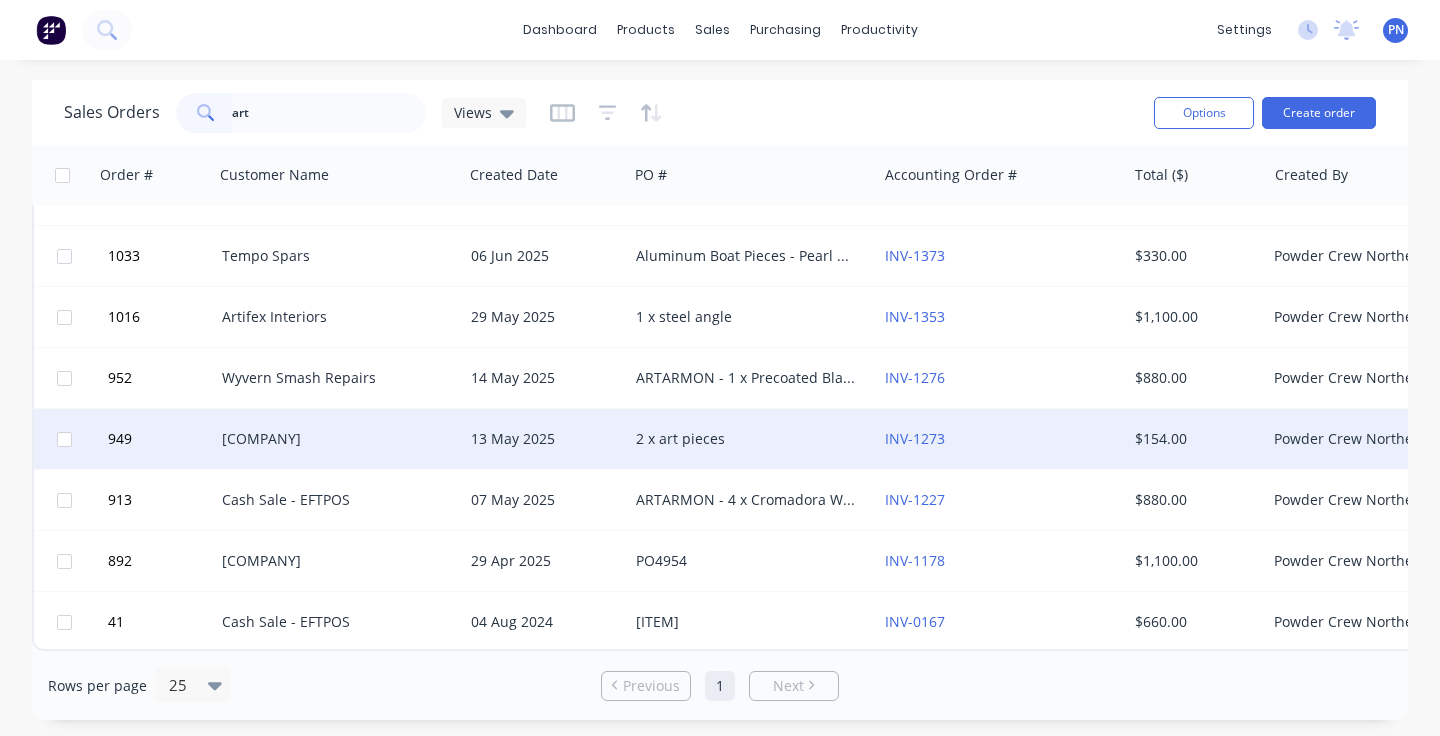 click on "2 x art pieces" at bounding box center (747, 439) 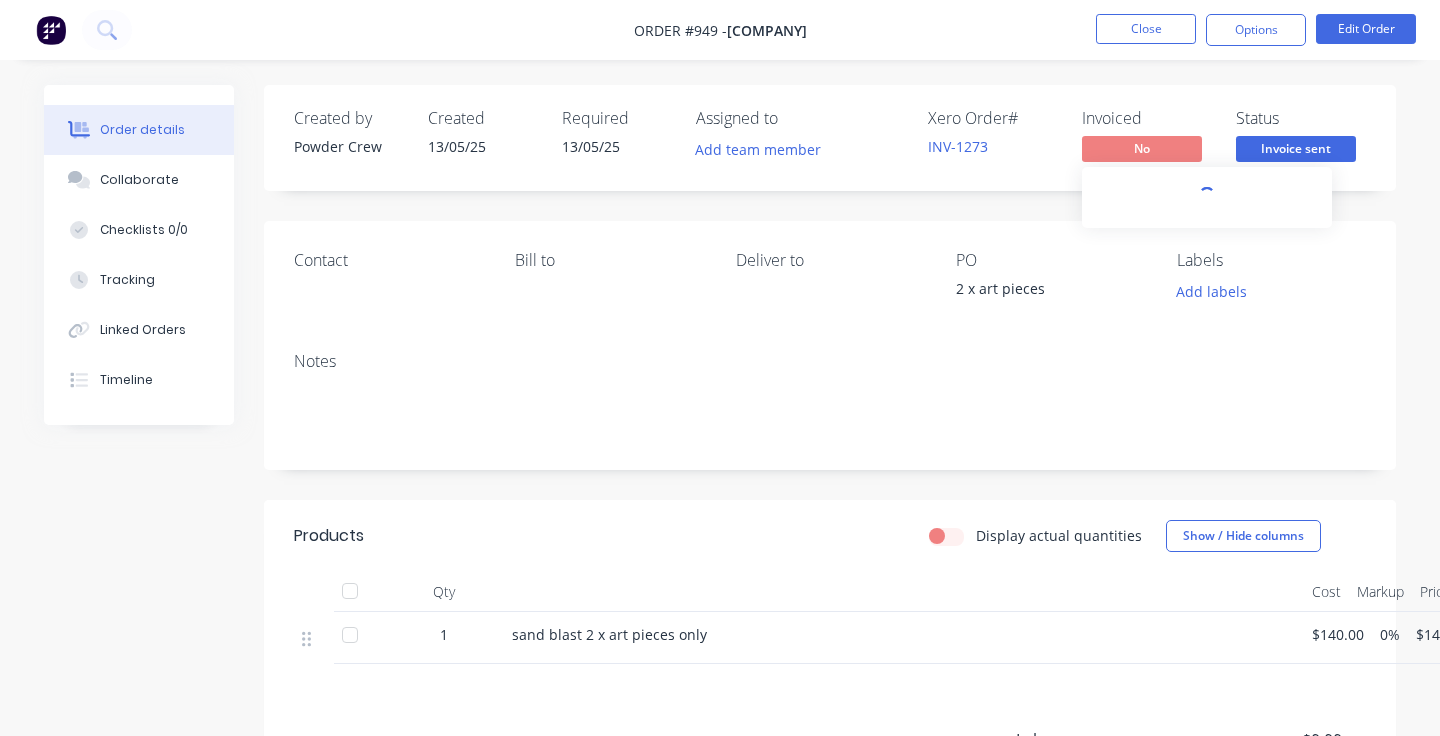 scroll, scrollTop: 0, scrollLeft: 0, axis: both 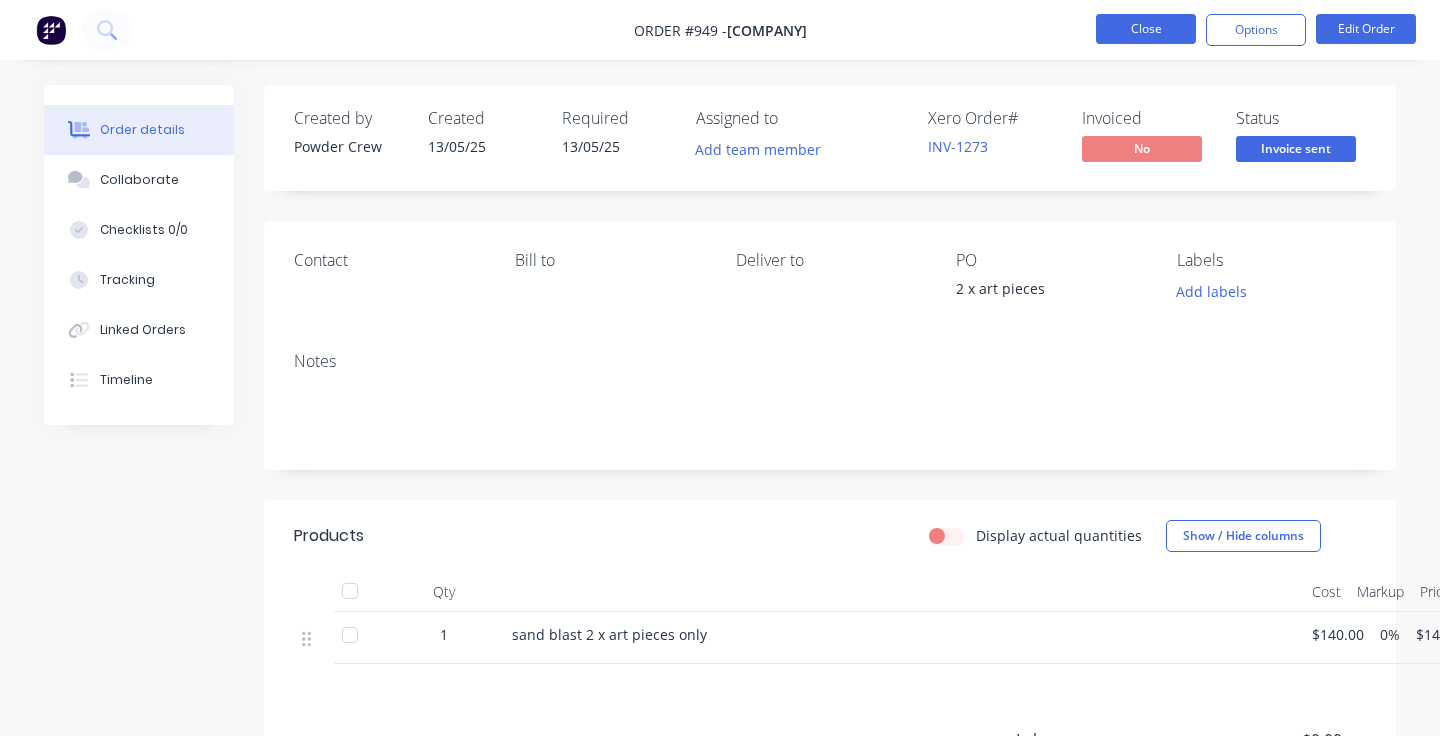 click on "Close" at bounding box center (1146, 29) 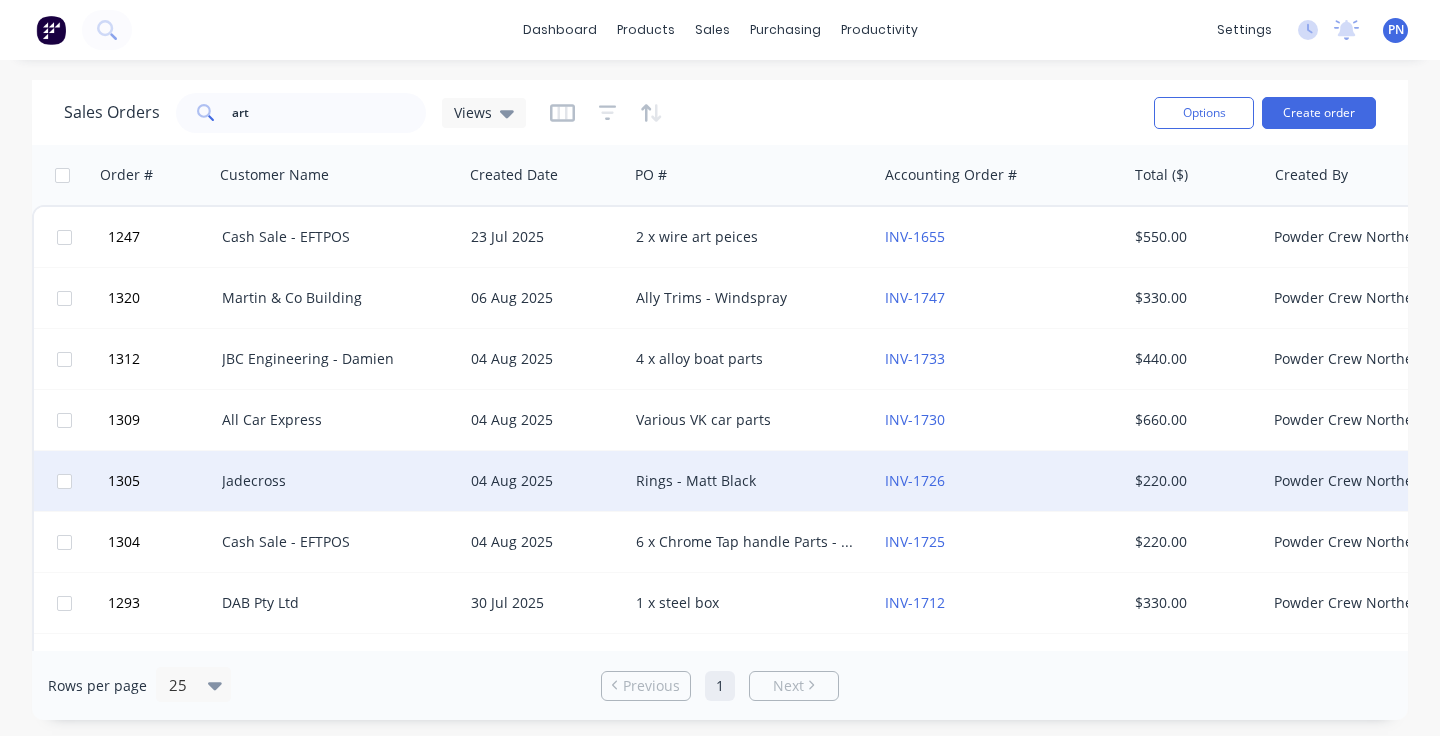 scroll, scrollTop: 0, scrollLeft: 0, axis: both 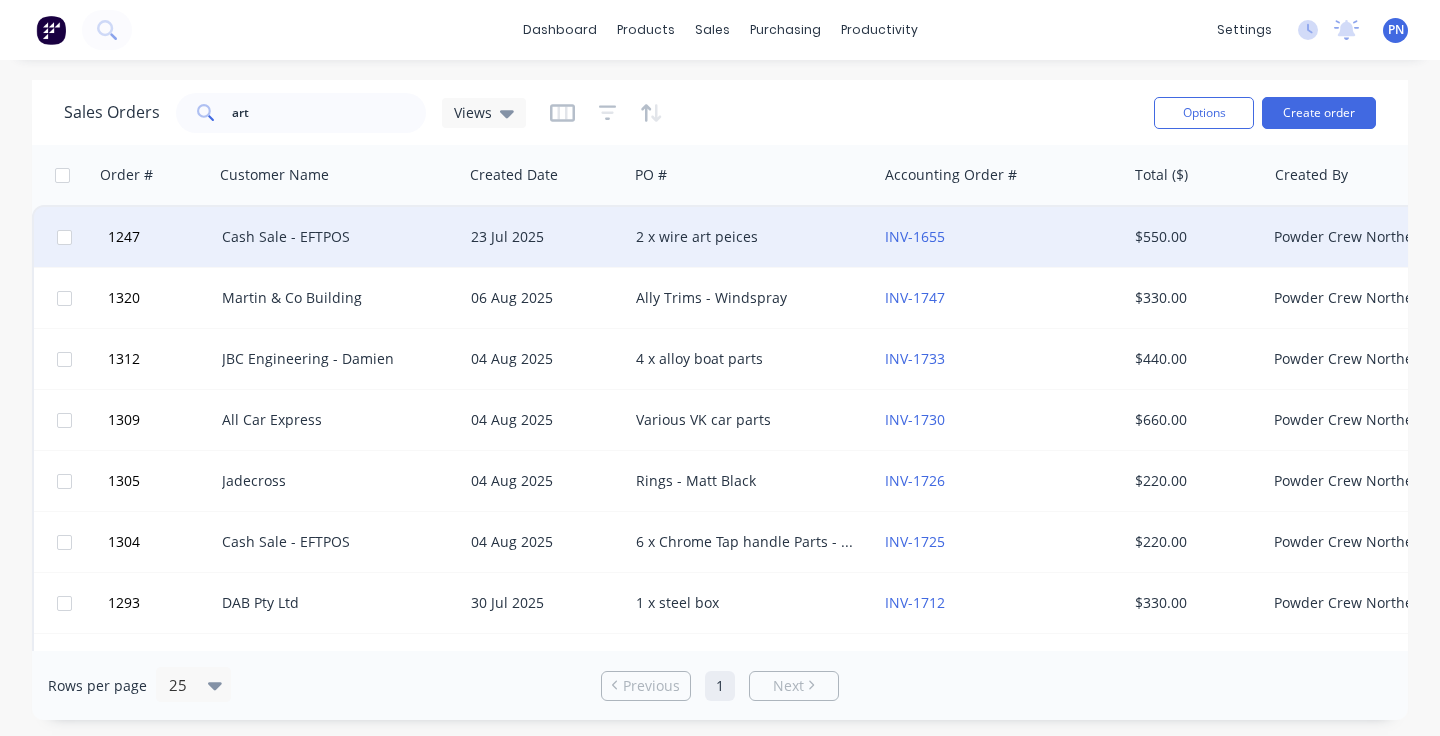 click on "2 x wire art peices" at bounding box center [747, 237] 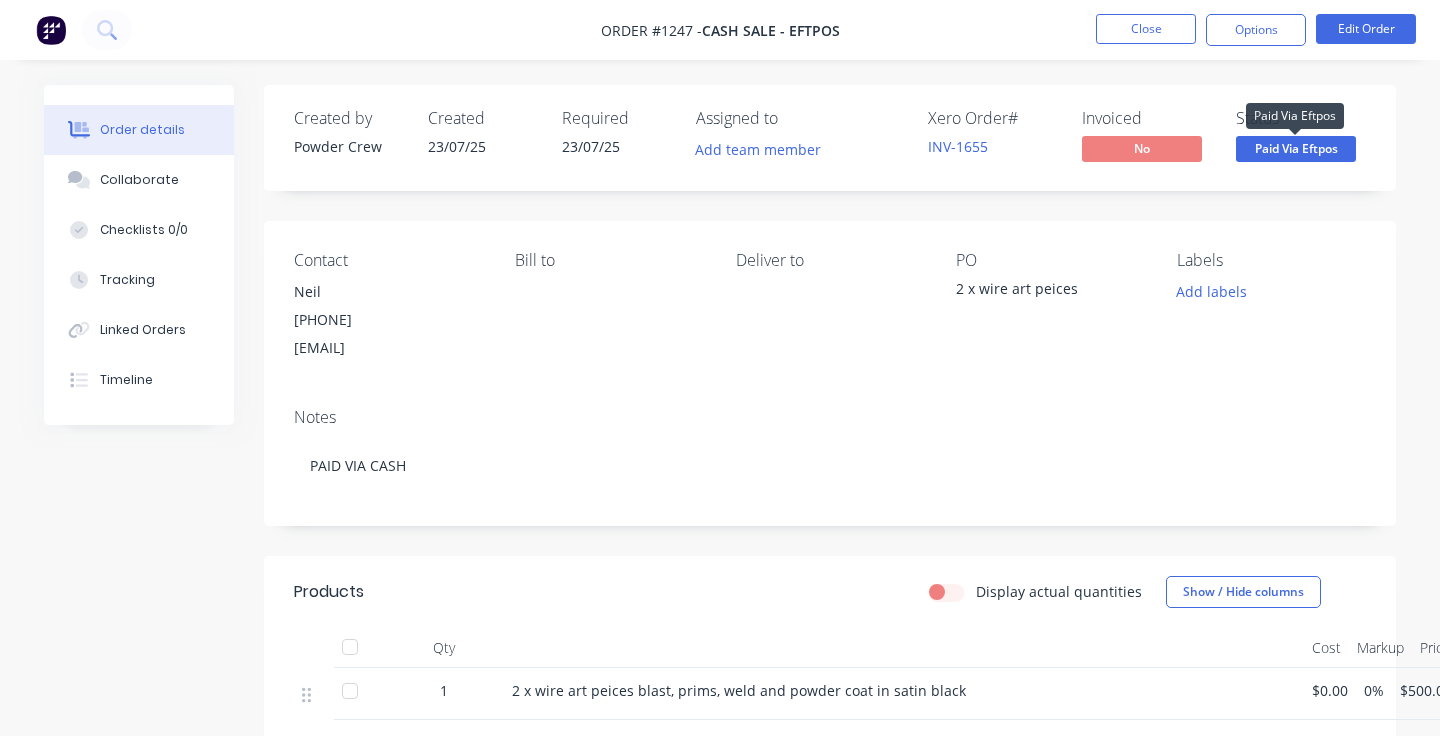 click on "Paid Via Eftpos" at bounding box center [1296, 148] 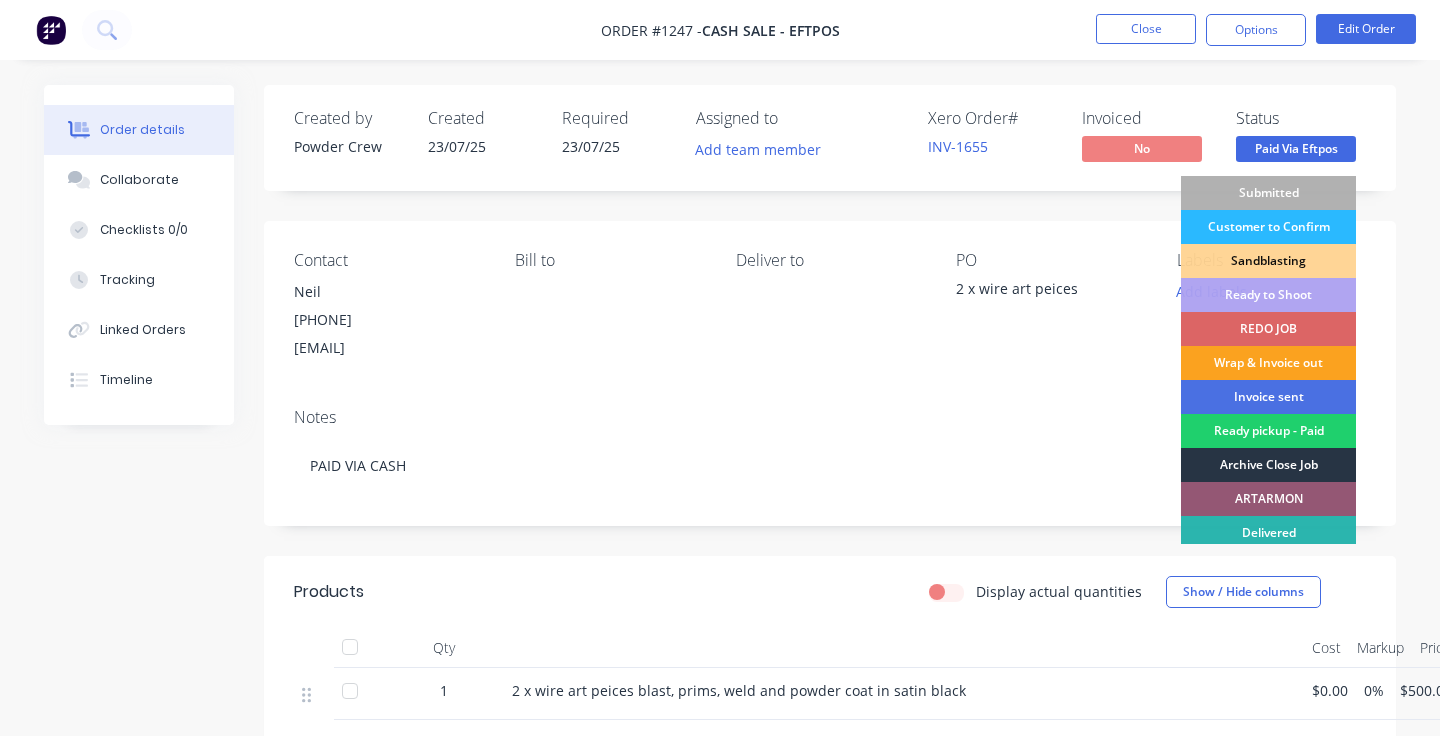 click on "Archive Close Job" at bounding box center [1268, 465] 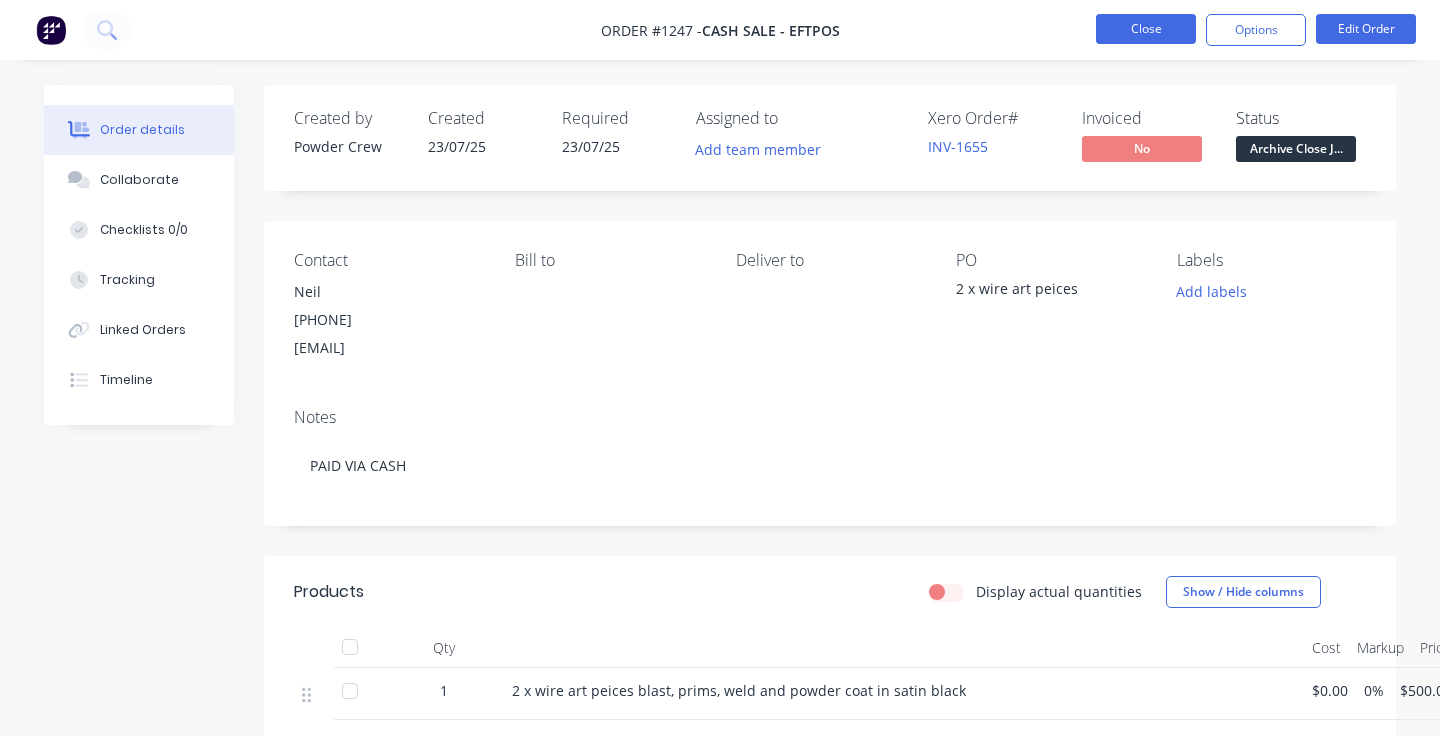 click on "Close" at bounding box center [1146, 29] 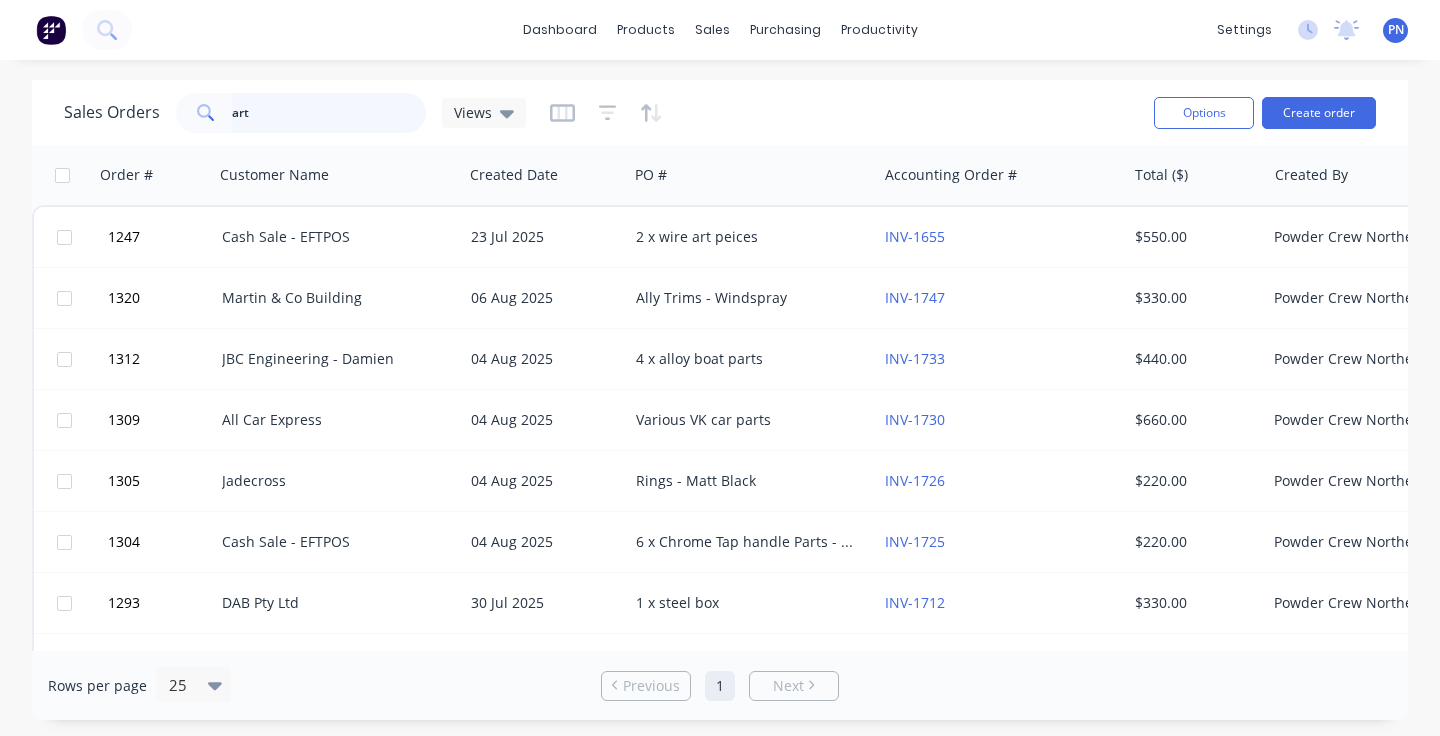 click on "art" at bounding box center [329, 113] 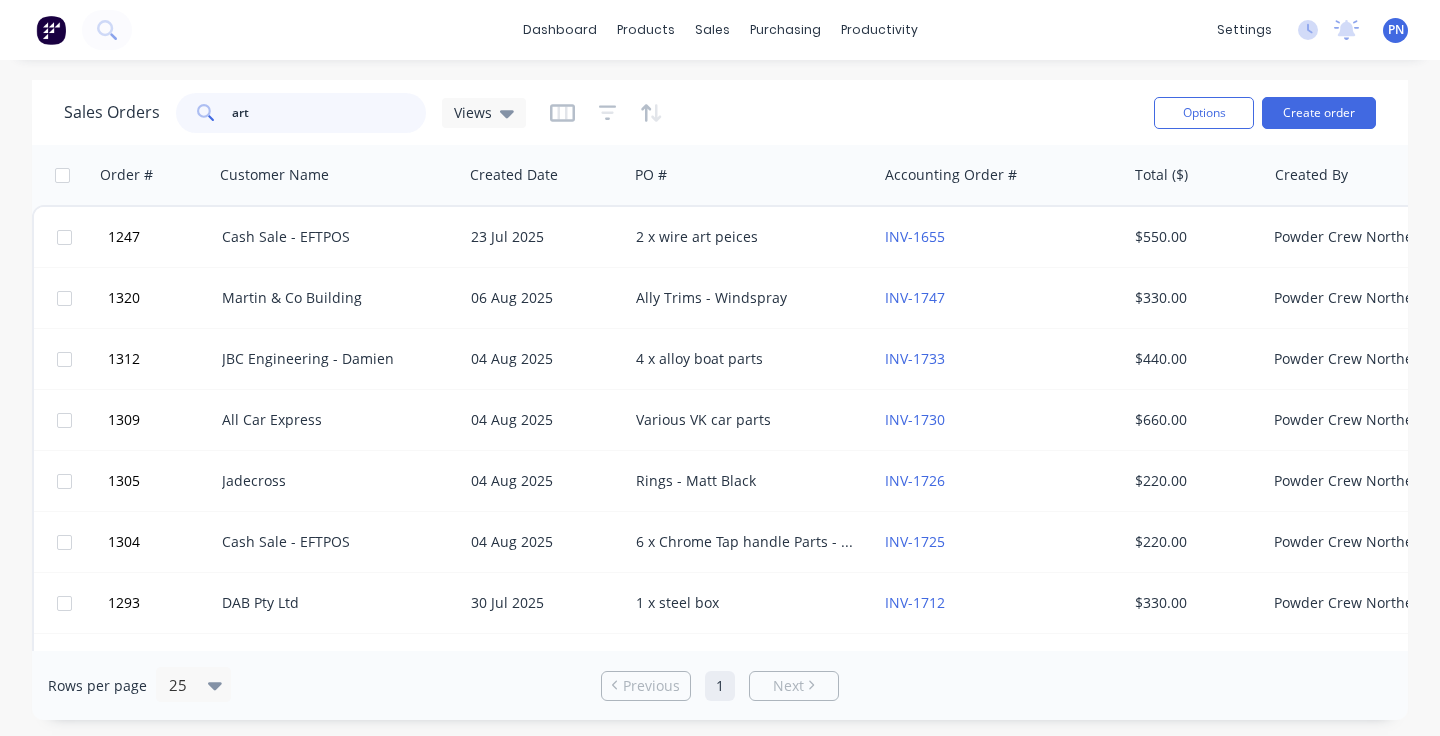 click on "art" at bounding box center [329, 113] 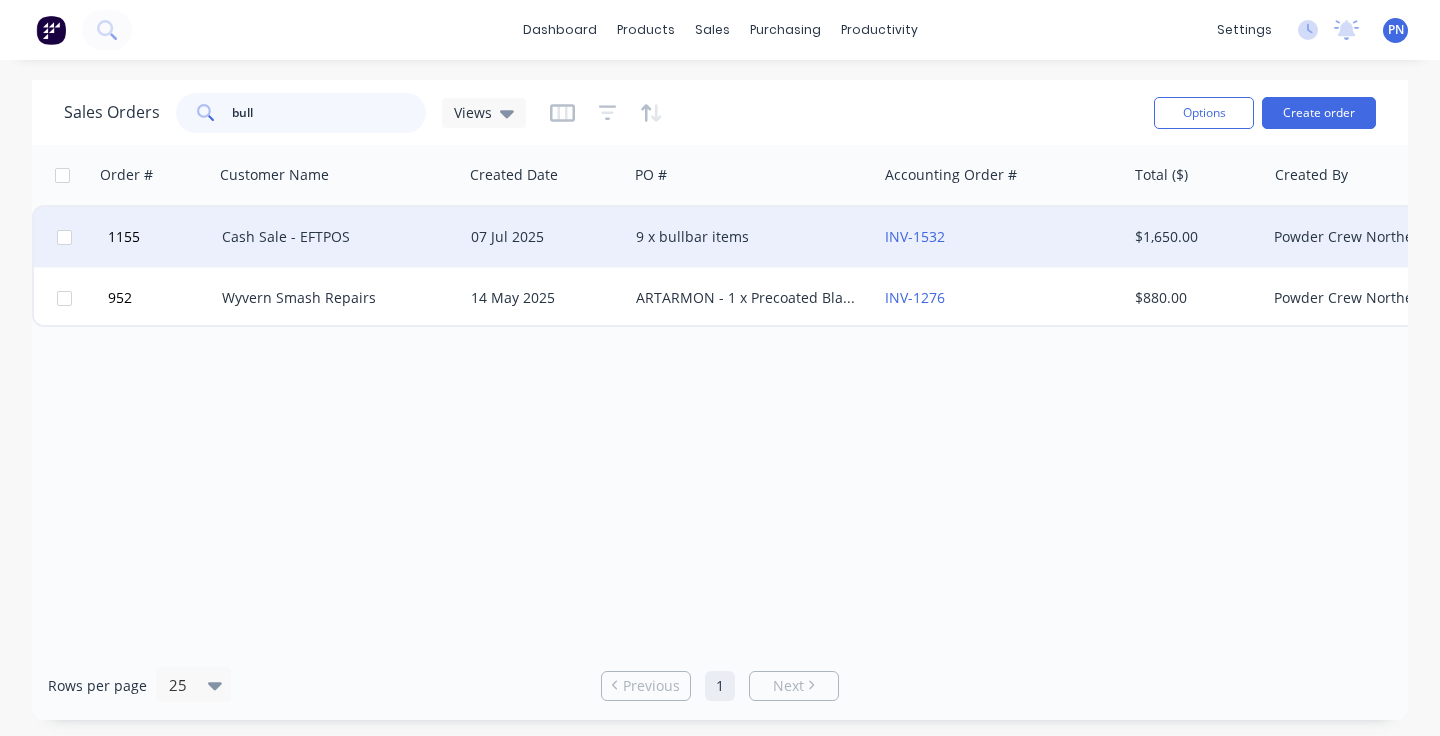 type on "bull" 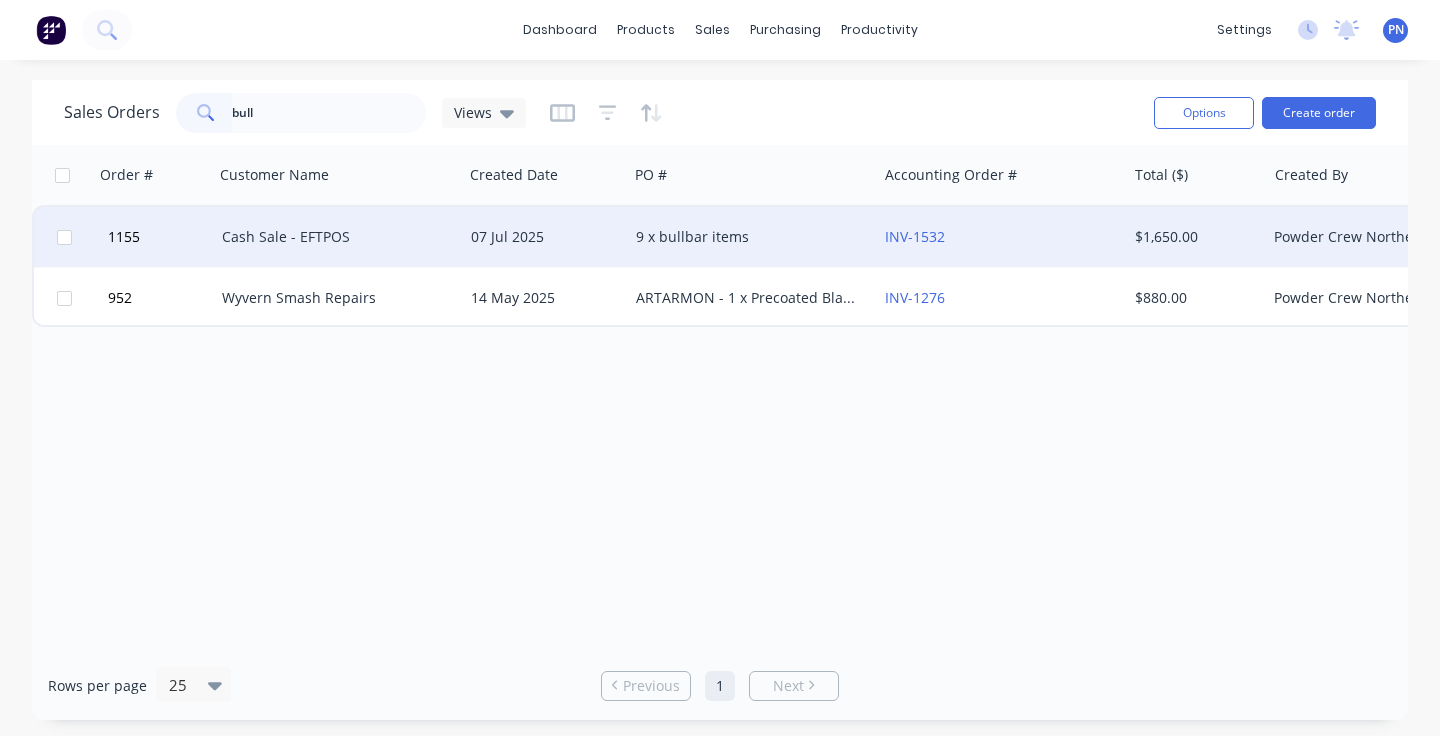 click on "9 x bullbar items" at bounding box center [747, 237] 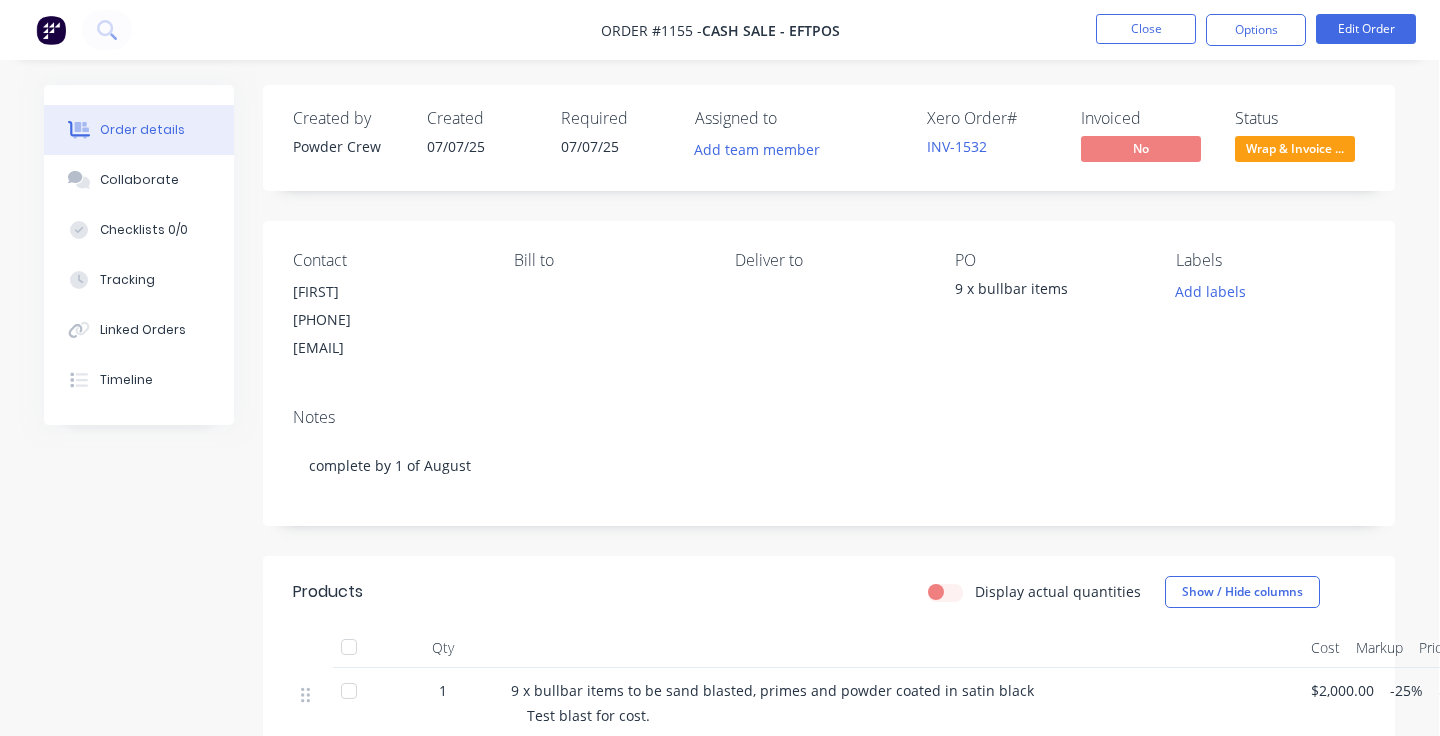 scroll, scrollTop: 0, scrollLeft: 1, axis: horizontal 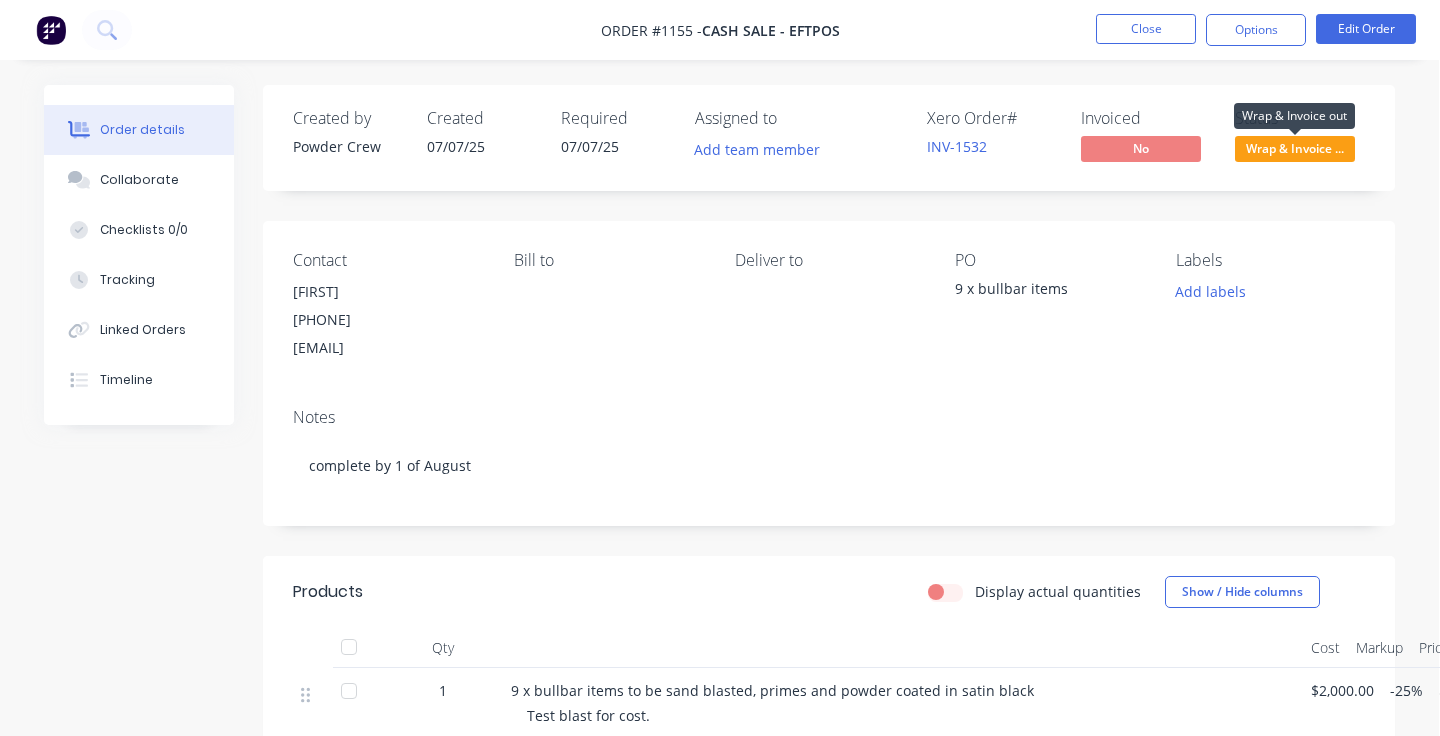 click on "Wrap & Invoice ..." at bounding box center (1295, 148) 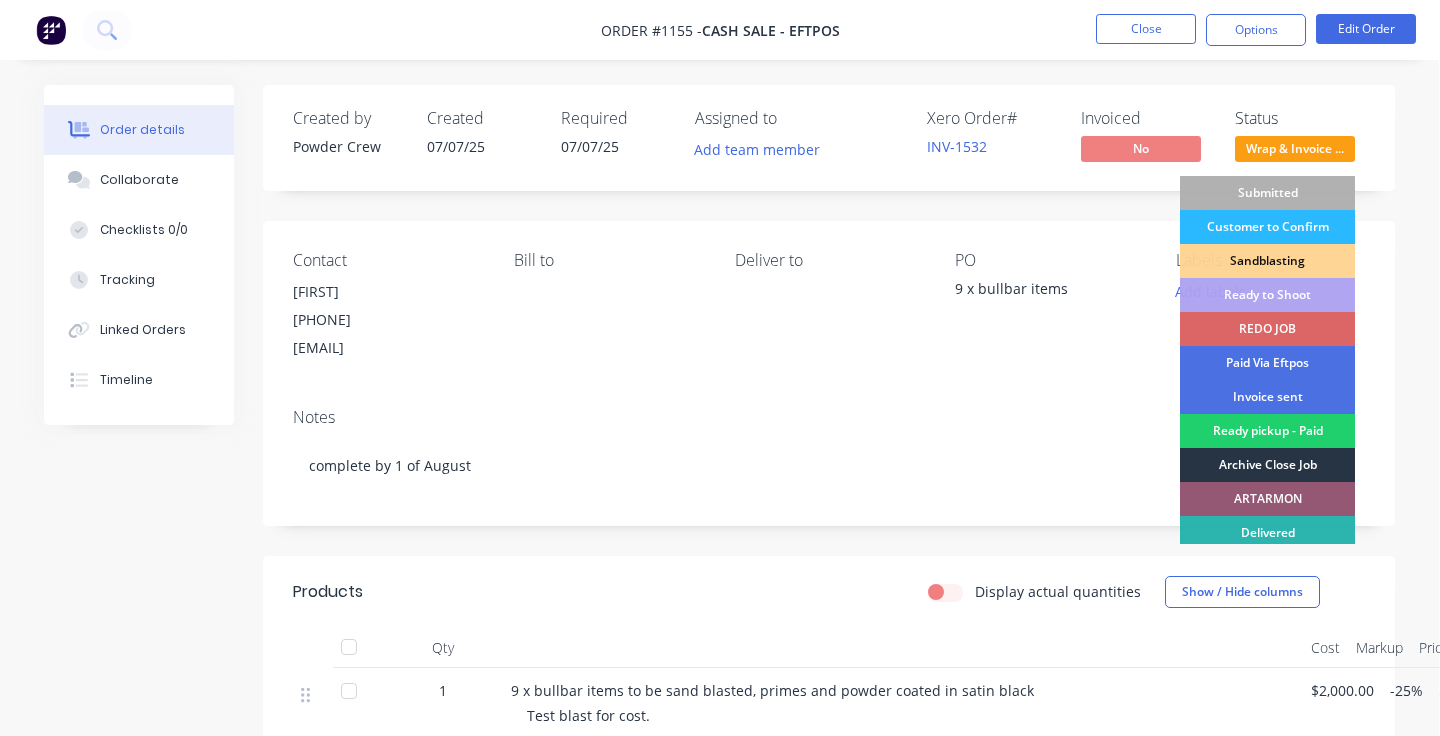 click on "Archive Close Job" at bounding box center (1267, 465) 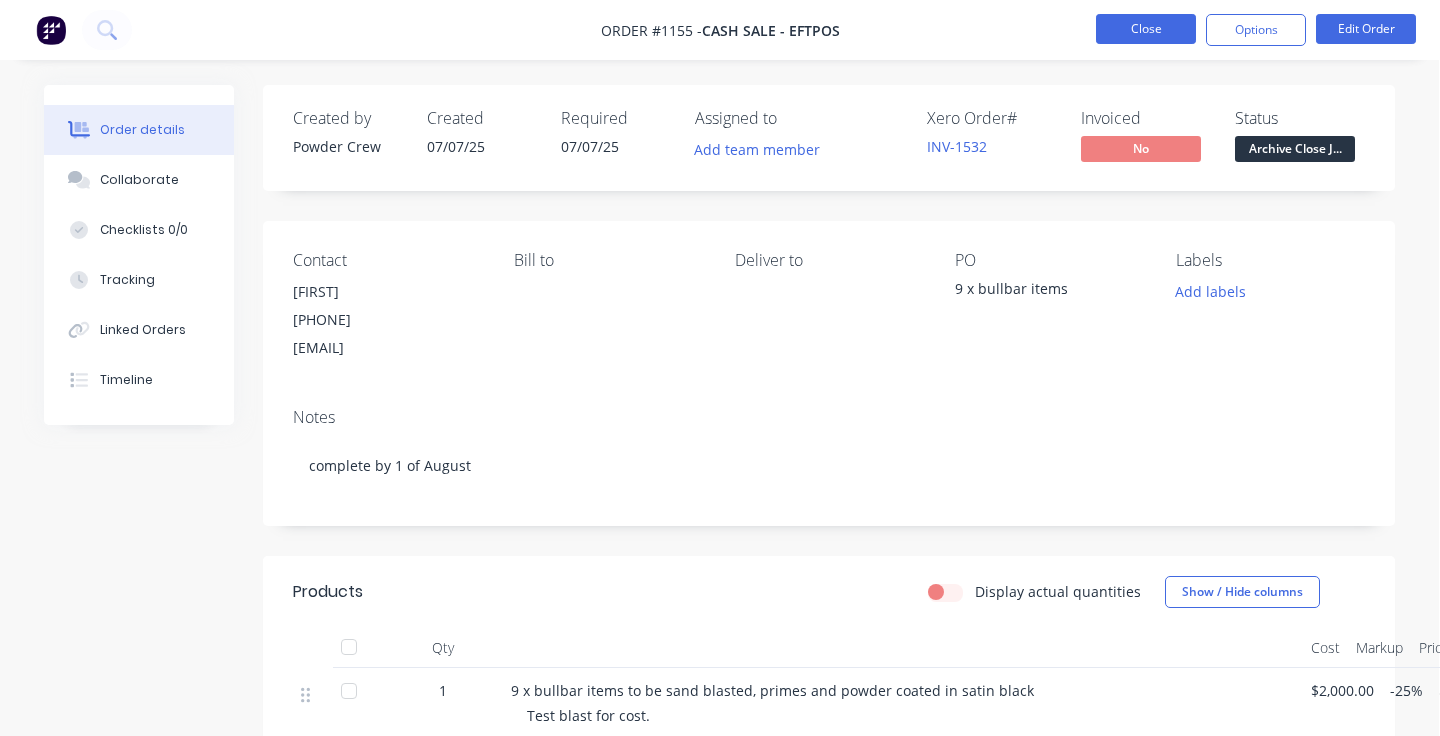 click on "Close" at bounding box center [1146, 29] 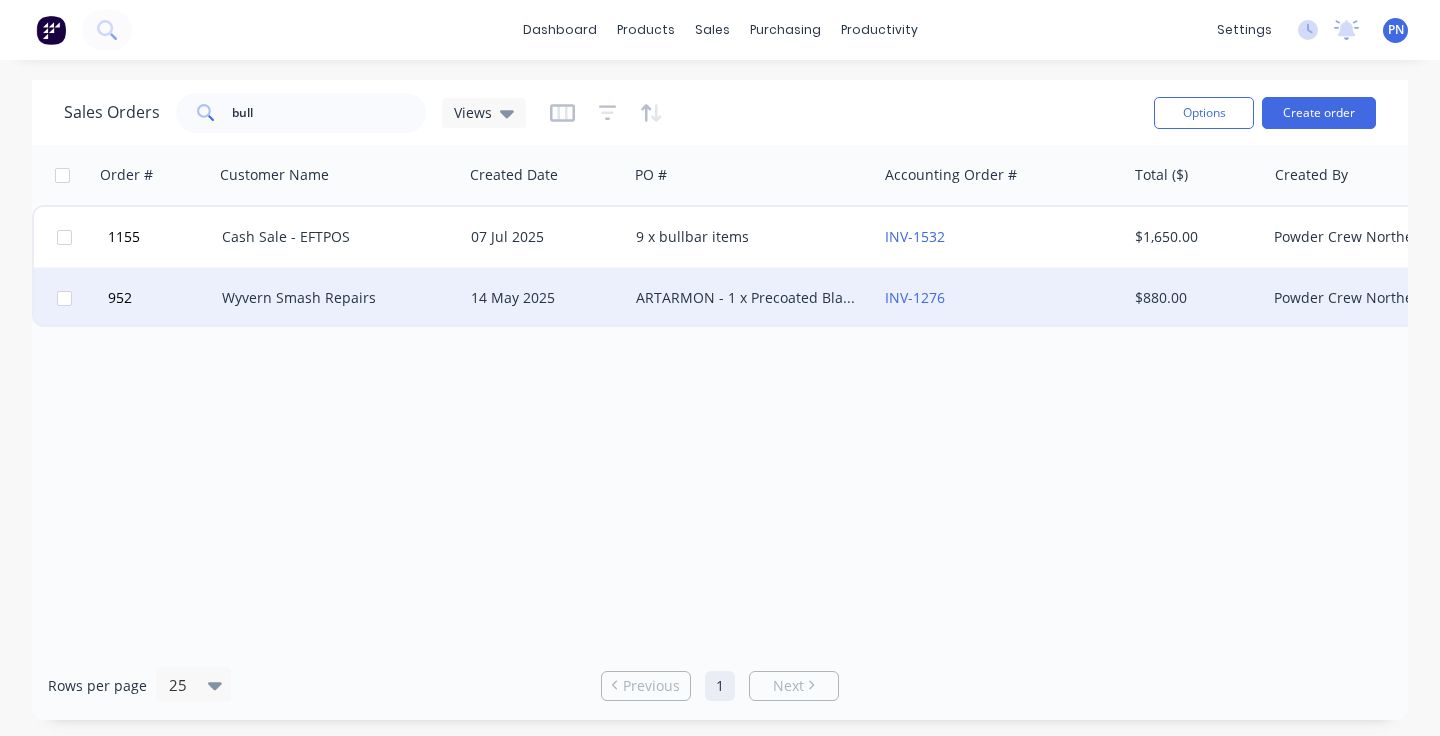 scroll, scrollTop: 0, scrollLeft: 0, axis: both 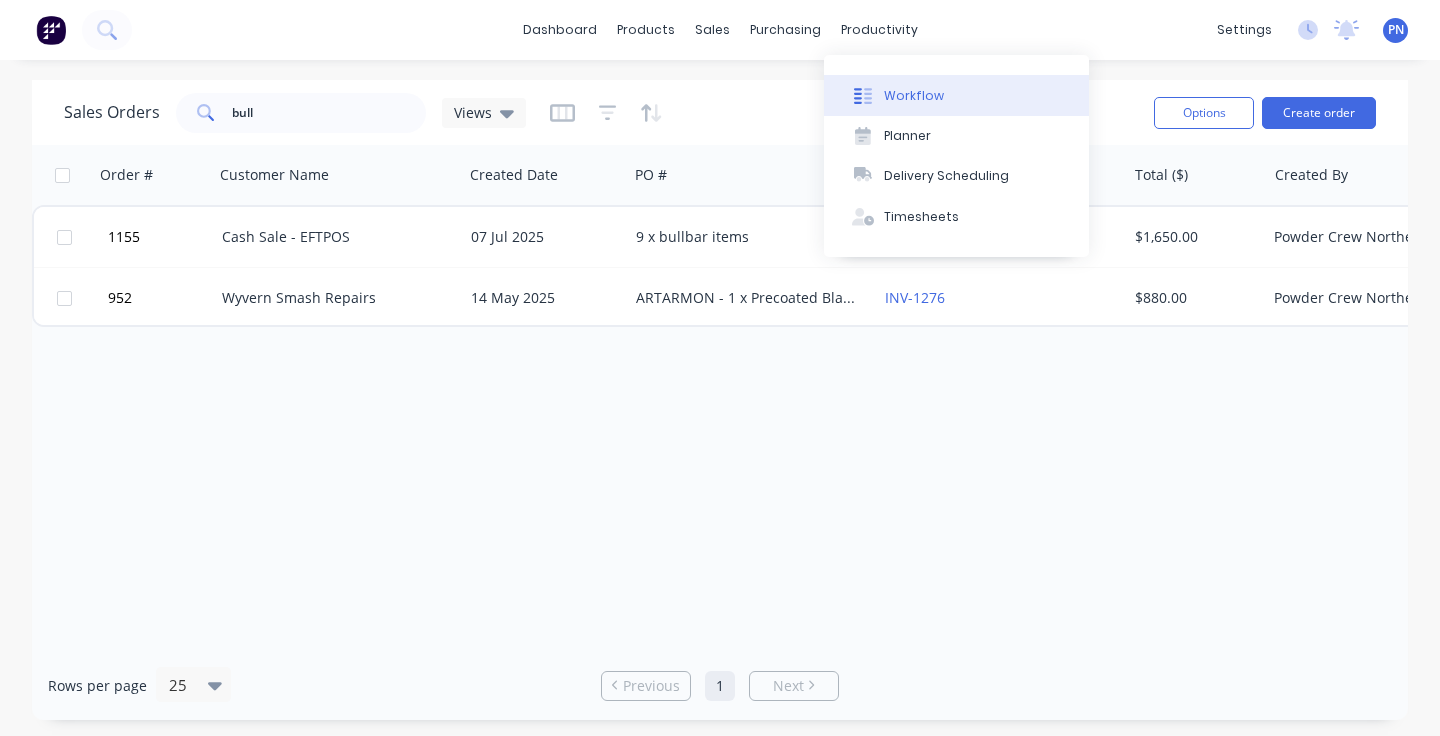 click on "Workflow" at bounding box center [956, 95] 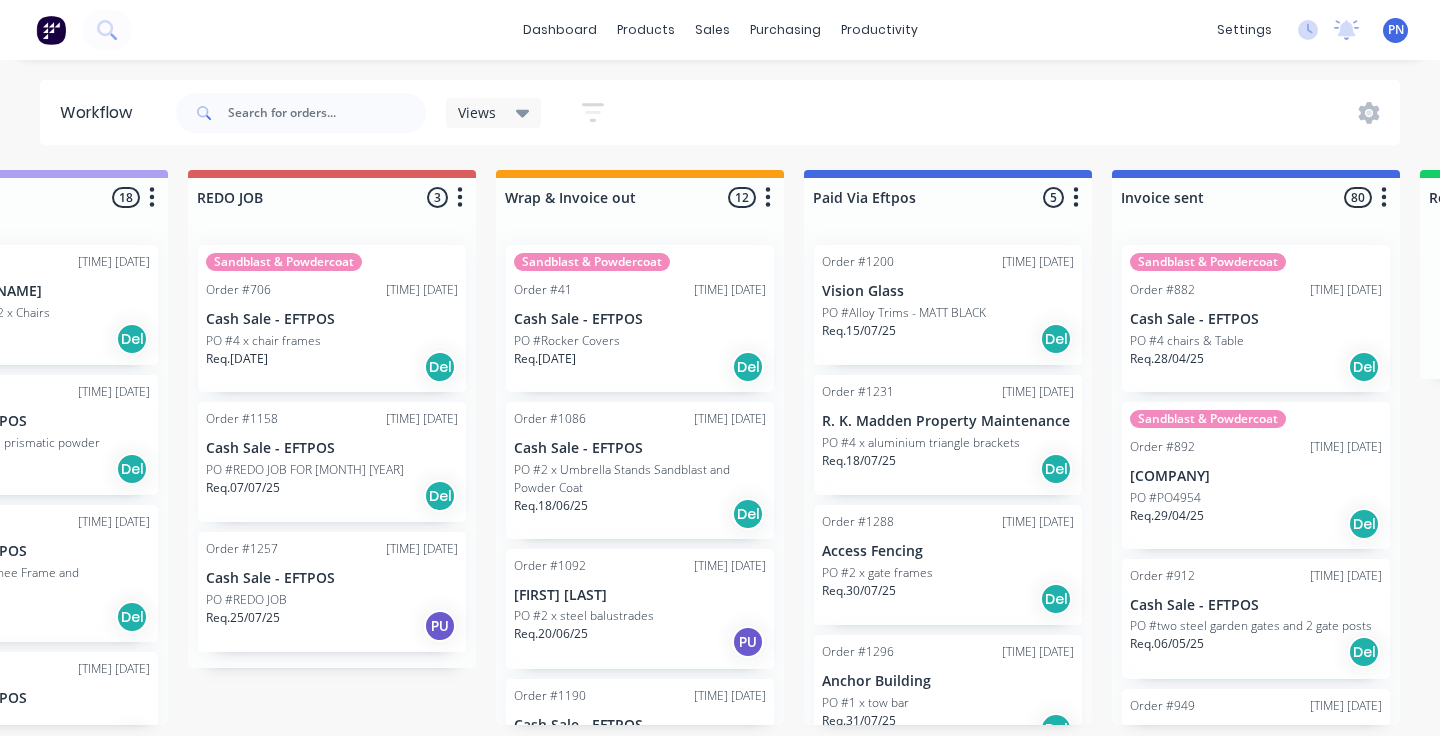 scroll, scrollTop: 0, scrollLeft: 1089, axis: horizontal 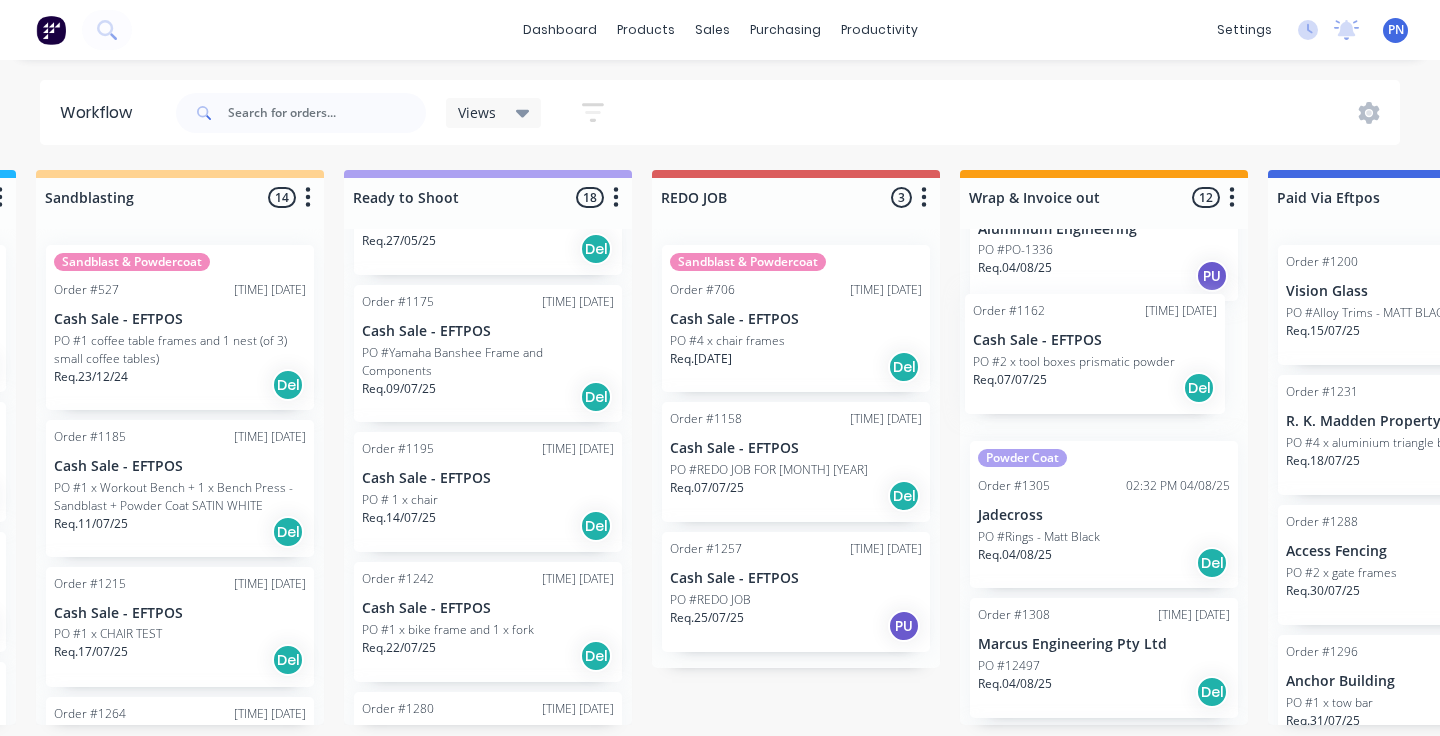 drag, startPoint x: 527, startPoint y: 380, endPoint x: 1111, endPoint y: 390, distance: 584.08563 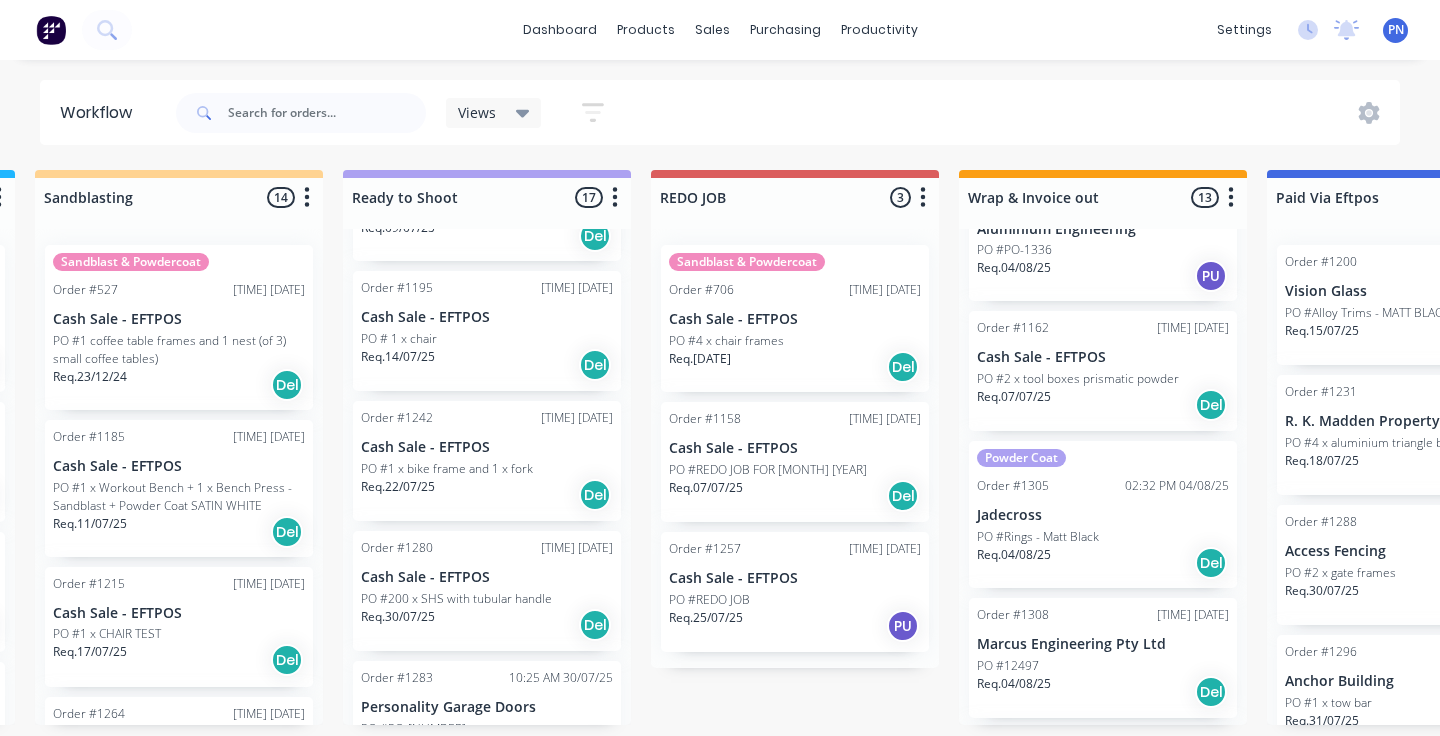 scroll, scrollTop: 309, scrollLeft: 0, axis: vertical 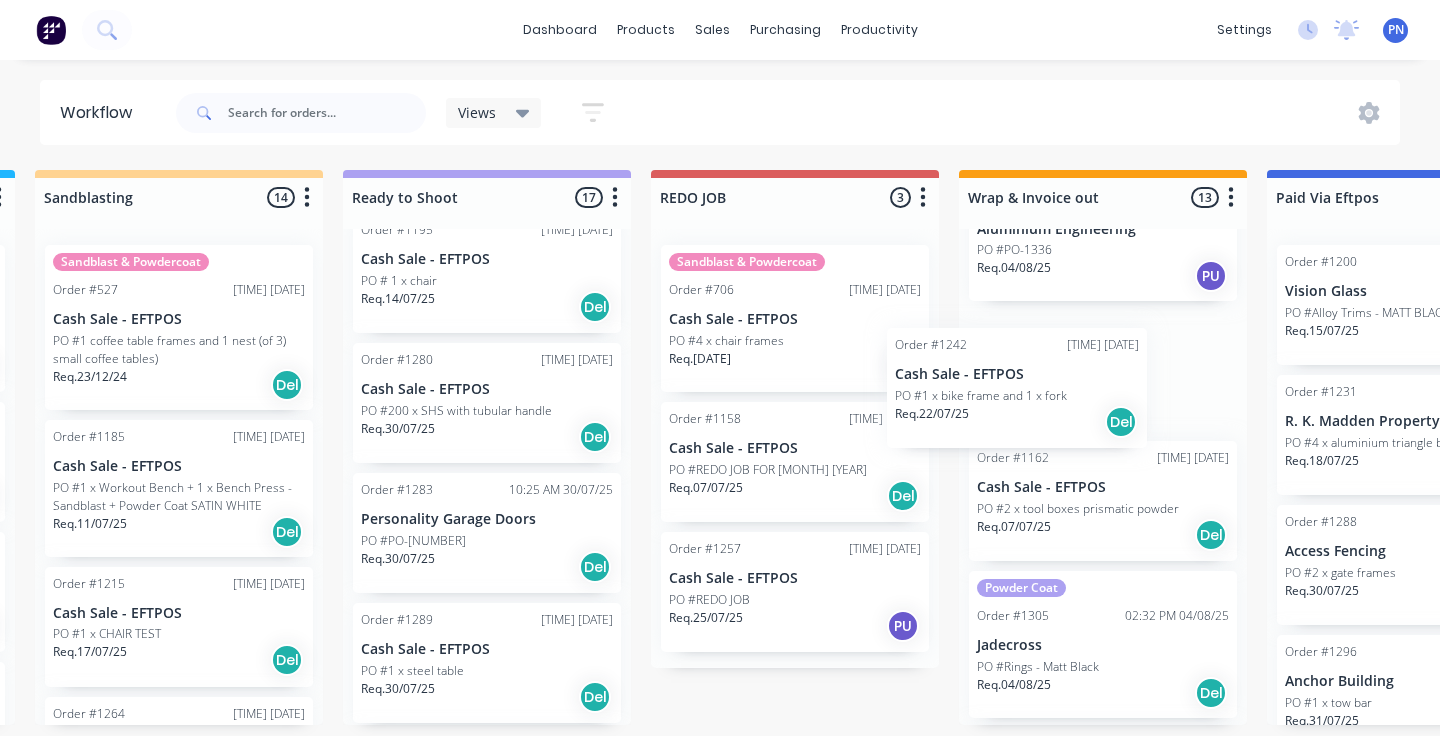 drag, startPoint x: 495, startPoint y: 433, endPoint x: 1027, endPoint y: 416, distance: 532.27155 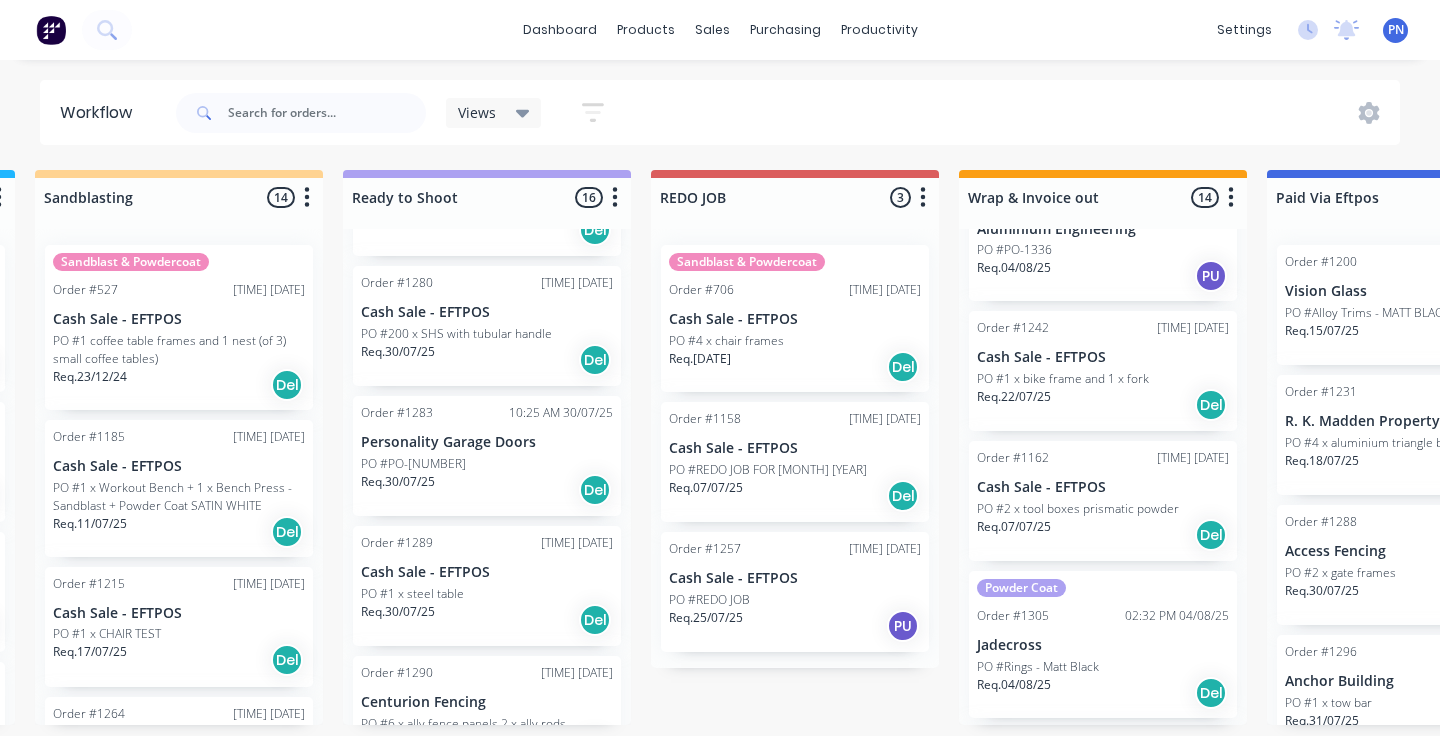 scroll, scrollTop: 389, scrollLeft: 0, axis: vertical 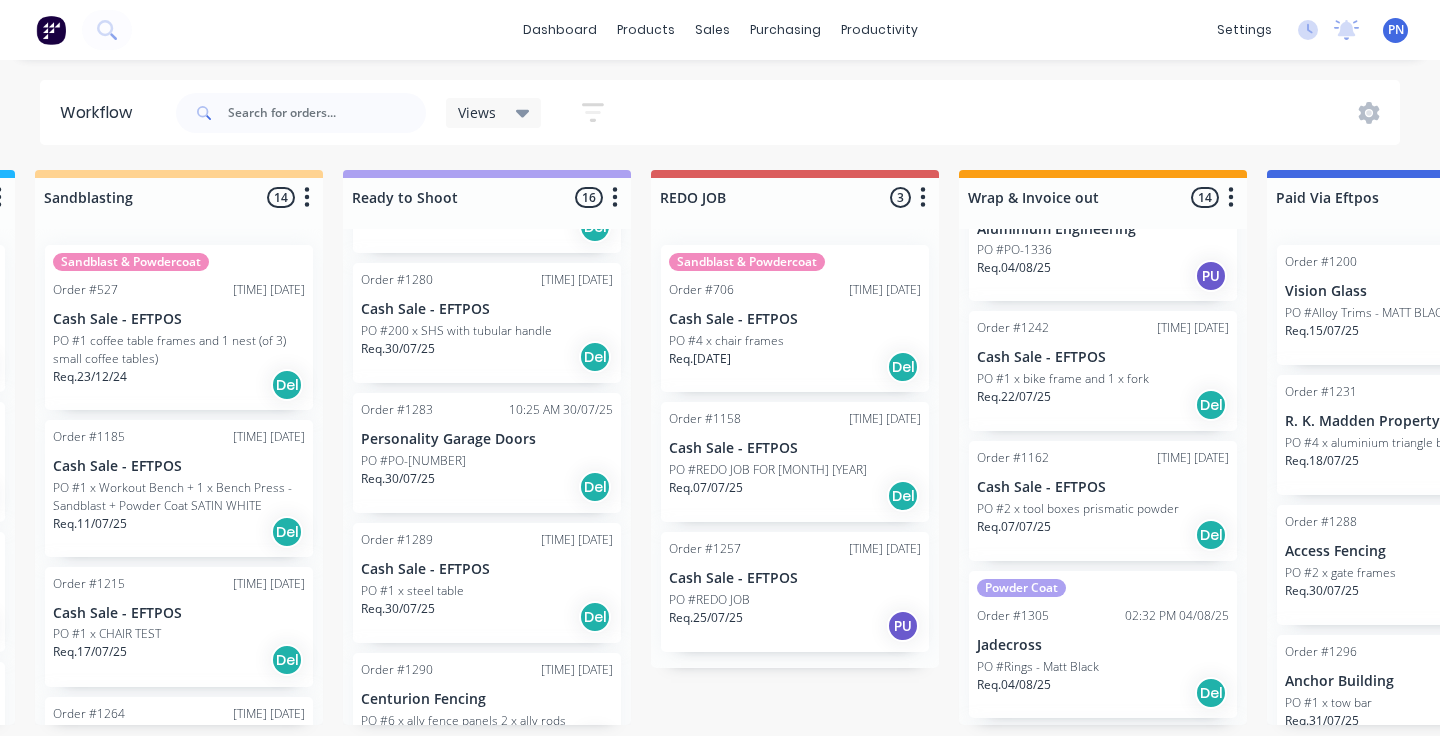 click on "Req. 30/07/25 Del" at bounding box center [487, 357] 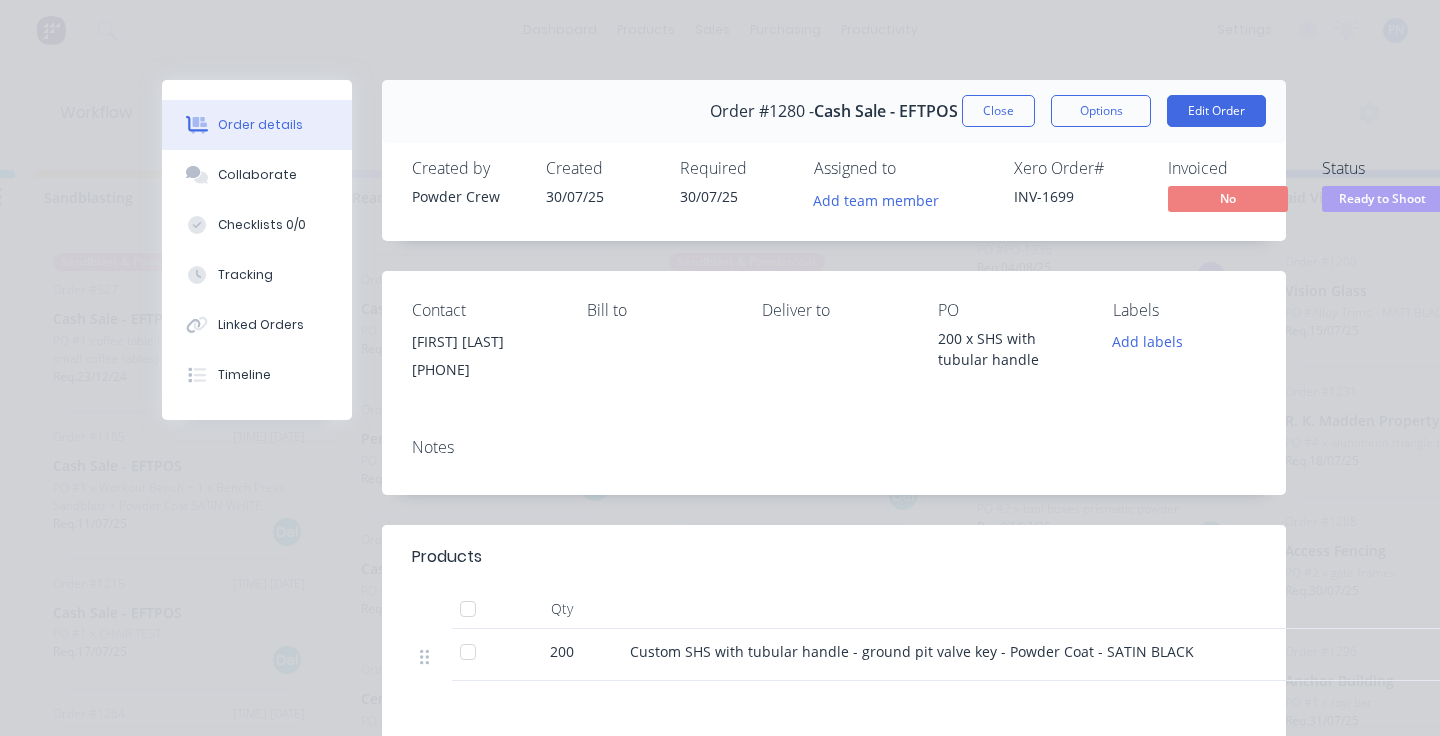 scroll, scrollTop: 35, scrollLeft: 0, axis: vertical 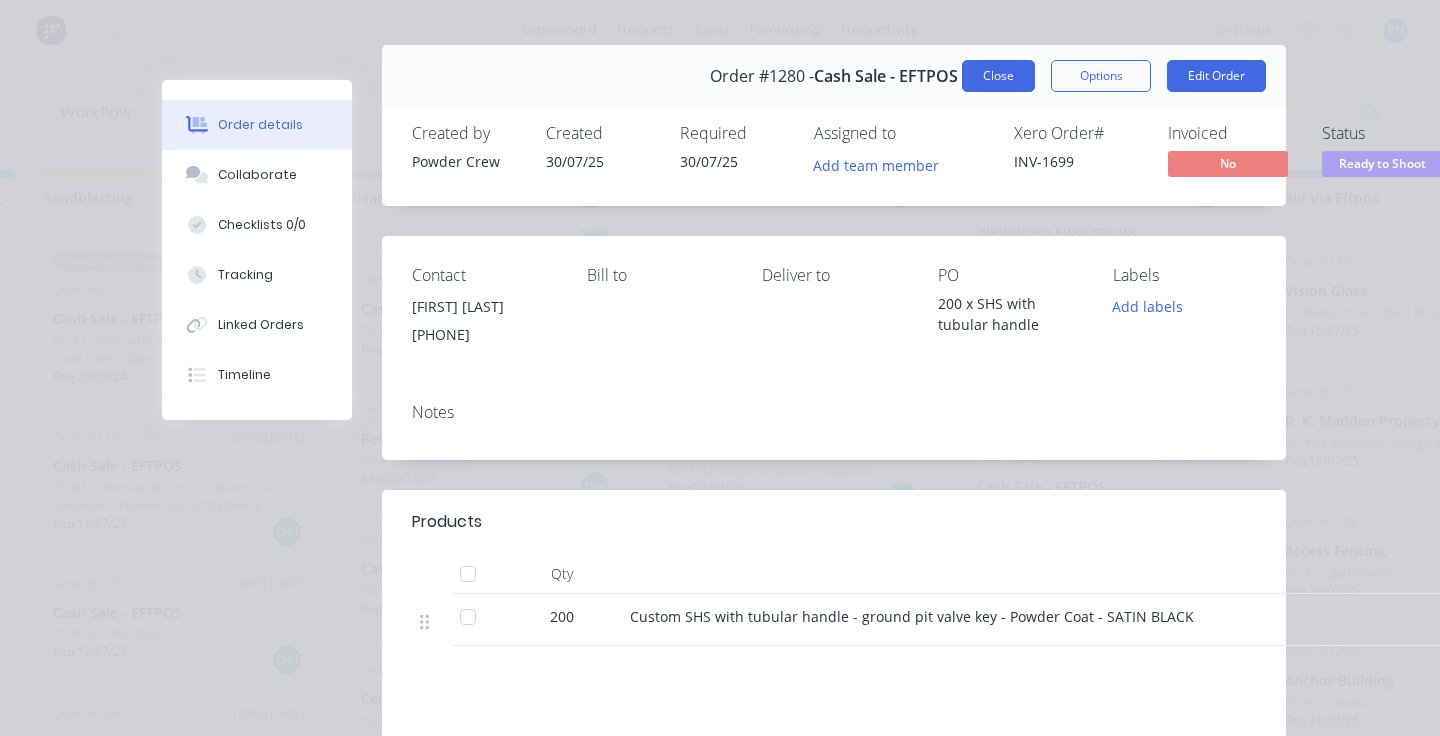click on "Close" at bounding box center [998, 76] 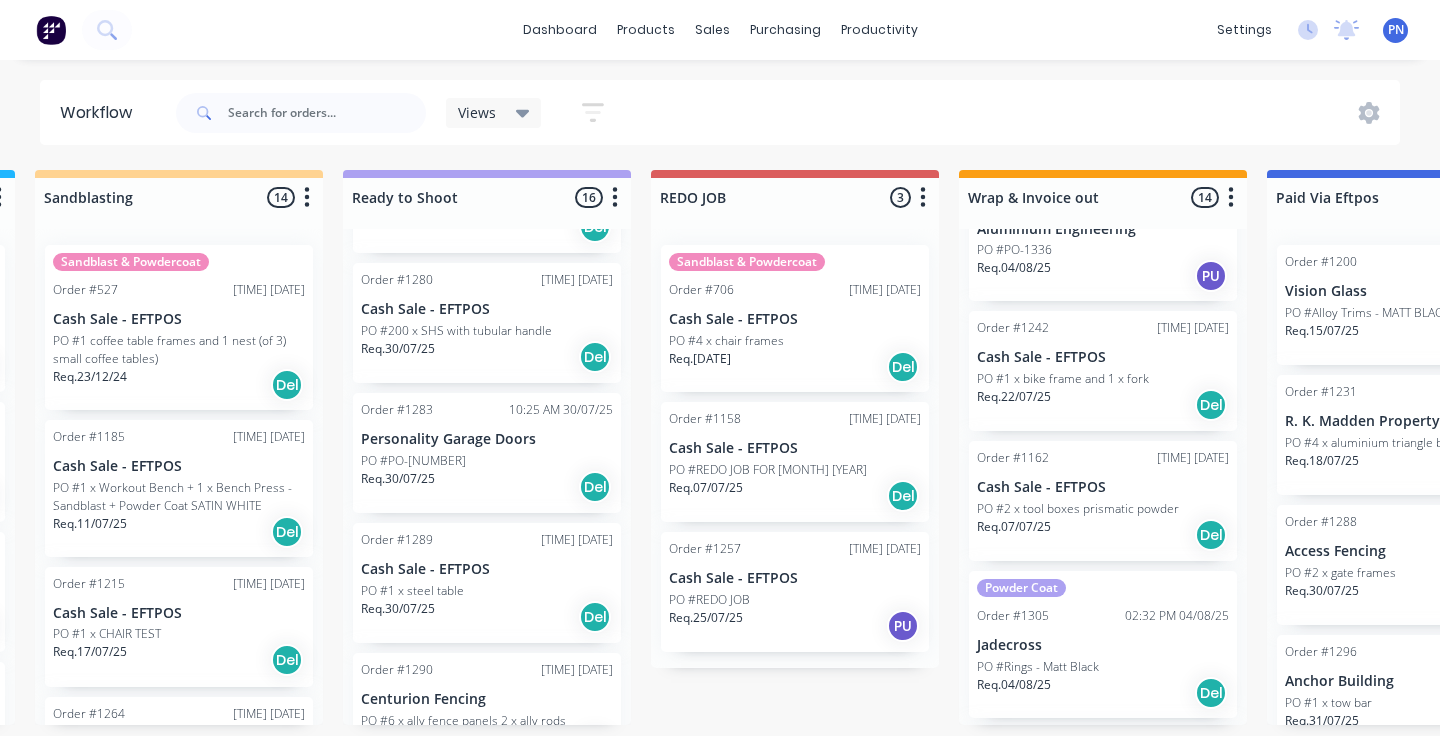 click on "Req. 30/07/25 Del" at bounding box center (487, 487) 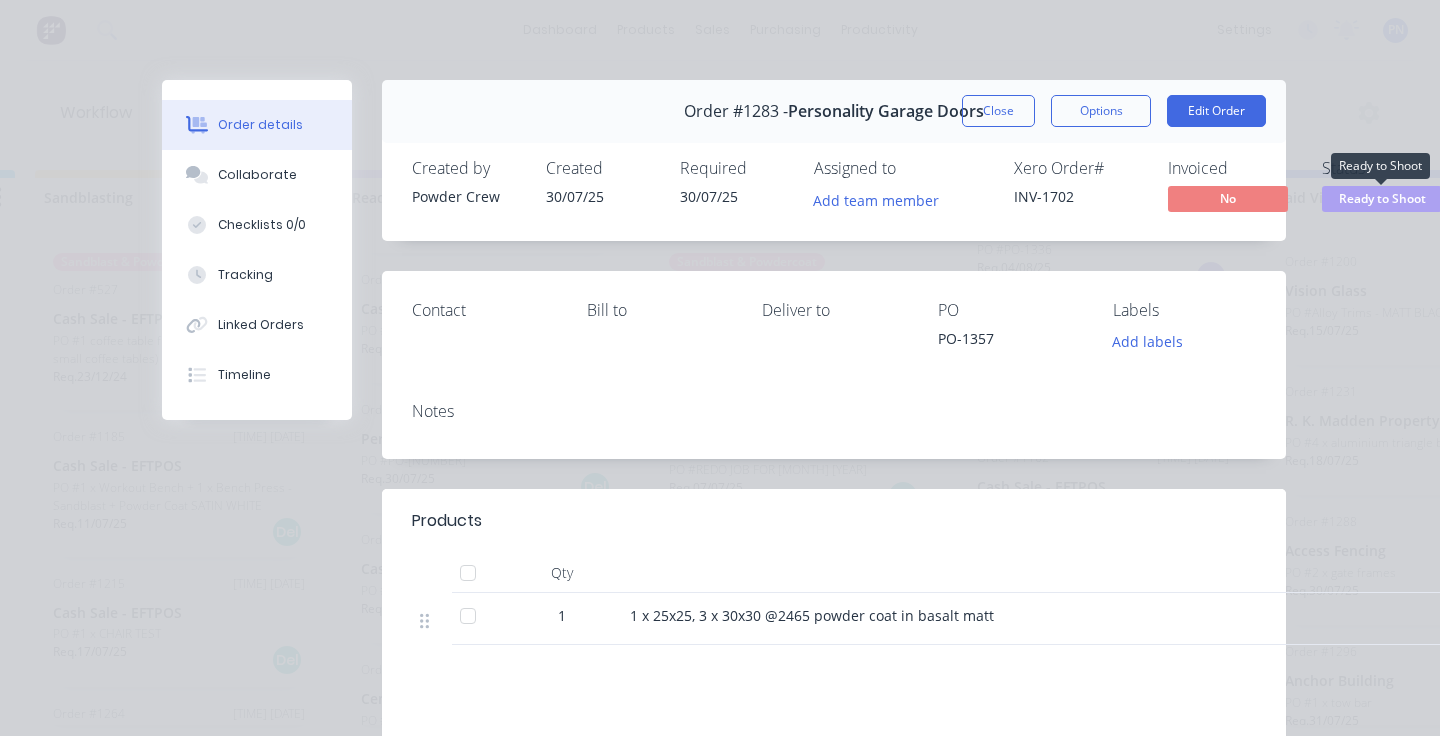 click on "Ready to Shoot" at bounding box center (1382, 198) 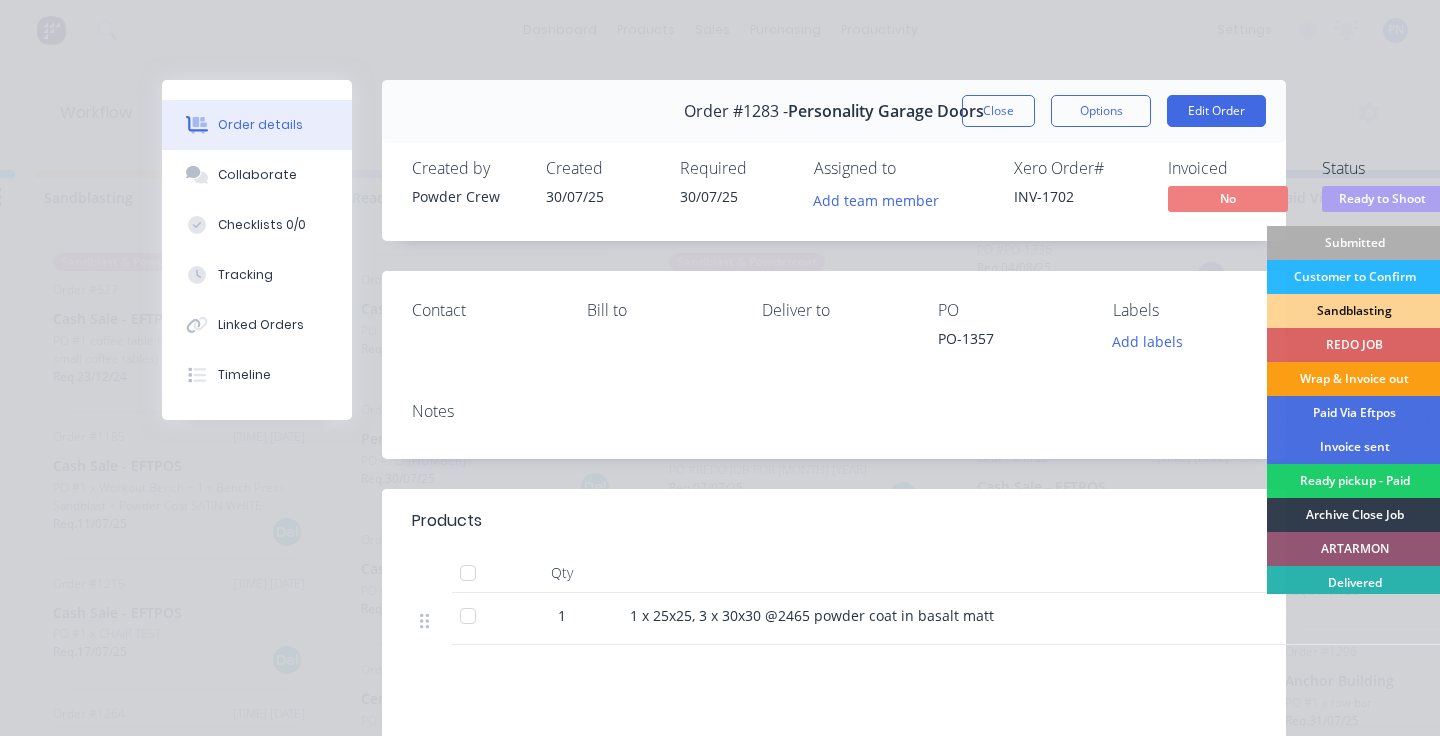 click on "Wrap & Invoice out" at bounding box center [1354, 379] 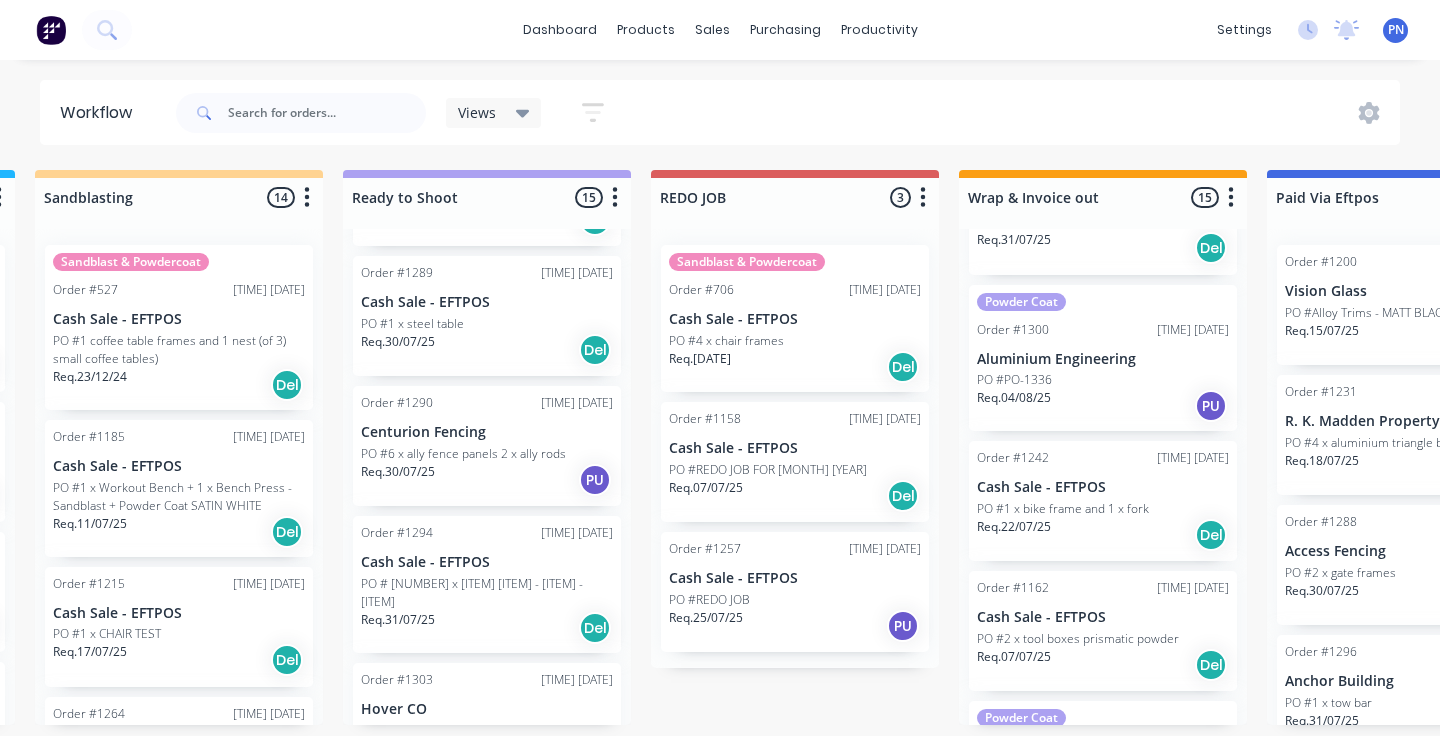 scroll, scrollTop: 530, scrollLeft: 0, axis: vertical 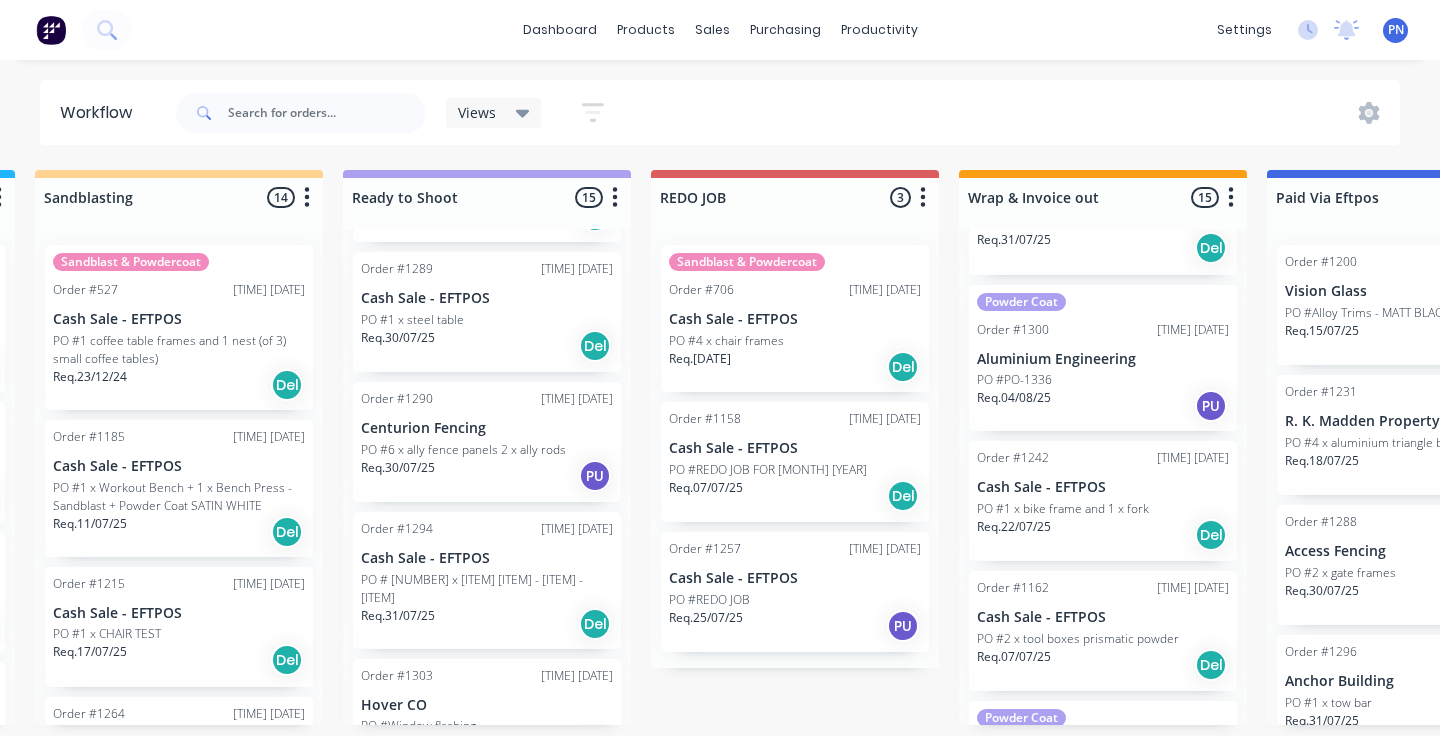 click on "Req. 30/07/25 PU" at bounding box center [487, 476] 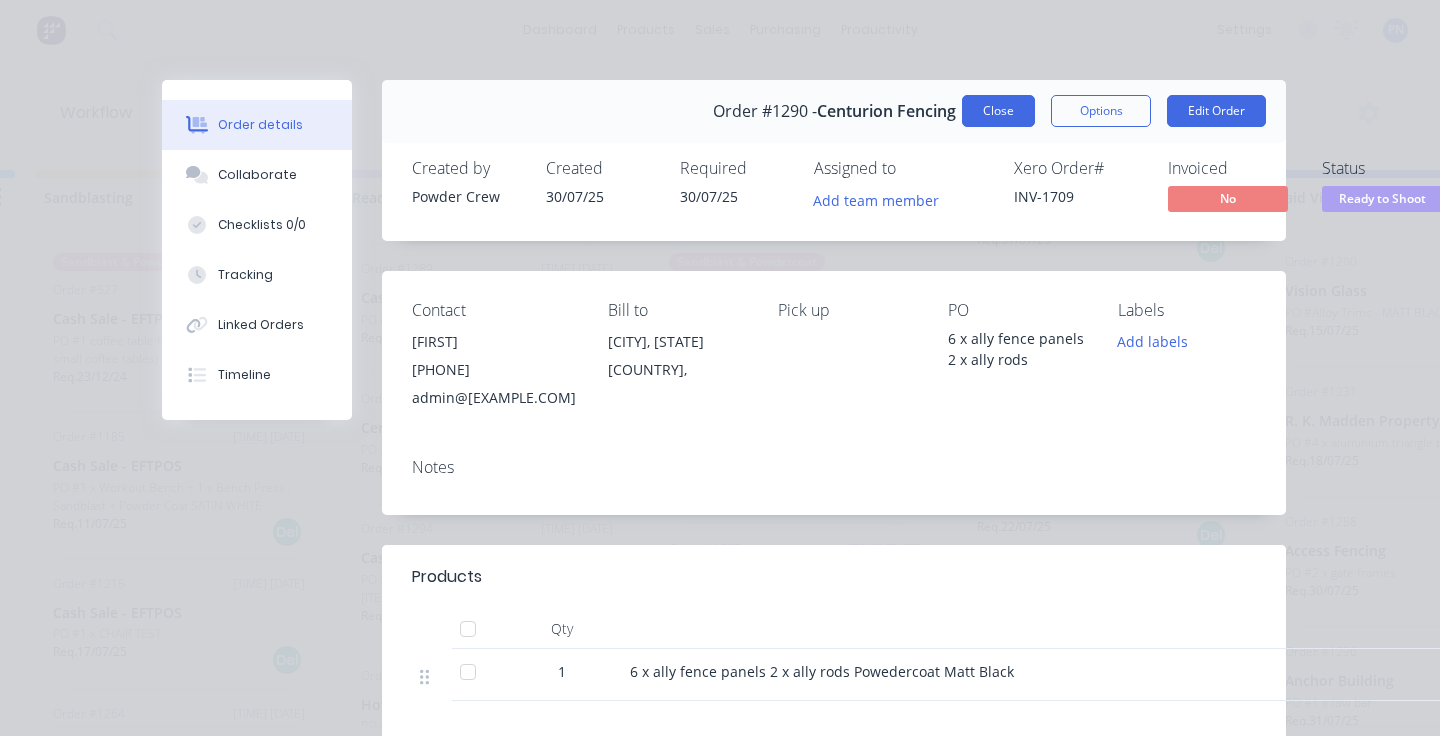 click on "Close" at bounding box center [998, 111] 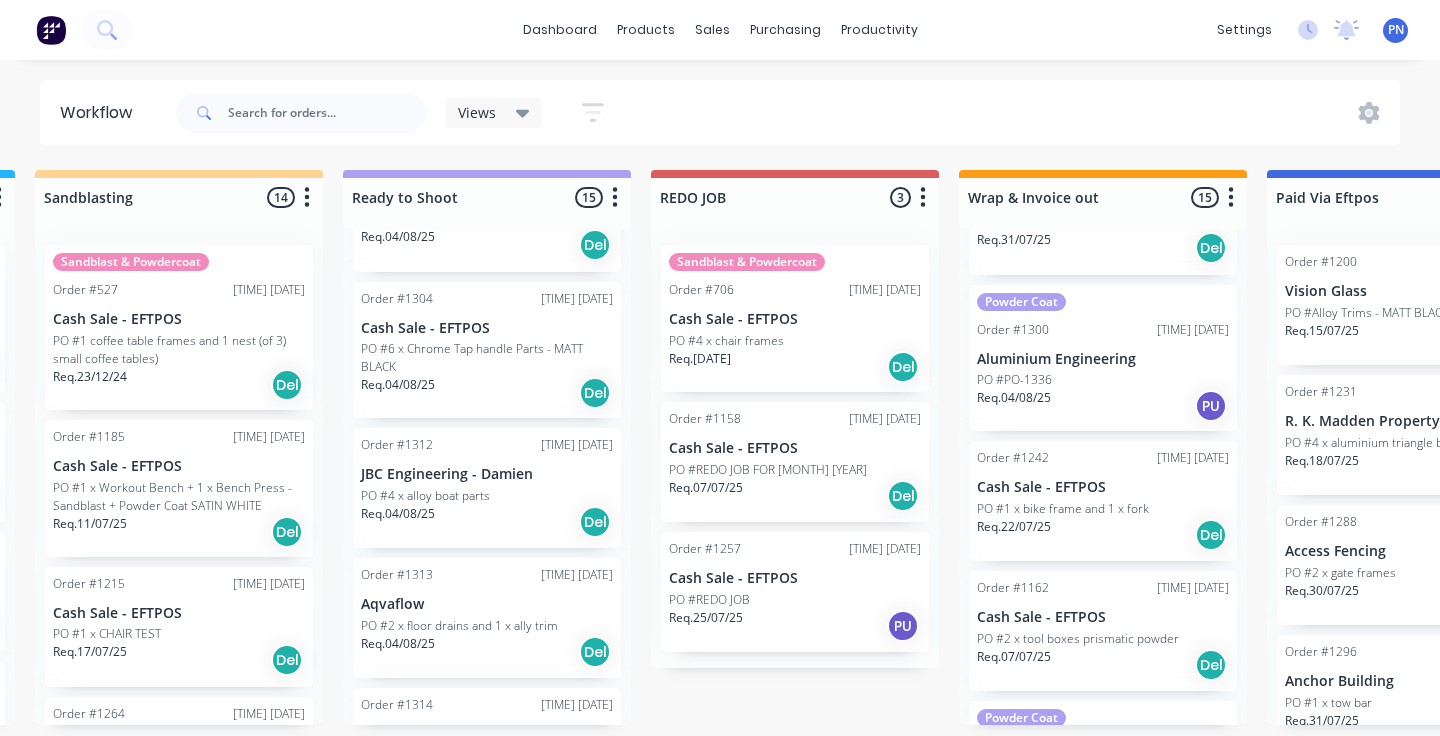 scroll, scrollTop: 1046, scrollLeft: 0, axis: vertical 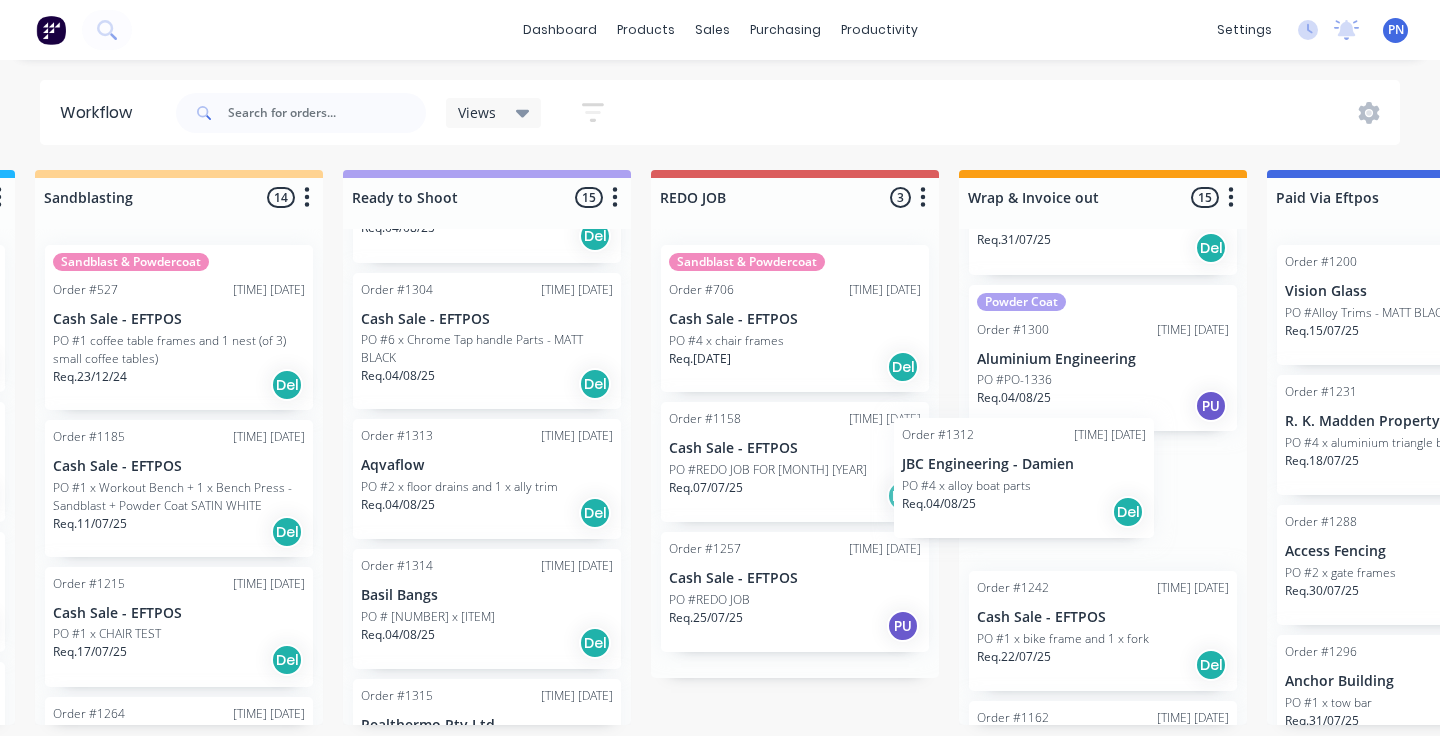 drag, startPoint x: 490, startPoint y: 503, endPoint x: 1036, endPoint y: 504, distance: 546.0009 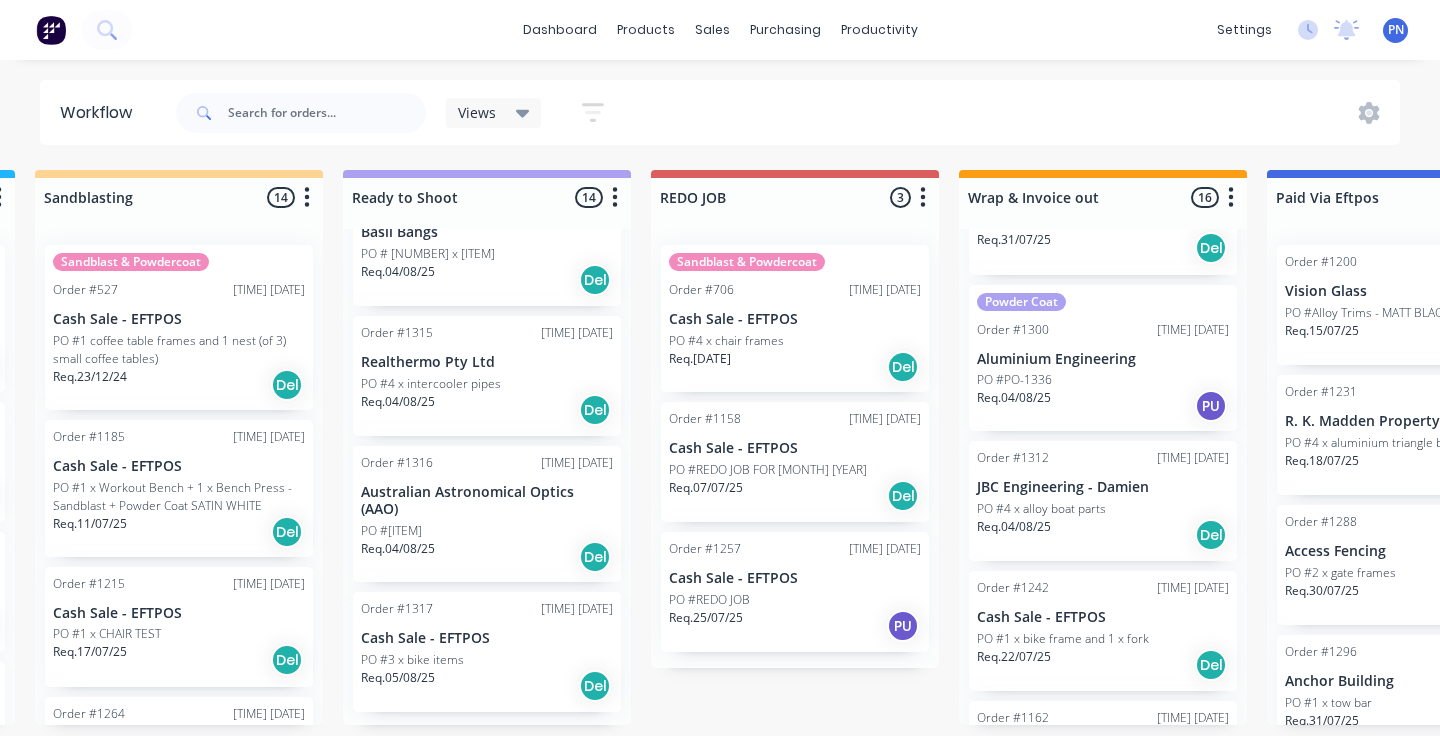 scroll, scrollTop: 1408, scrollLeft: 0, axis: vertical 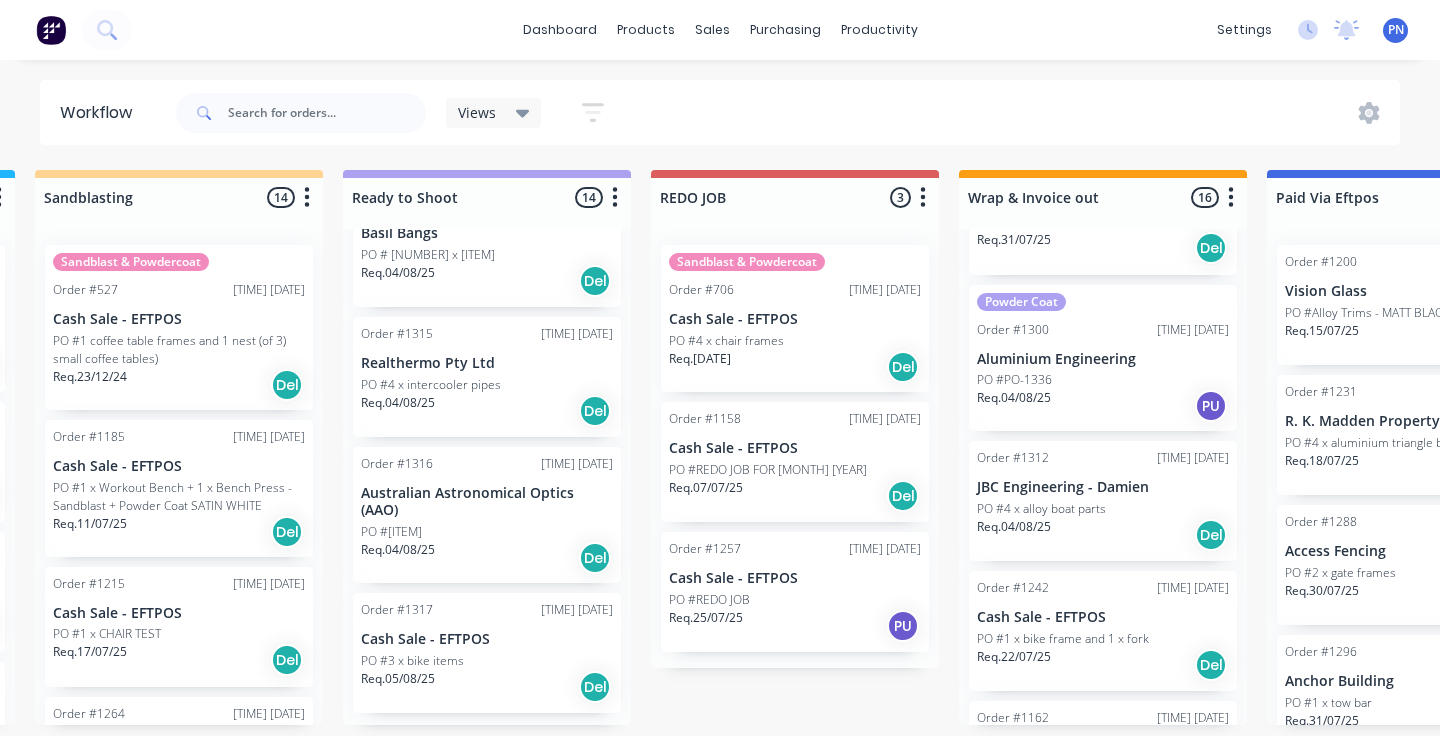 click on "Req. 05/08/25 Del" at bounding box center [487, 687] 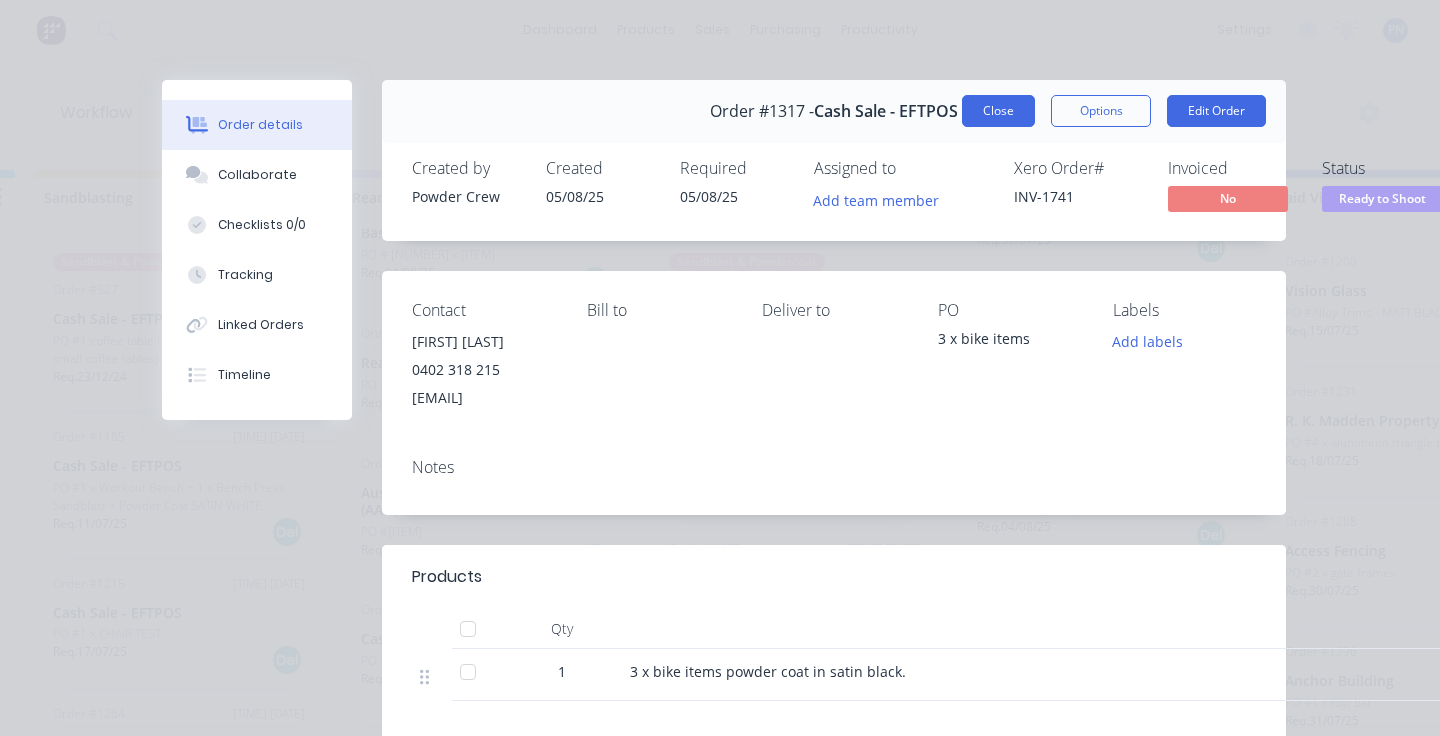 click on "Close" at bounding box center (998, 111) 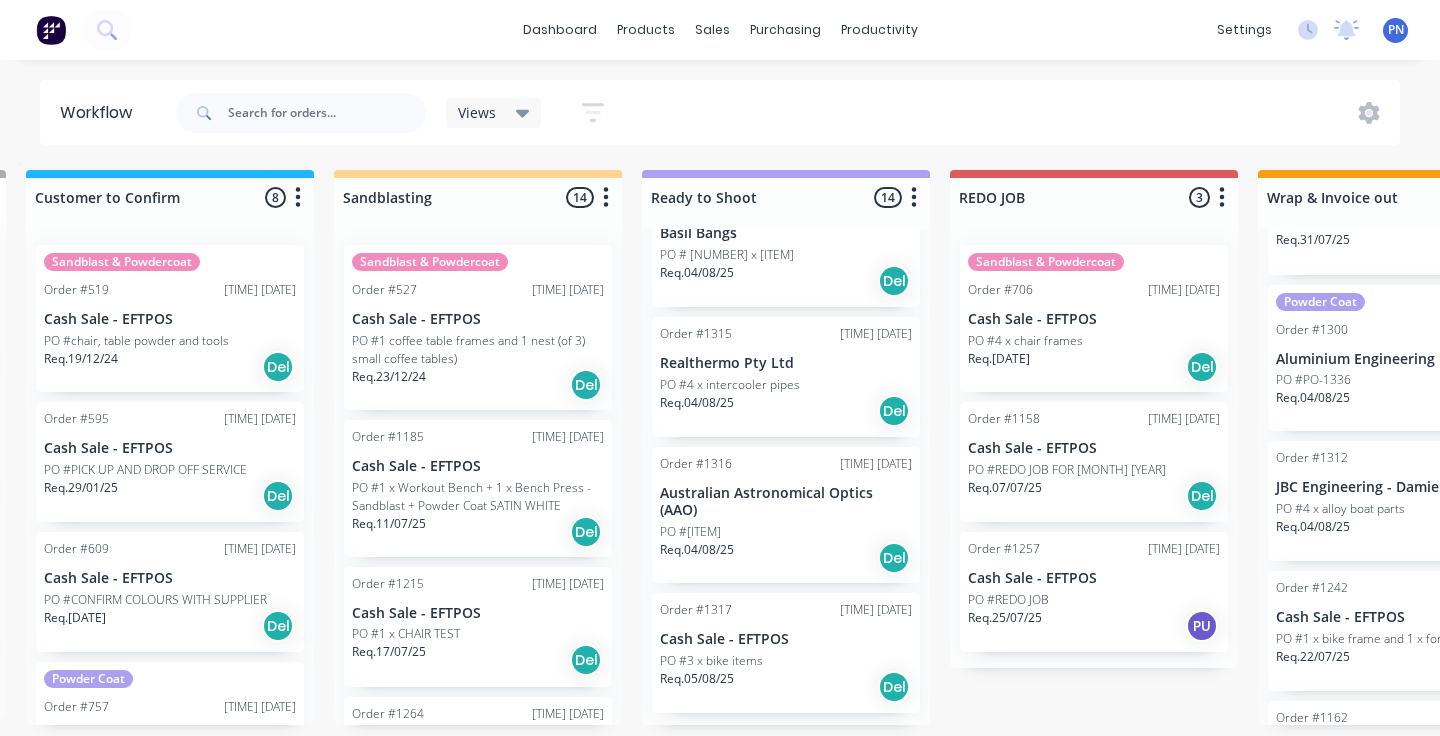 scroll, scrollTop: 0, scrollLeft: 301, axis: horizontal 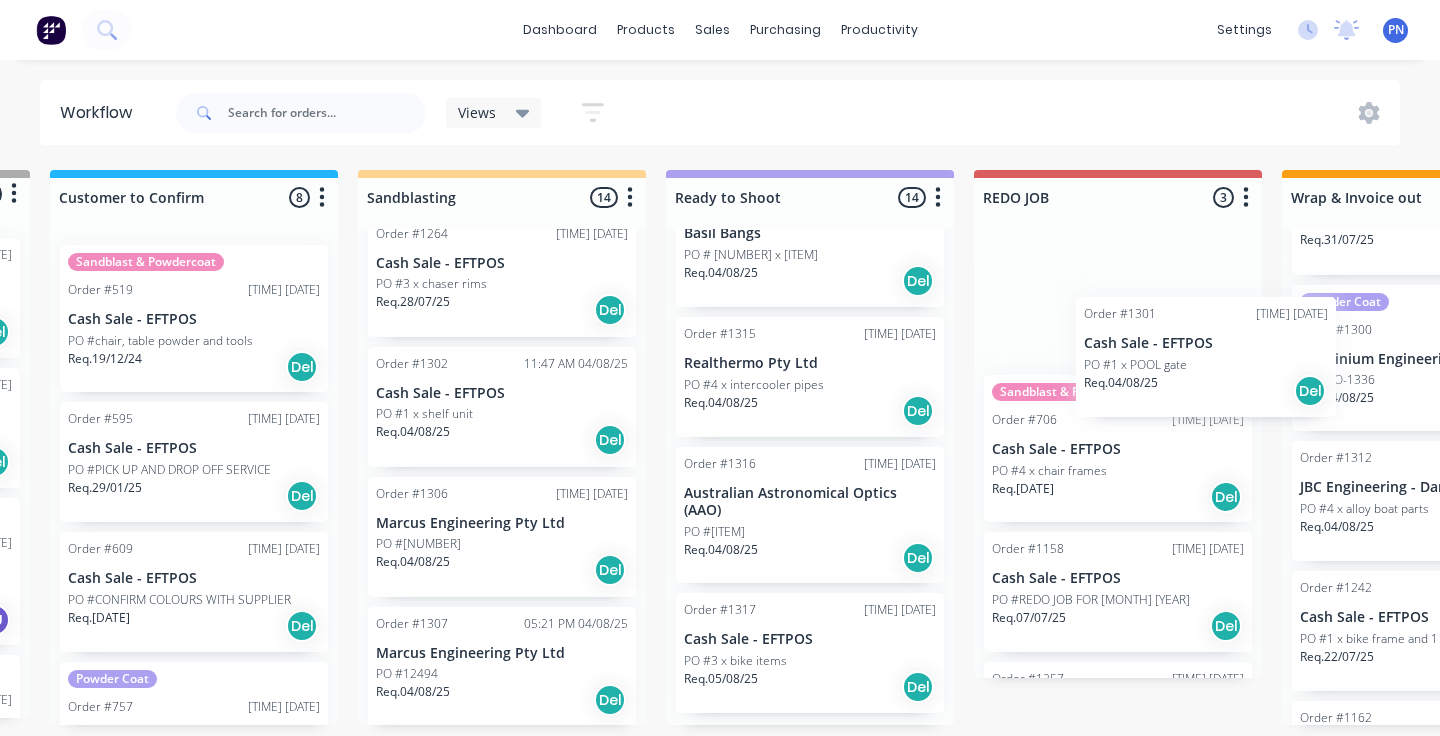 drag, startPoint x: 516, startPoint y: 420, endPoint x: 1231, endPoint y: 372, distance: 716.6094 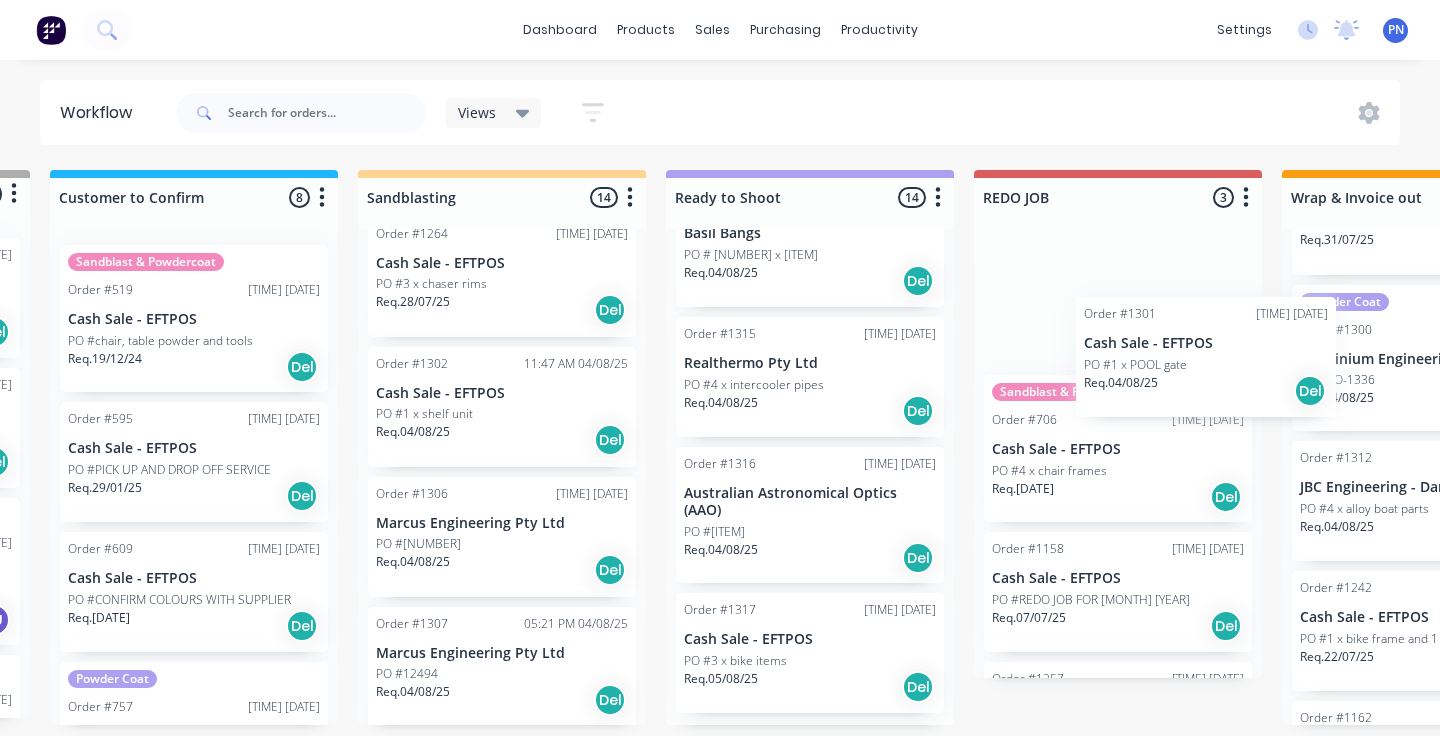 click on "Submitted [NUMBER] Status colour #[HEX] hex #[HEX] Save Cancel Summaries Total order value Invoiced to date To be invoiced Sort By Created date Required date Order number Customer name Most recent Order #[NUMBER] [TIME] [DATE] Cash Sale - EFTPOS PO #[NUMBER] x [ITEM] Req. [DATE] Del Order #[NUMBER] [TIME] [DATE] [COMPANY] PO #[ITEM] - [ITEM] Req. [DATE] PU Powder Coat Order #[NUMBER] [TIME] [DATE] [COMPANY] PO #PO-[NUMBER] Req. [DATE] PU Customer to Confirm [NUMBER] Status colour #[HEX] hex #[HEX] Save Cancel Notifications Email SMS Summaries Total order value Invoiced to date To be invoiced Sort By Created date Required date Order number Customer name Most recent Delete Sandblast & Powdercoat Order #[NUMBER] [TIME] [DATE] Cash Sale - EFTPOS PO #[ITEM], [ITEM] powder and tools Req. [DATE] Del Order #[NUMBER] [TIME] [DATE] Cash Sale - EFTPOS PO #[ITEM] Req. Del" at bounding box center (1641, 447) 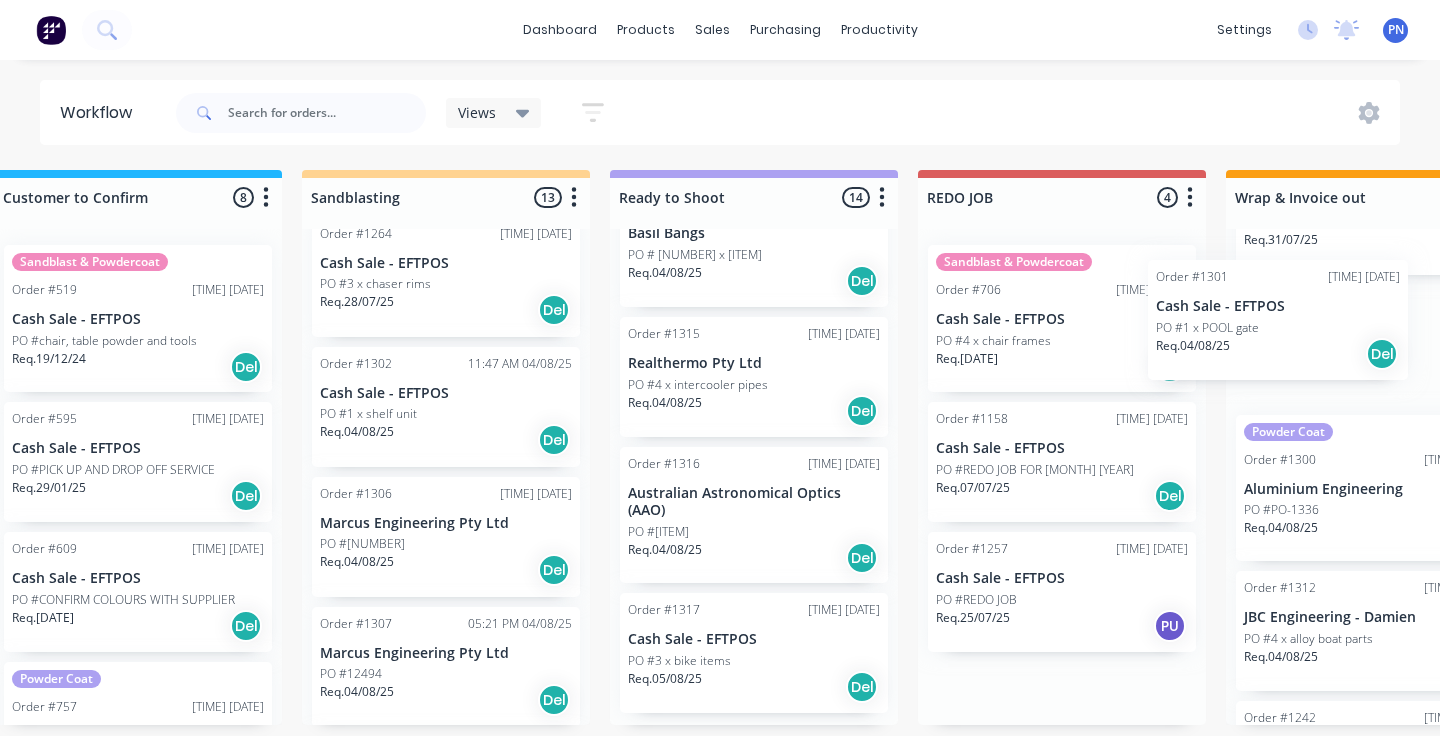 drag, startPoint x: 1123, startPoint y: 334, endPoint x: 1324, endPoint y: 348, distance: 201.48697 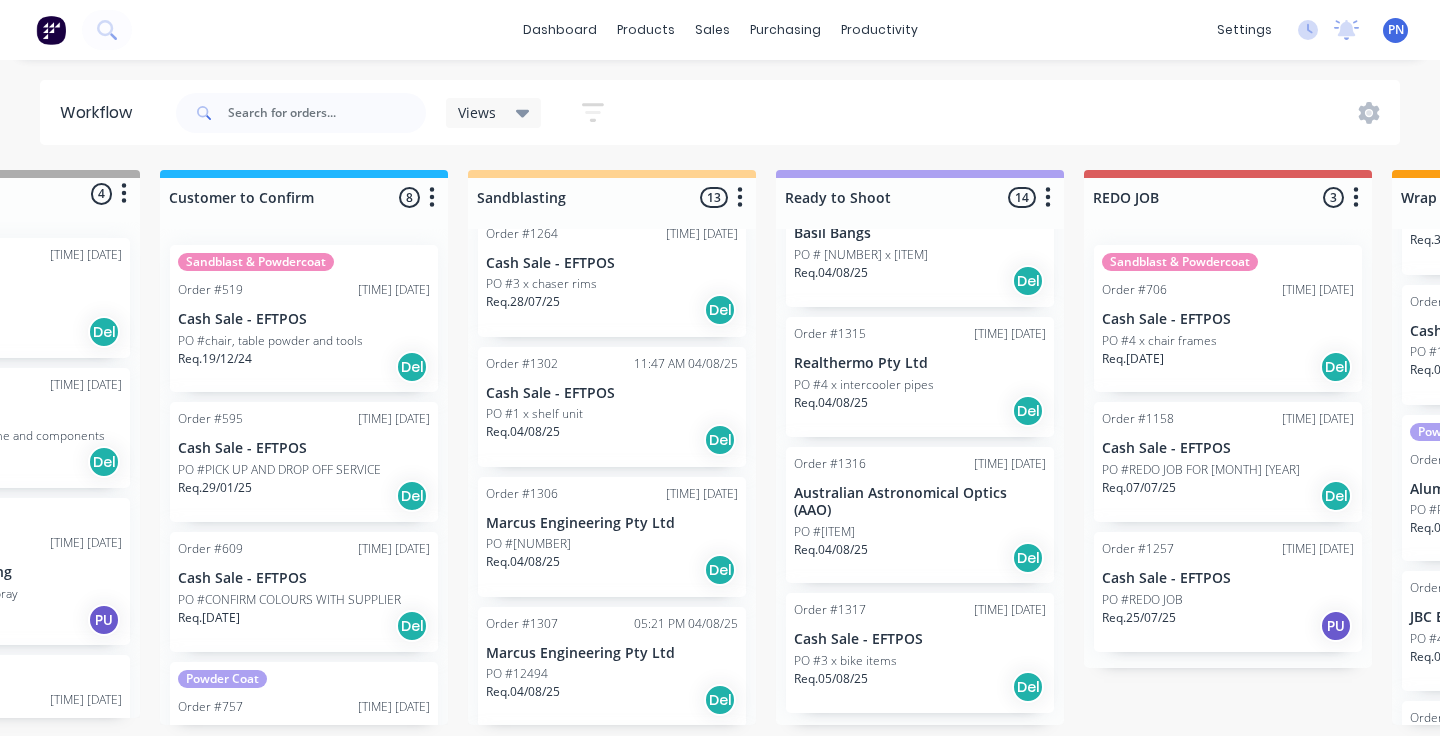 scroll, scrollTop: 0, scrollLeft: 190, axis: horizontal 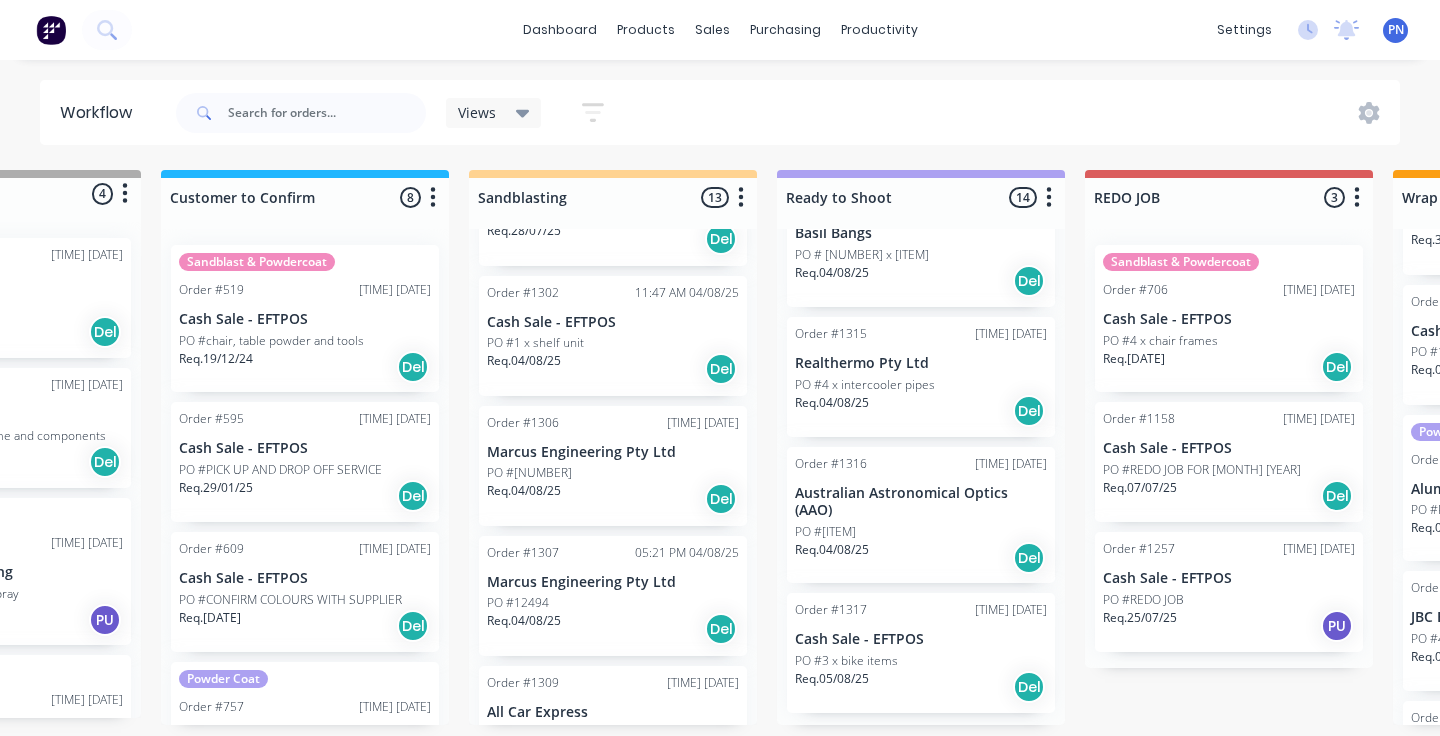 click on "Req. 04/08/25 Del" at bounding box center [613, 369] 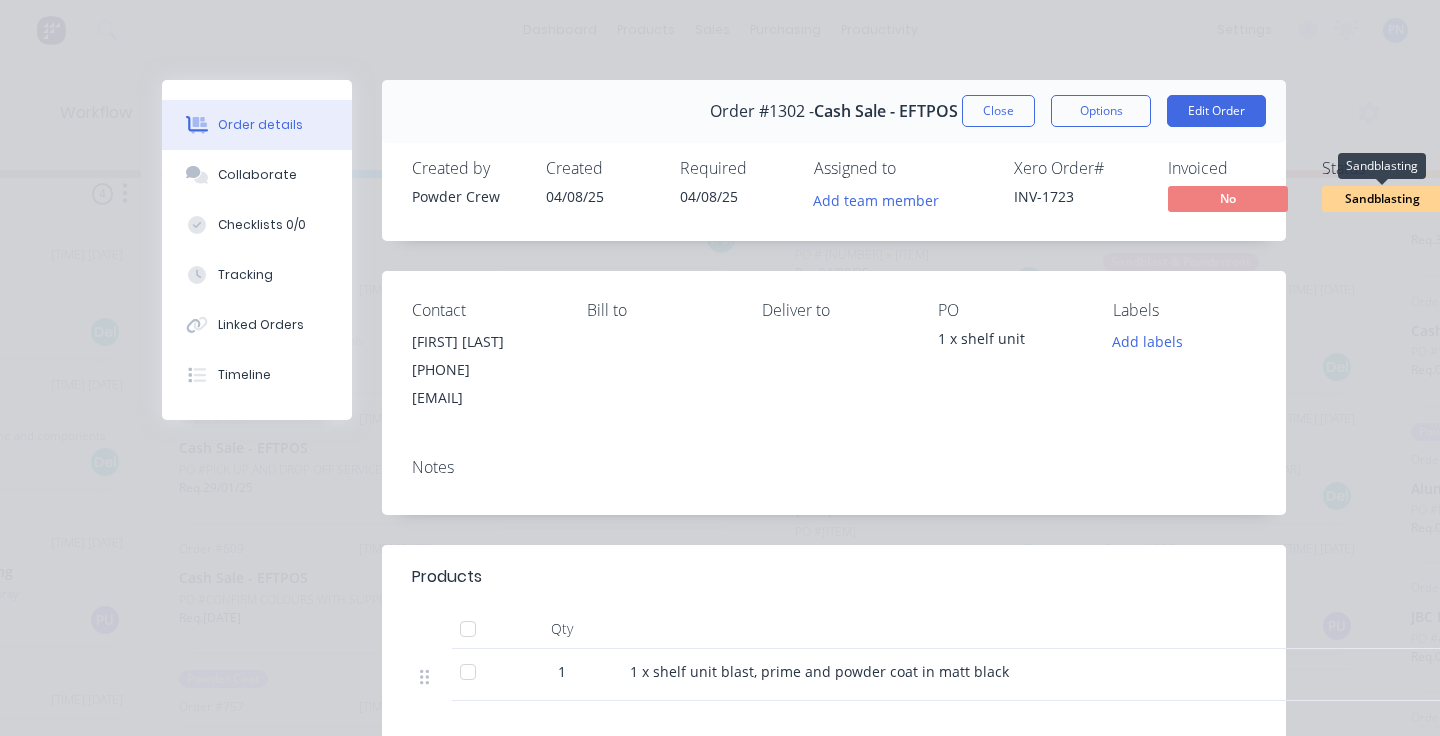 click on "Sandblasting" at bounding box center [1382, 198] 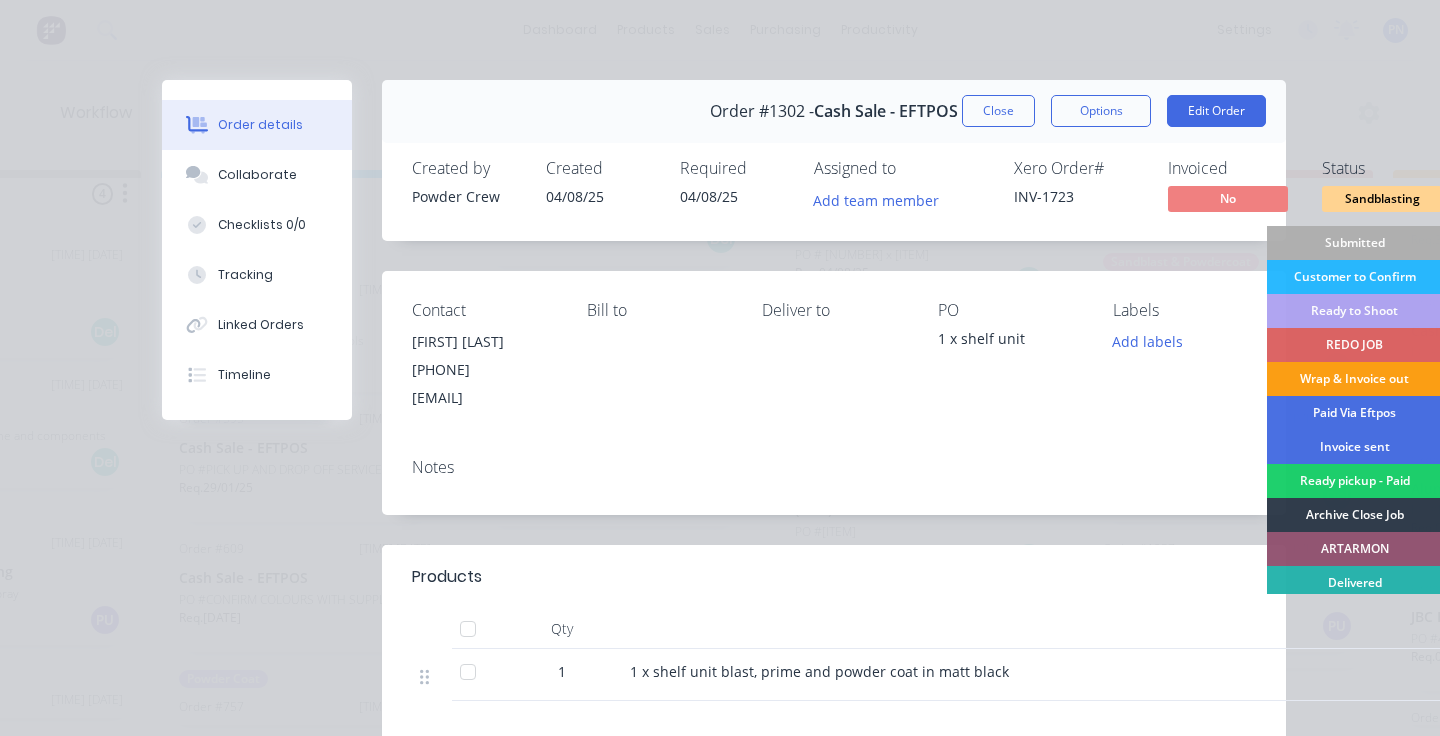click on "Wrap & Invoice out" at bounding box center (1354, 379) 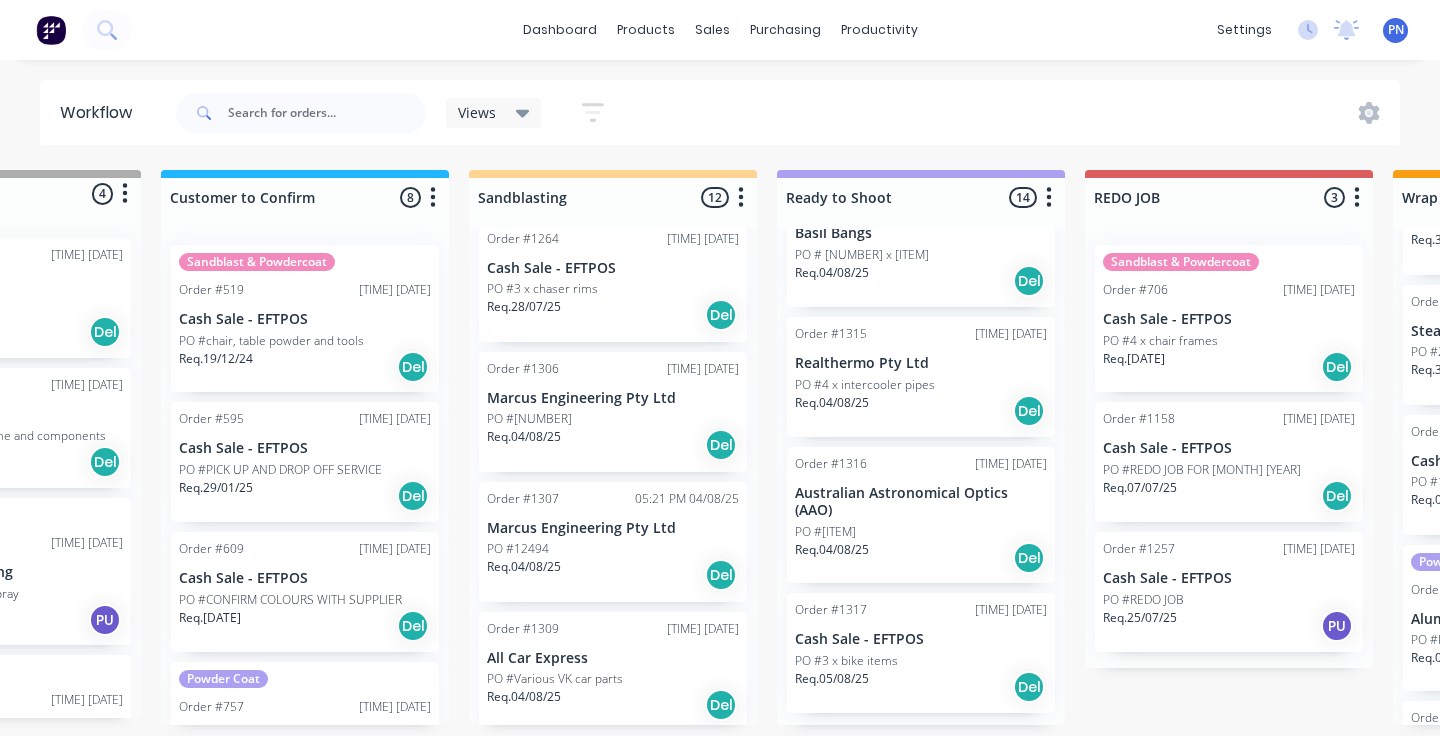 scroll, scrollTop: 445, scrollLeft: 0, axis: vertical 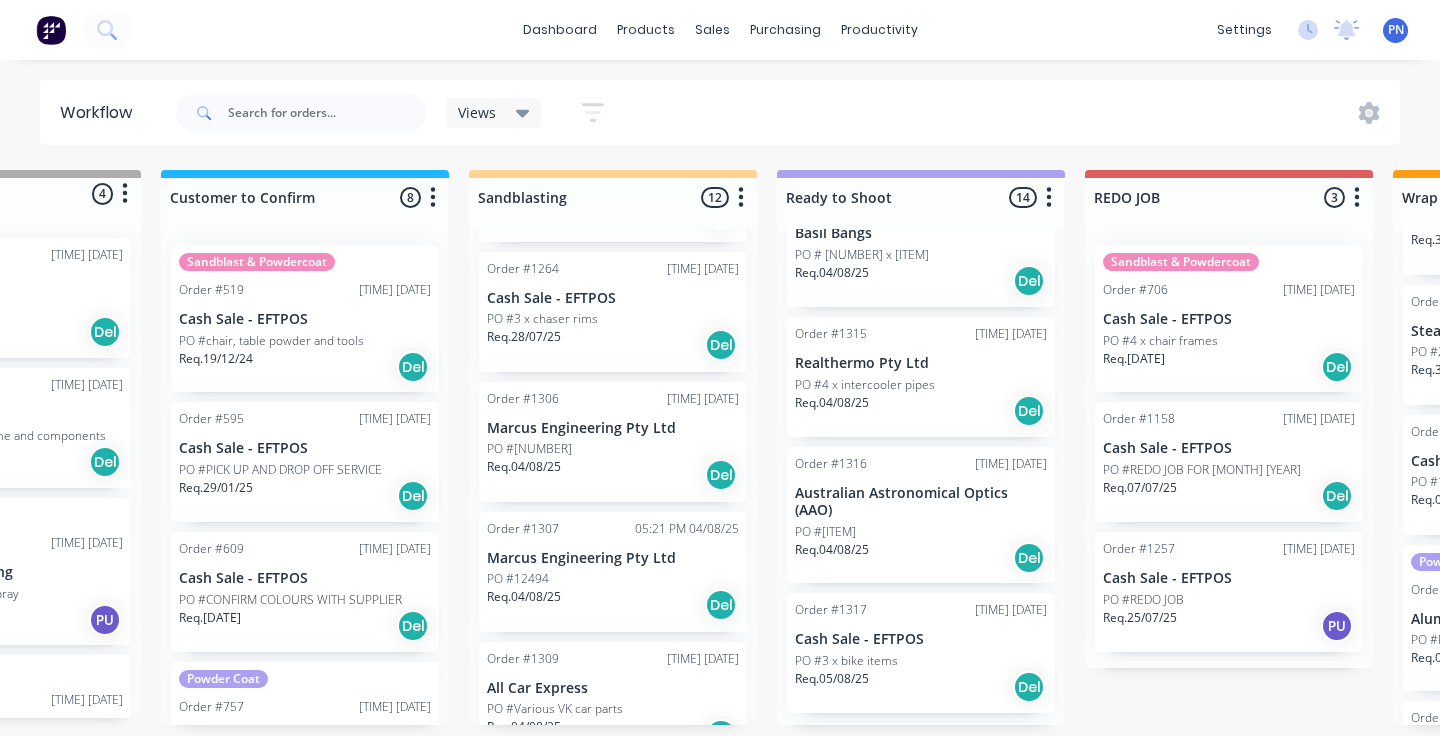 click on "Req. 04/08/25 Del" at bounding box center (613, 475) 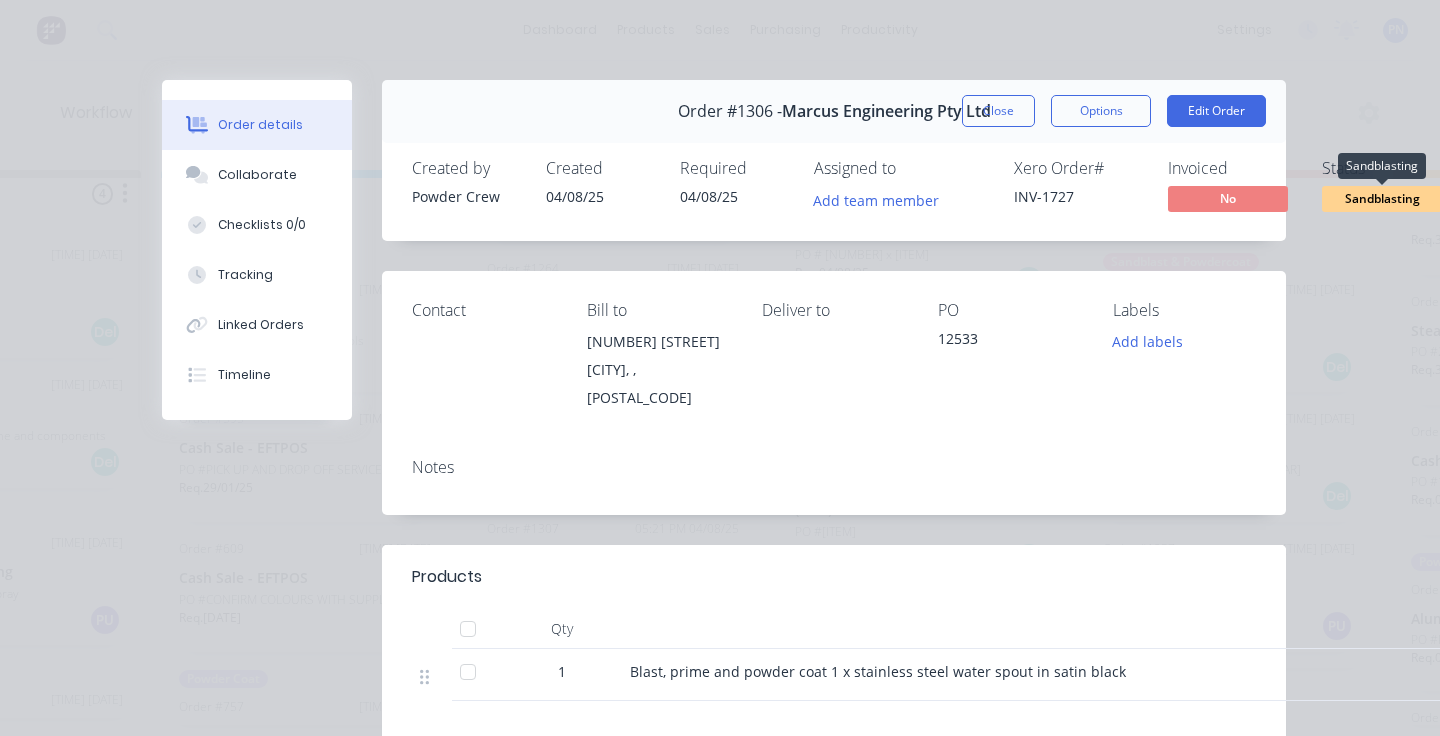 click on "Sandblasting" at bounding box center [1382, 198] 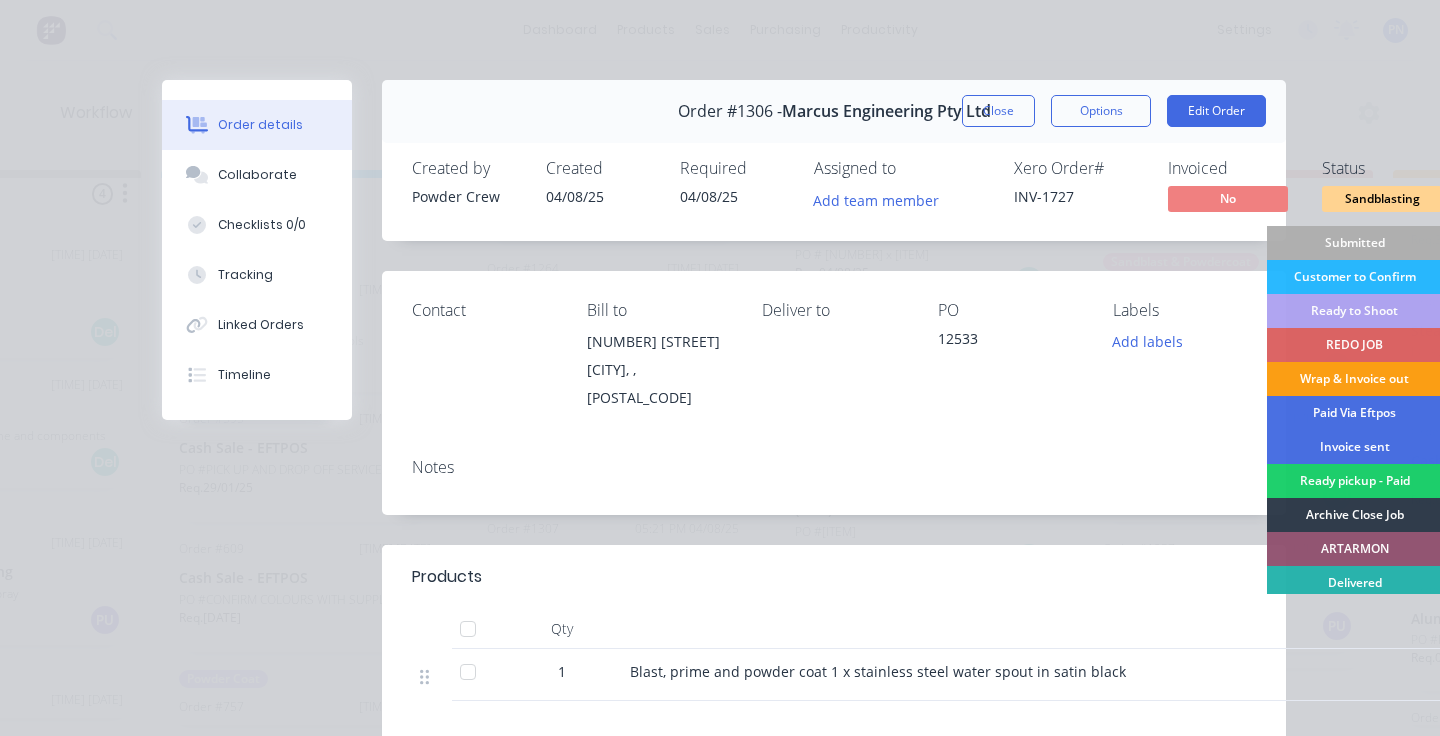 click on "Wrap & Invoice out" at bounding box center (1354, 379) 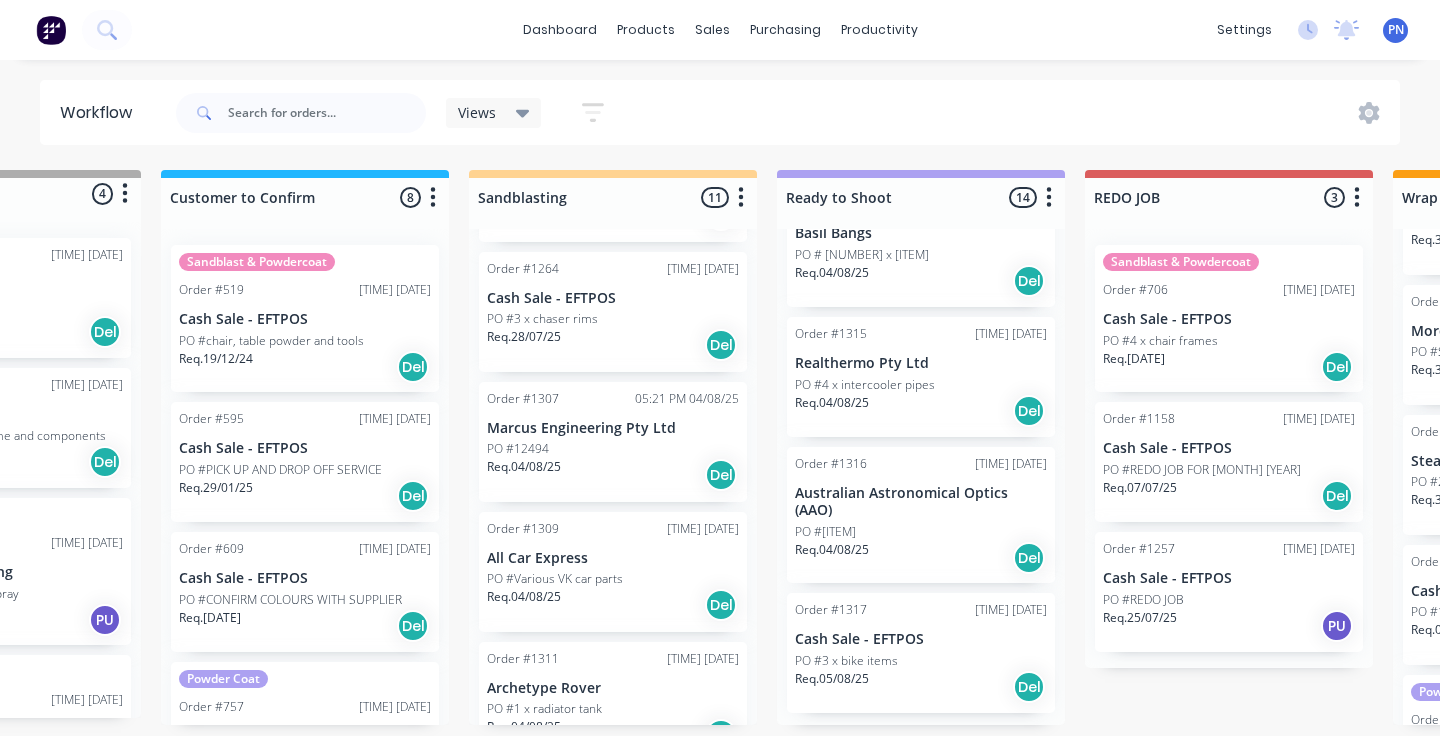 click on "Req. 04/08/25 Del" at bounding box center (613, 475) 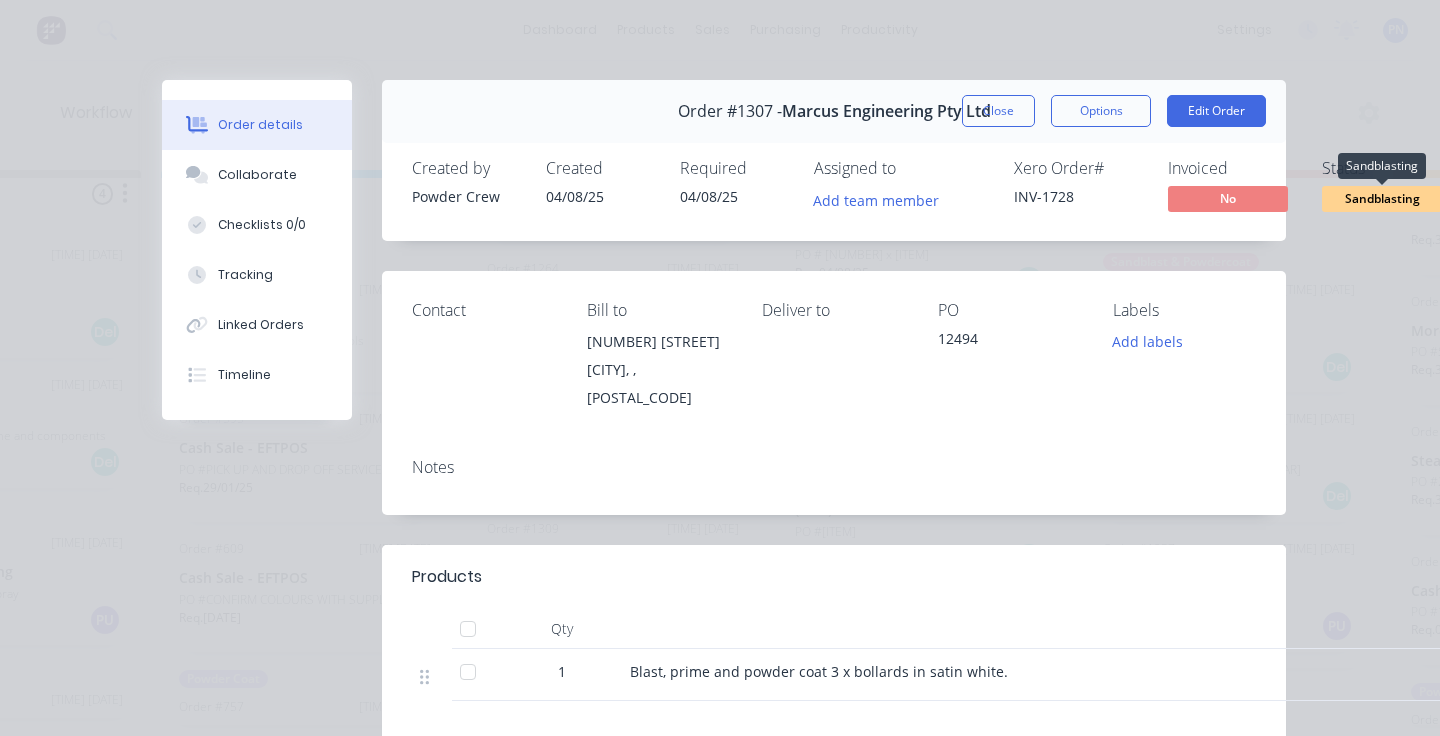 click on "Sandblasting" at bounding box center (1382, 198) 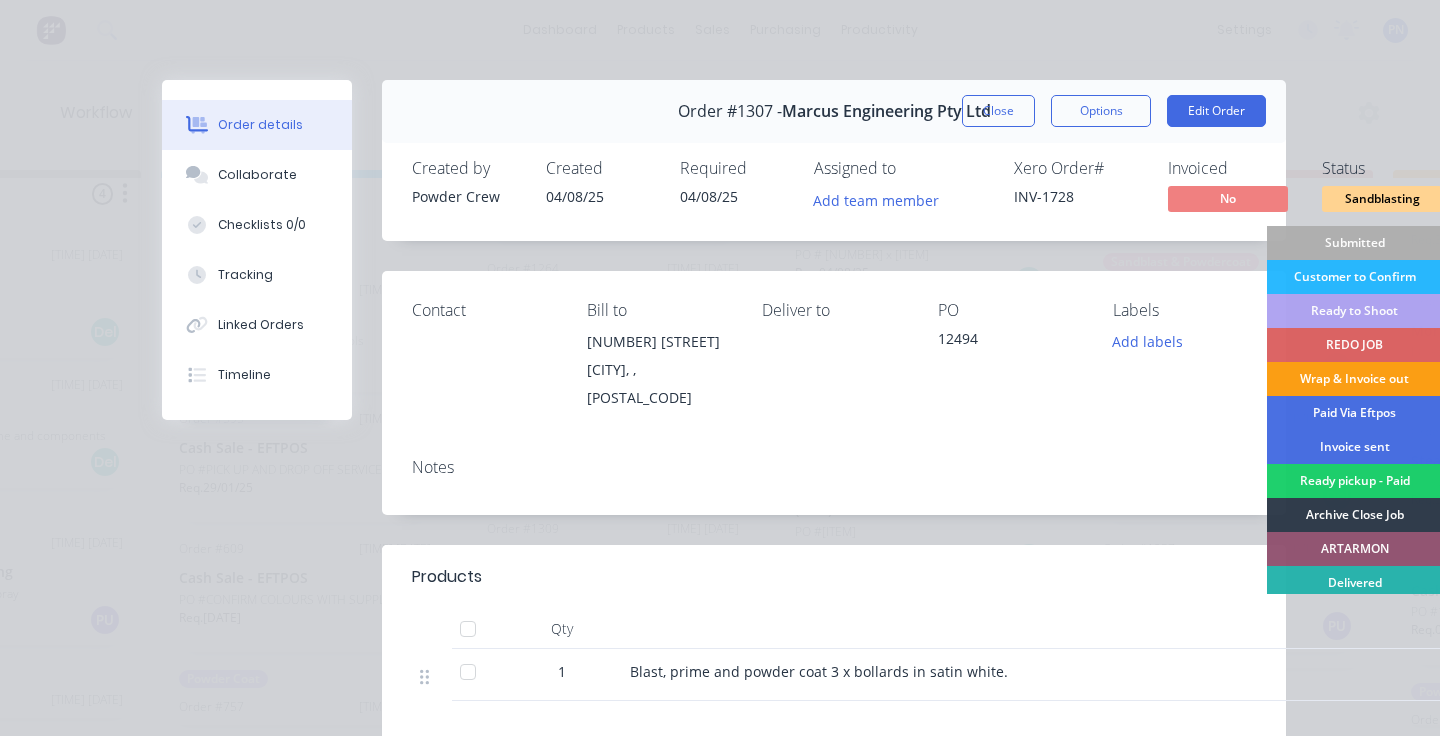 click on "Wrap & Invoice out" at bounding box center (1354, 379) 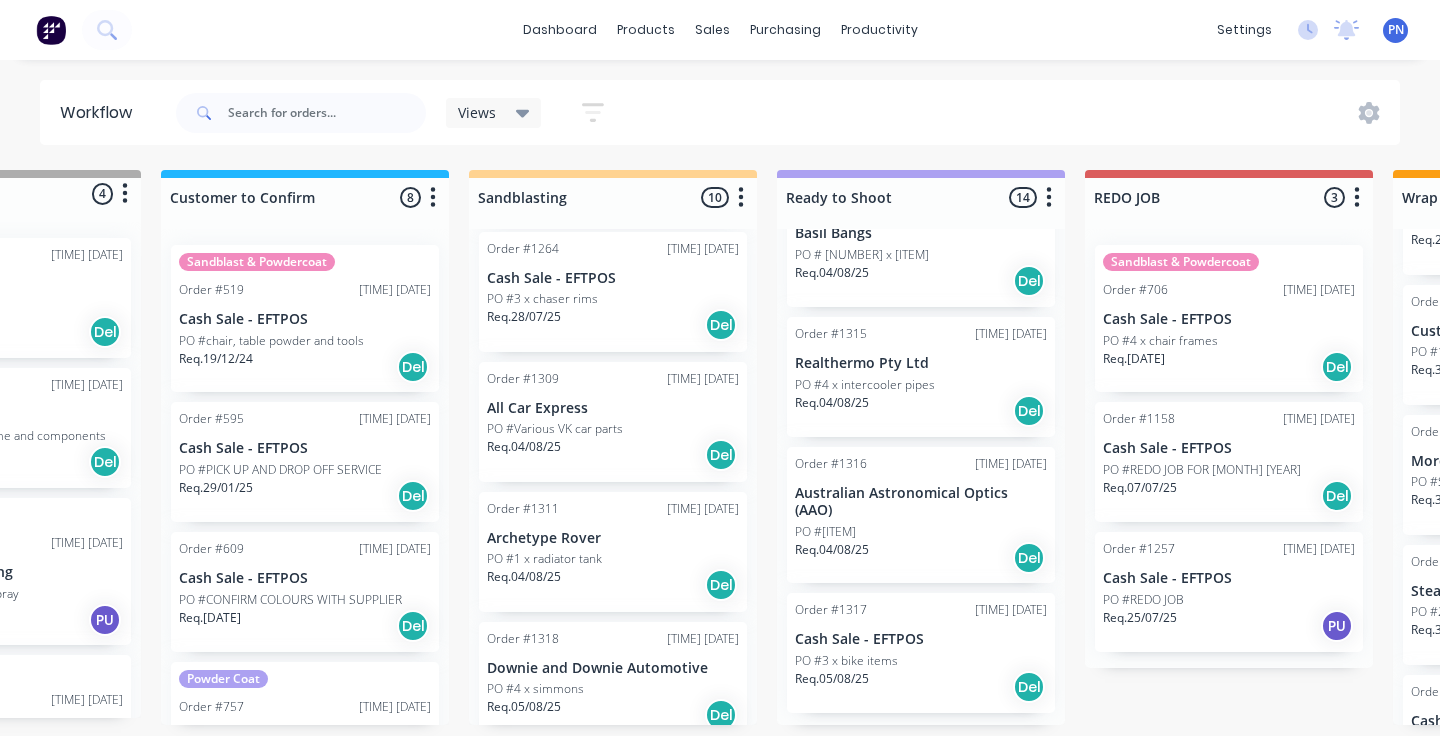 scroll, scrollTop: 488, scrollLeft: 0, axis: vertical 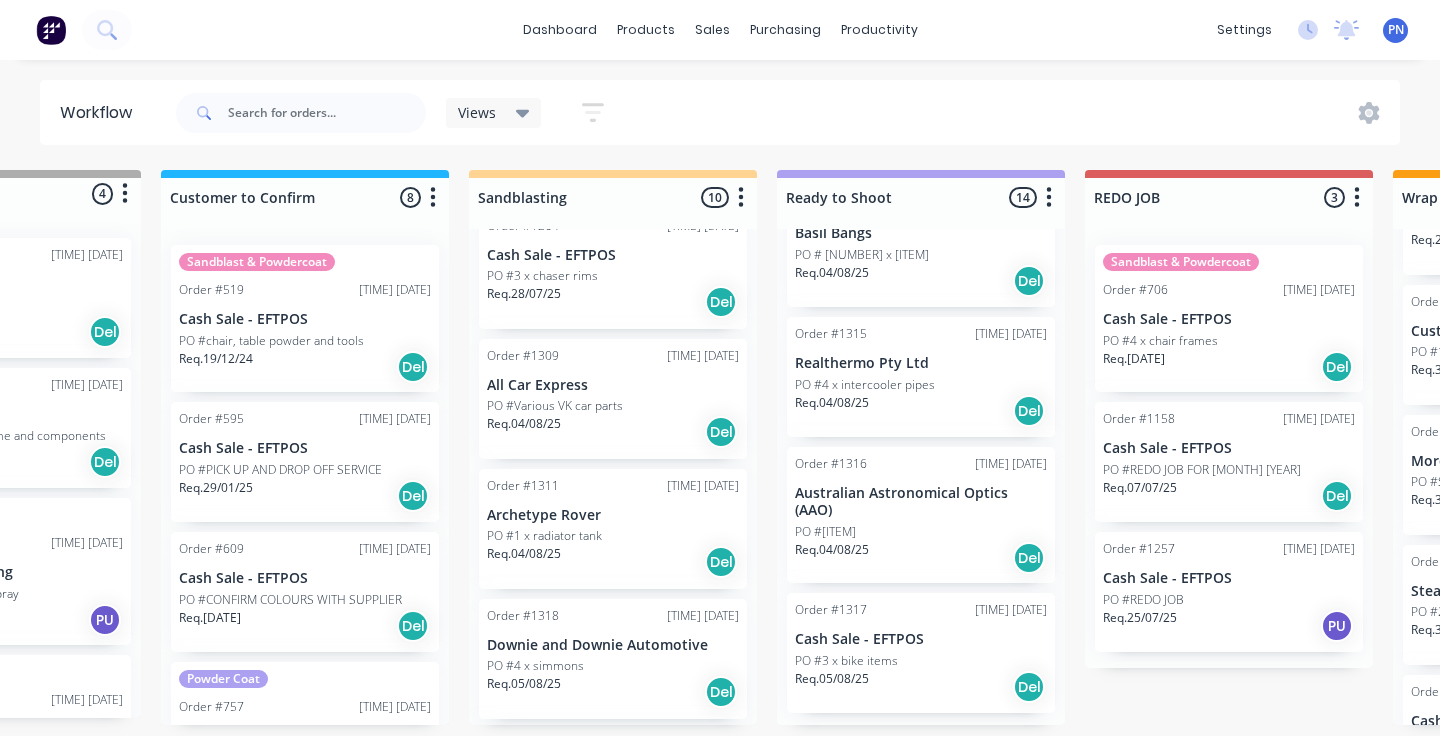 click on "Req. 04/08/25 Del" at bounding box center [613, 432] 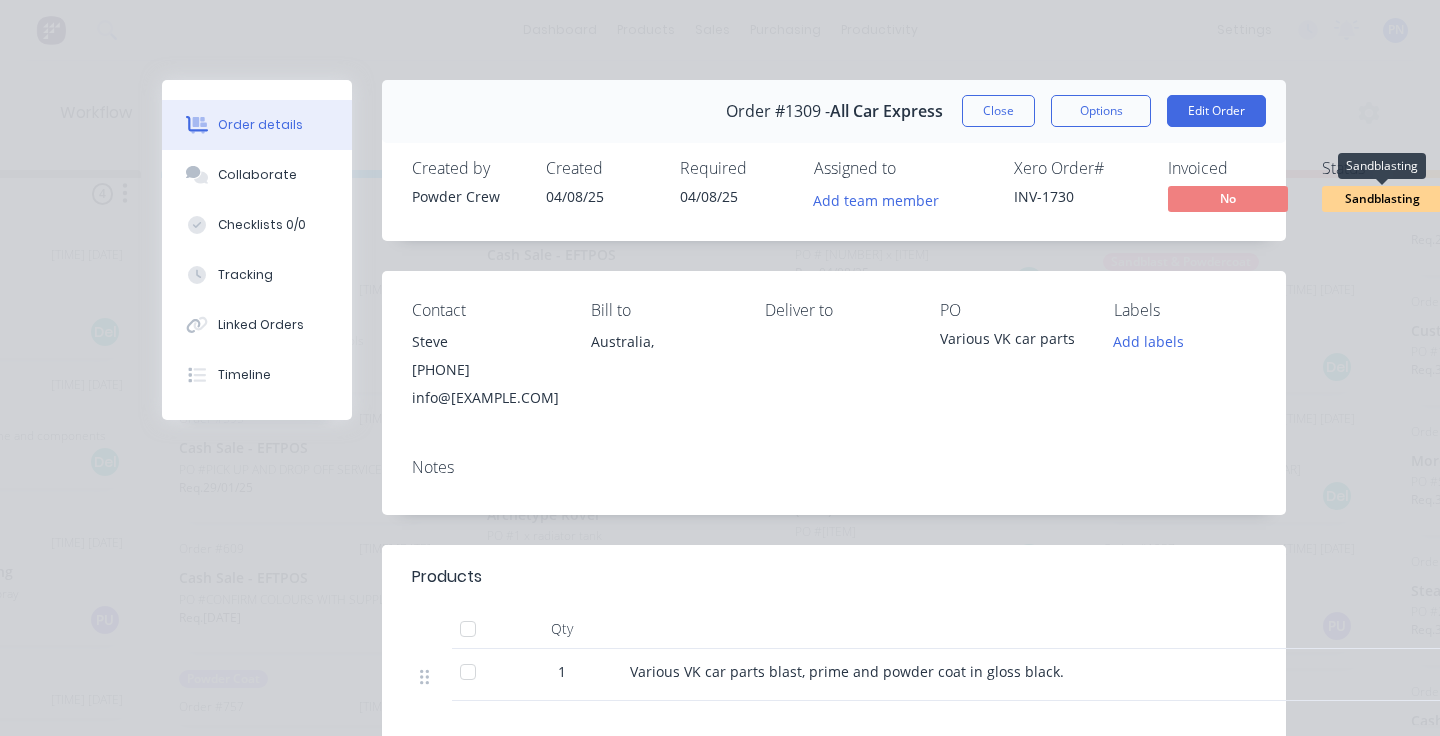 click on "Sandblasting" at bounding box center (1382, 198) 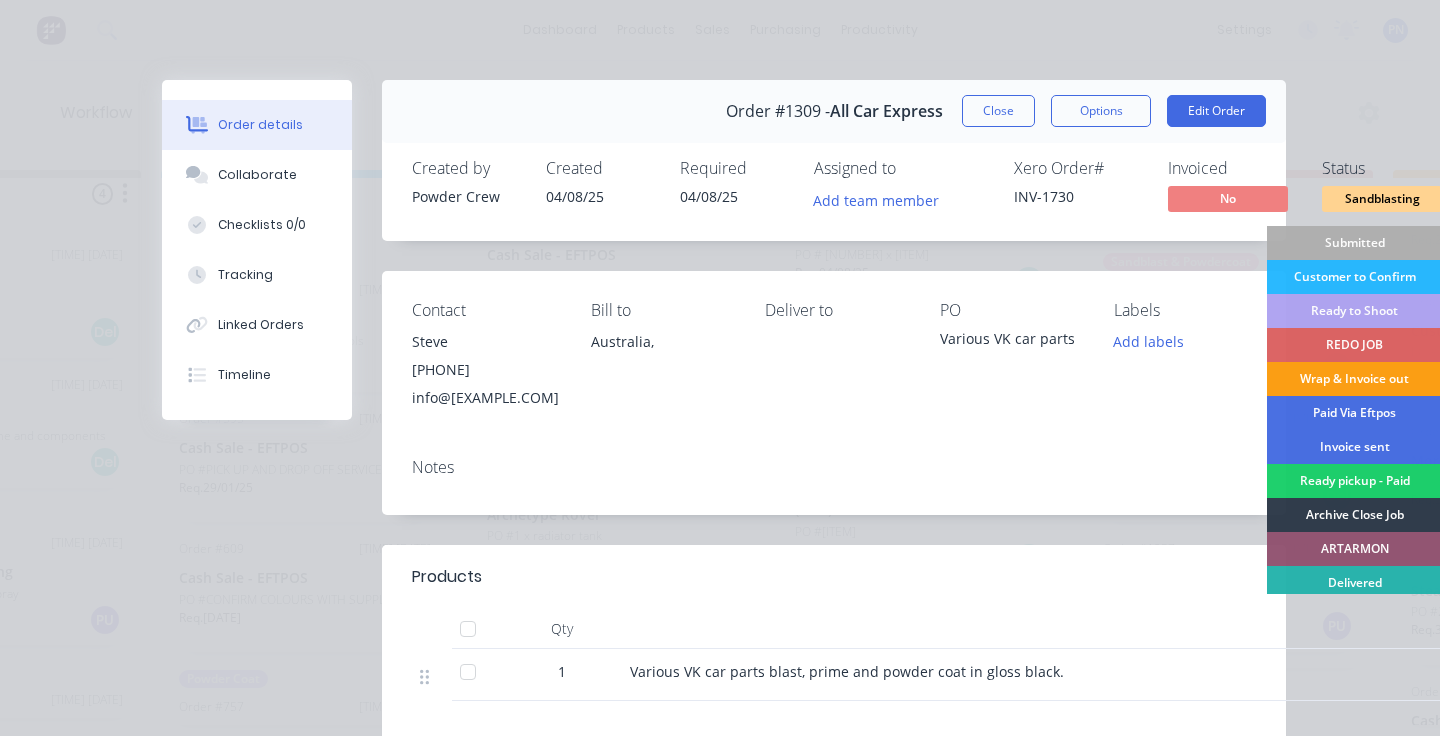 click on "Wrap & Invoice out" at bounding box center (1354, 379) 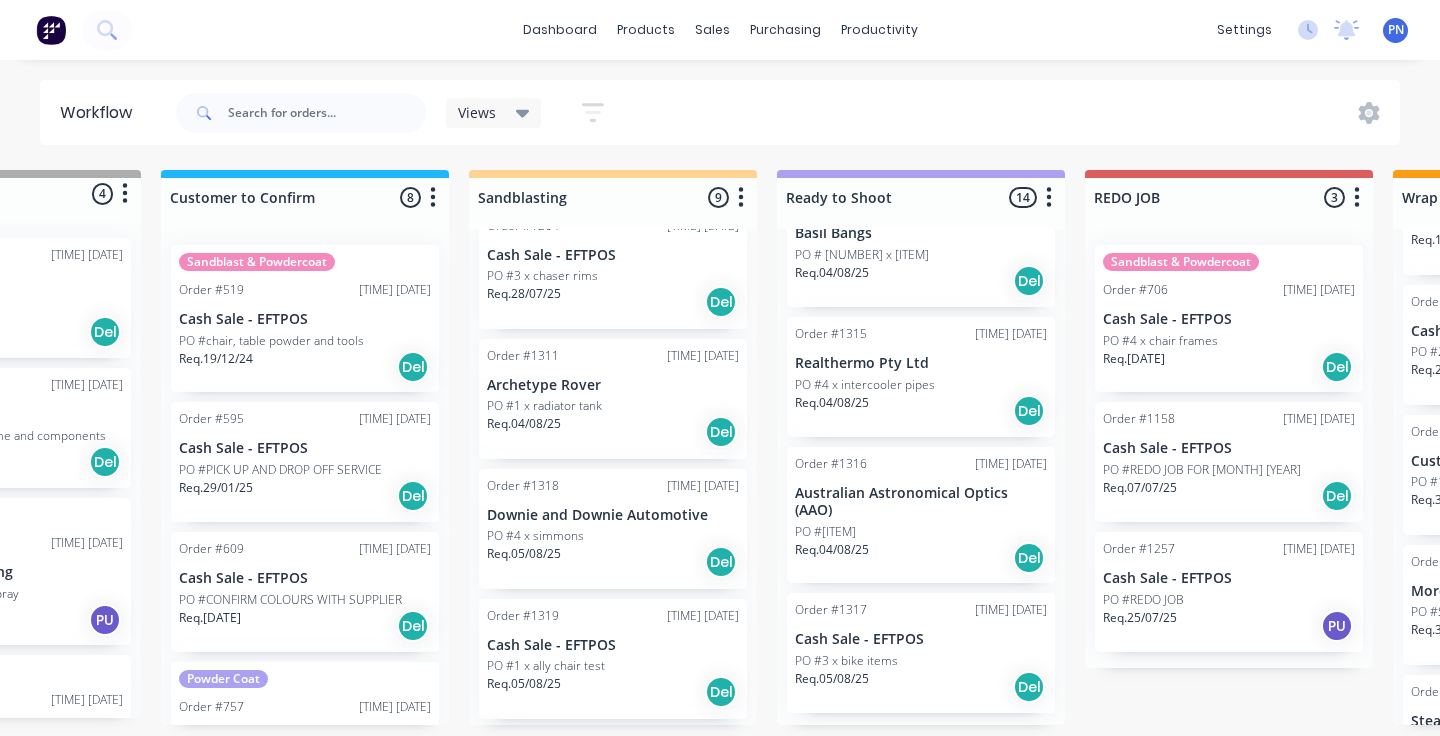 click on "Req. 04/08/25 Del" at bounding box center [613, 432] 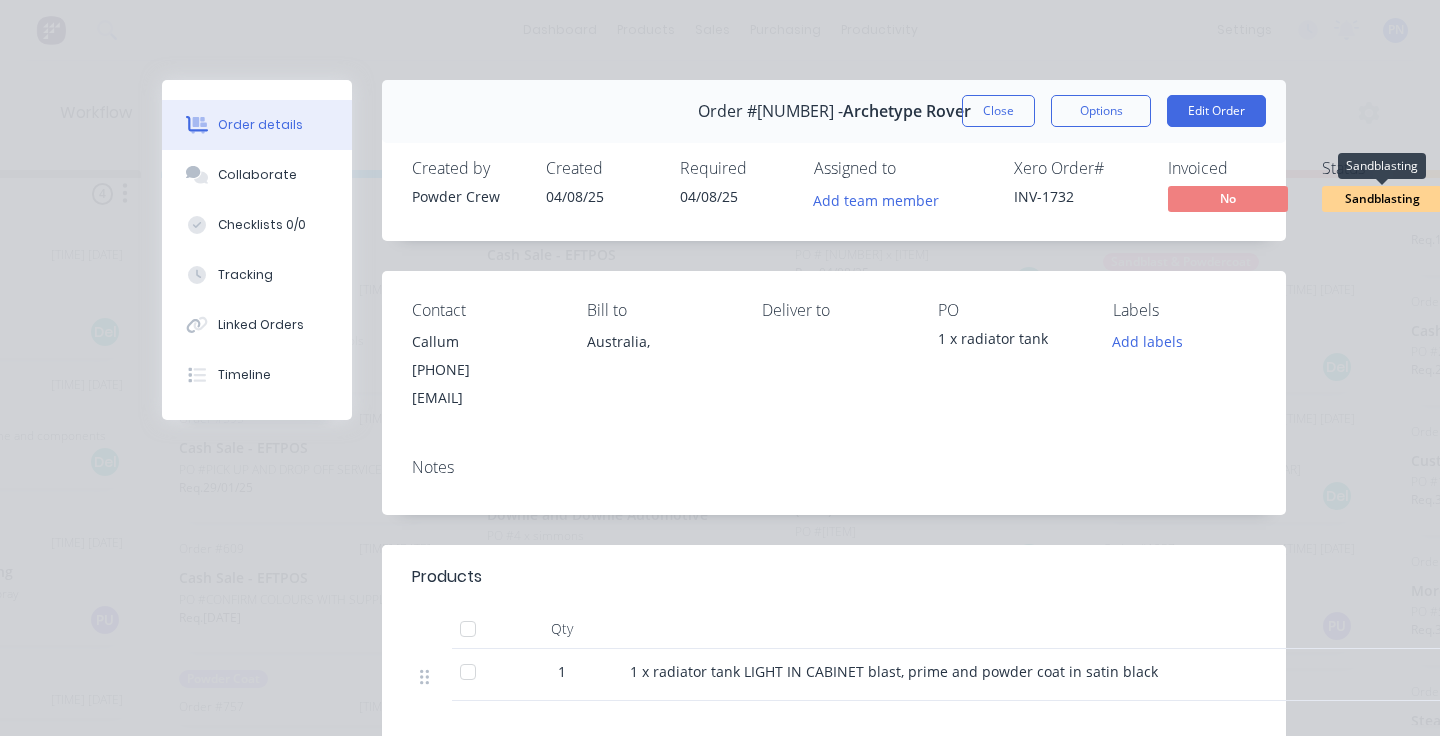 click on "Sandblasting" at bounding box center (1382, 198) 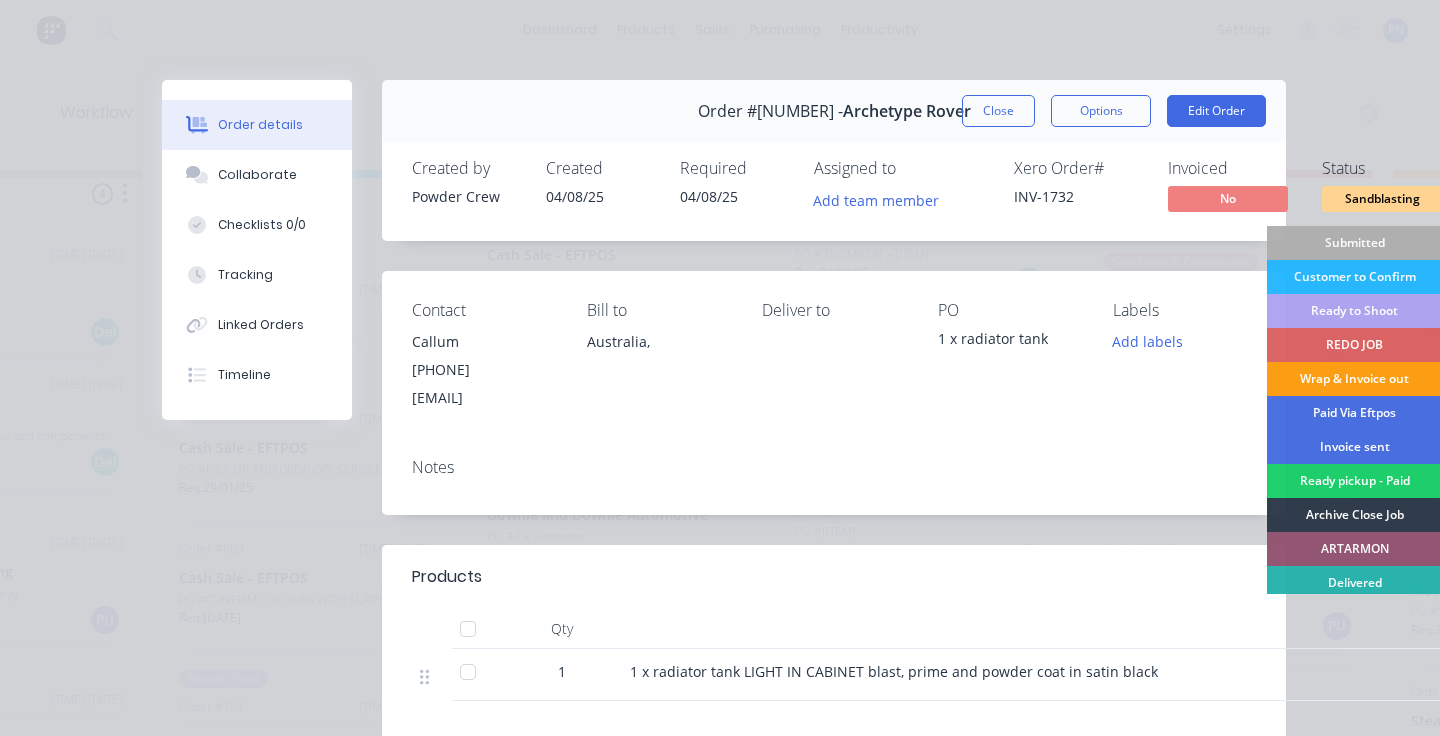 click on "Wrap & Invoice out" at bounding box center [1354, 379] 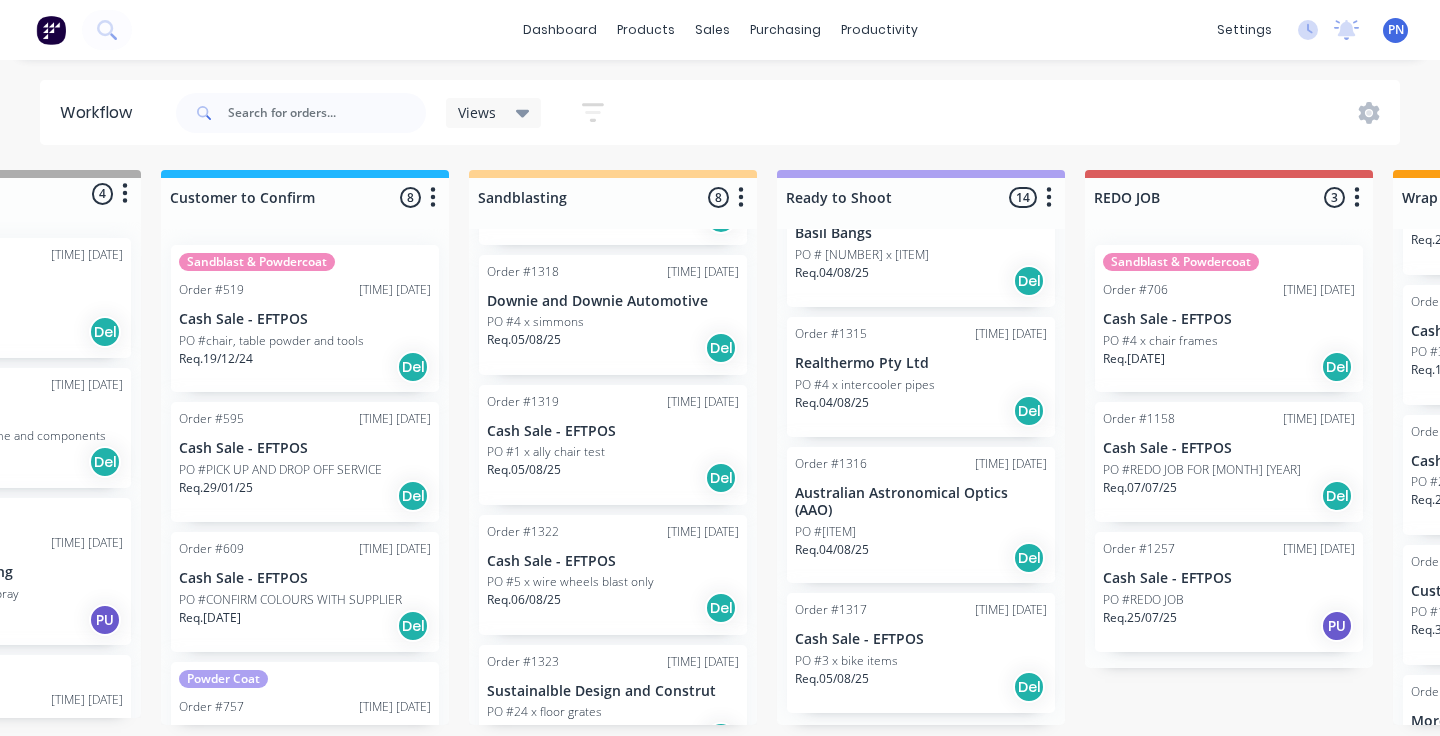 scroll, scrollTop: 576, scrollLeft: 0, axis: vertical 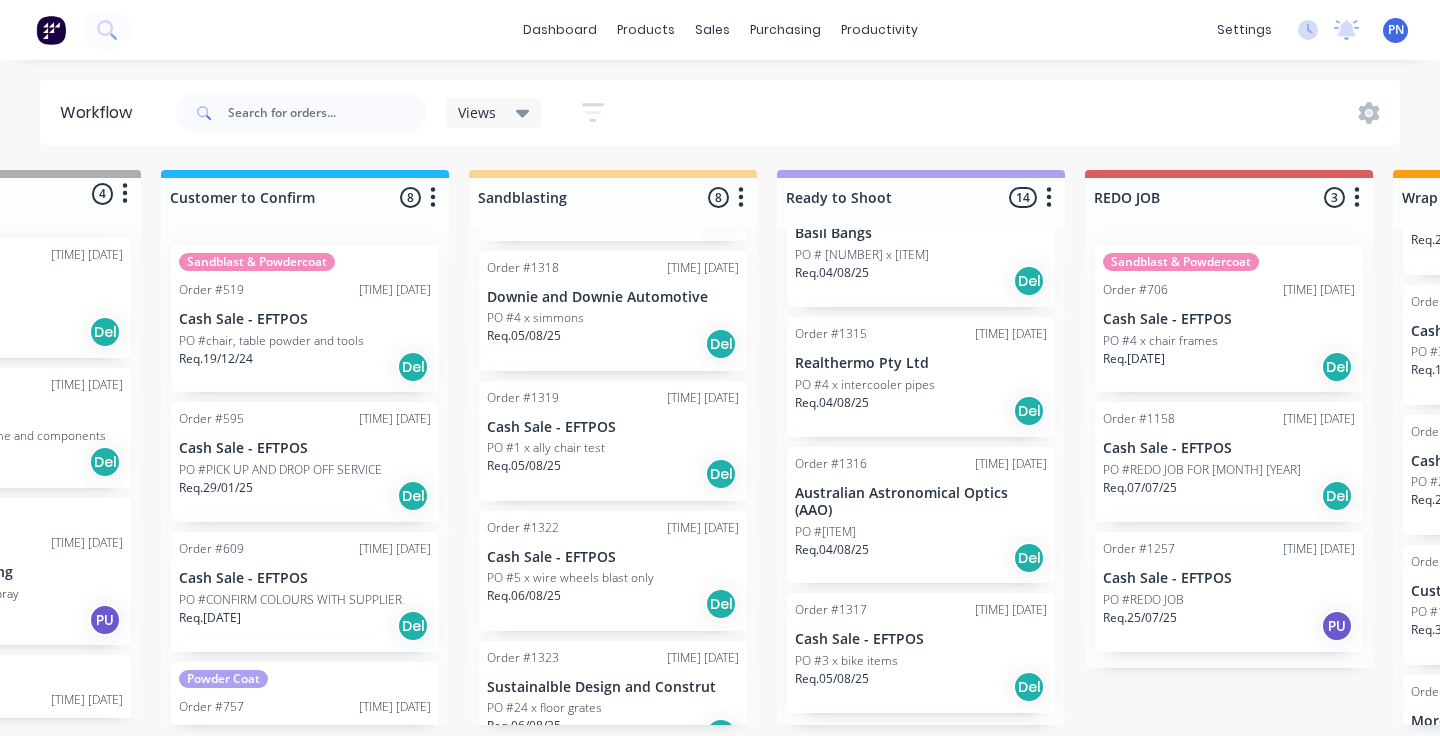 click on "Req. 05/08/25 Del" at bounding box center (613, 474) 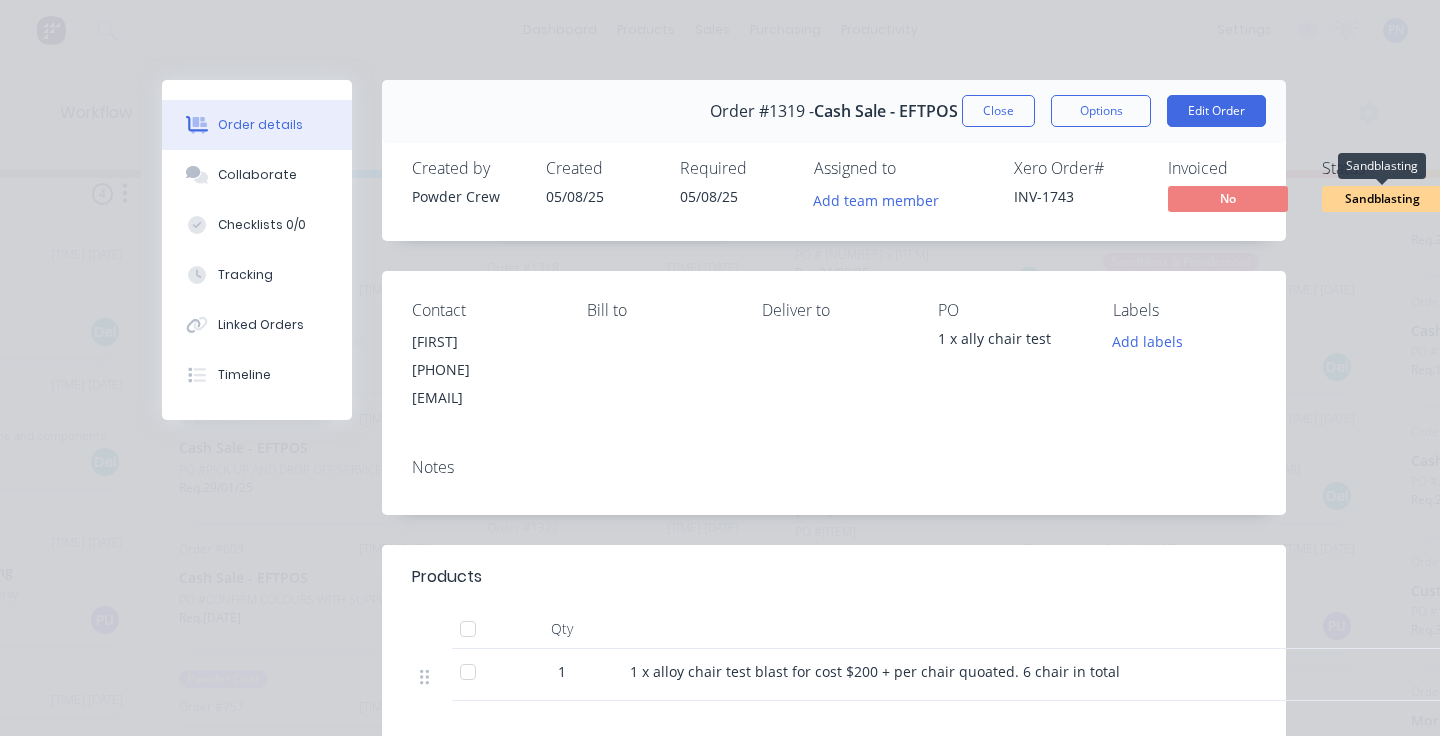 click on "Sandblasting" at bounding box center [1382, 198] 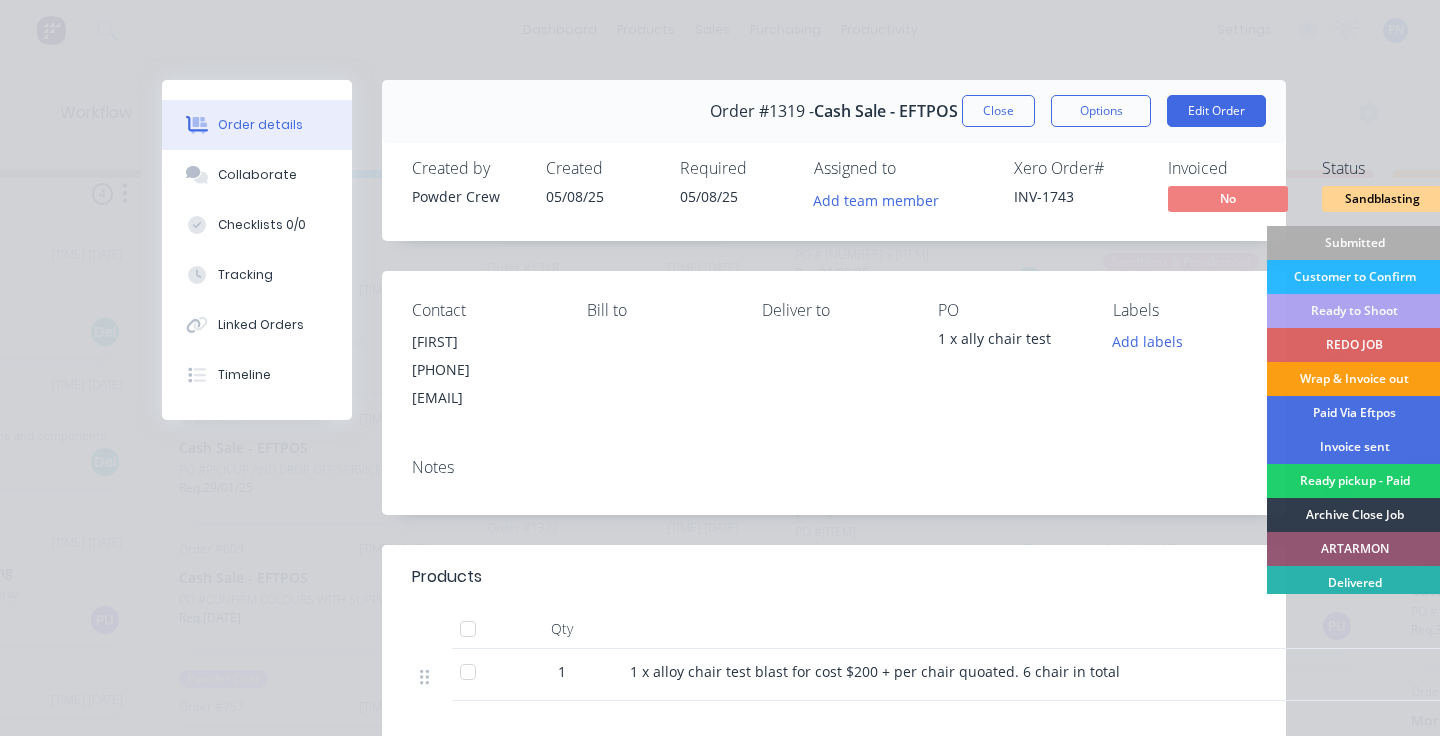 click on "Wrap & Invoice out" at bounding box center [1354, 379] 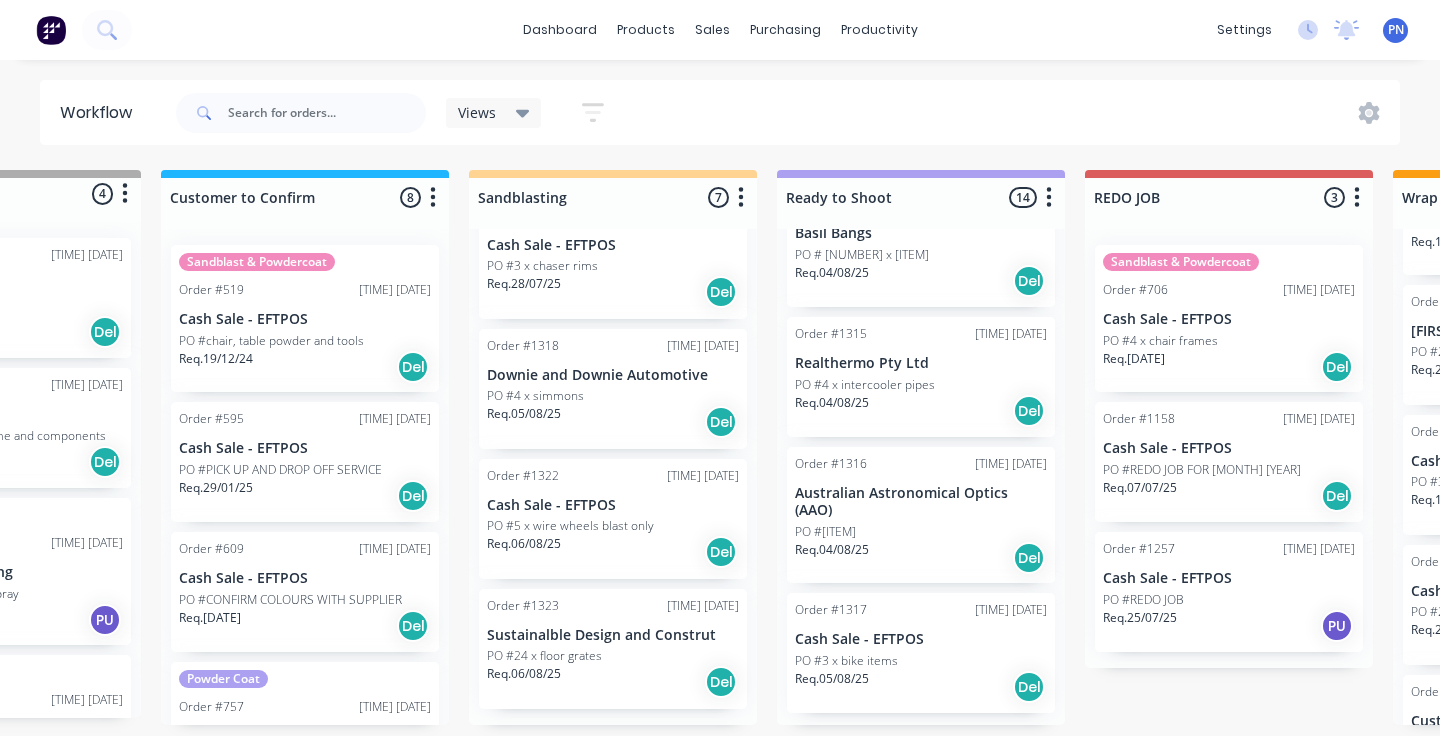 scroll, scrollTop: 496, scrollLeft: 0, axis: vertical 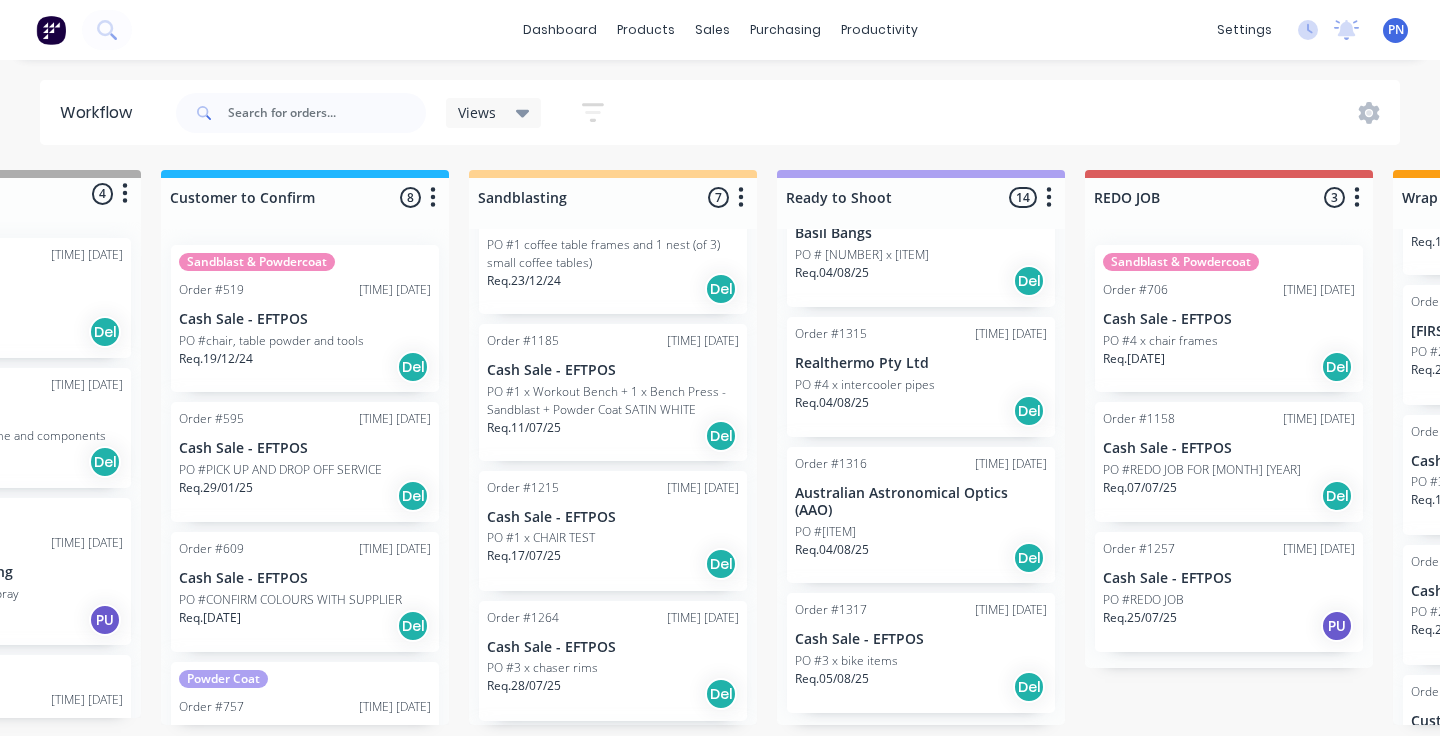 click on "Req. 17/07/25 Del" at bounding box center [613, 564] 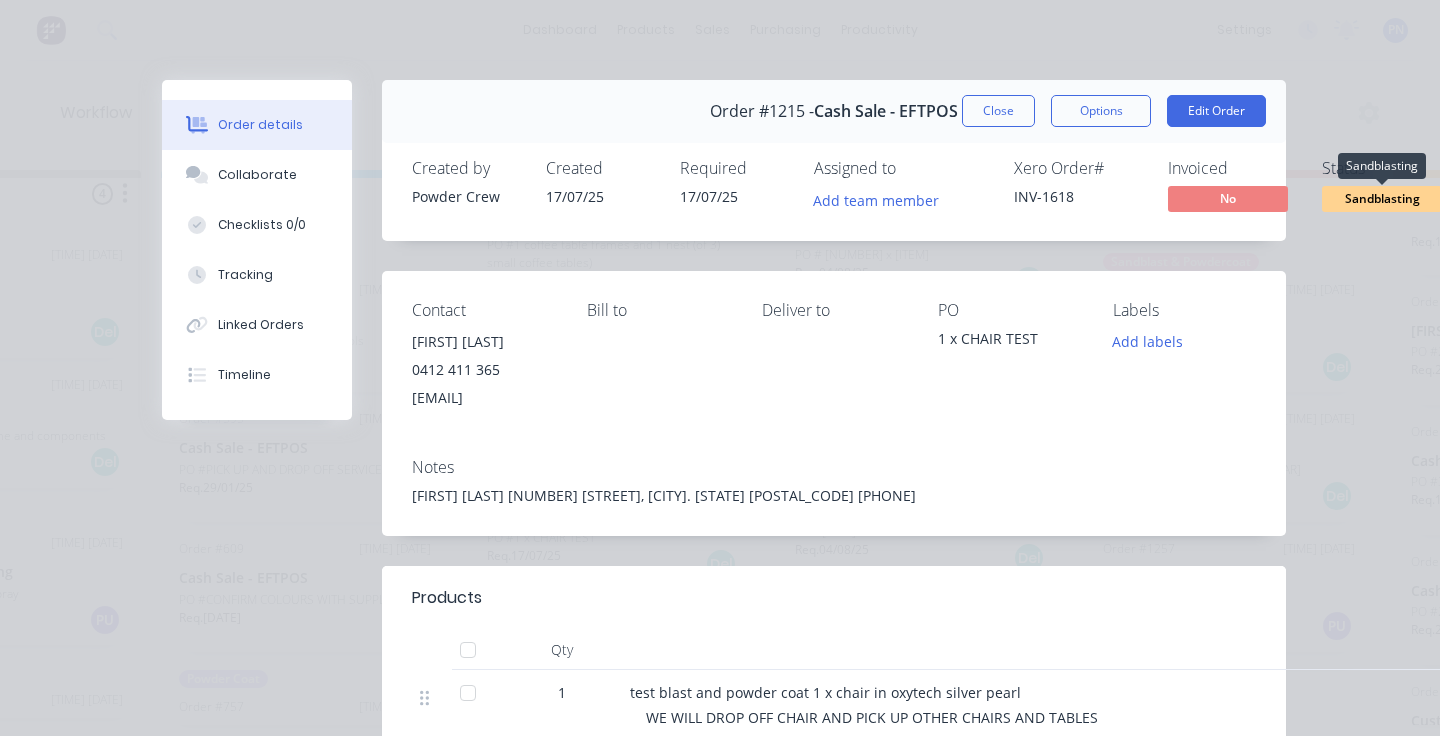 click on "Sandblasting" at bounding box center (1382, 198) 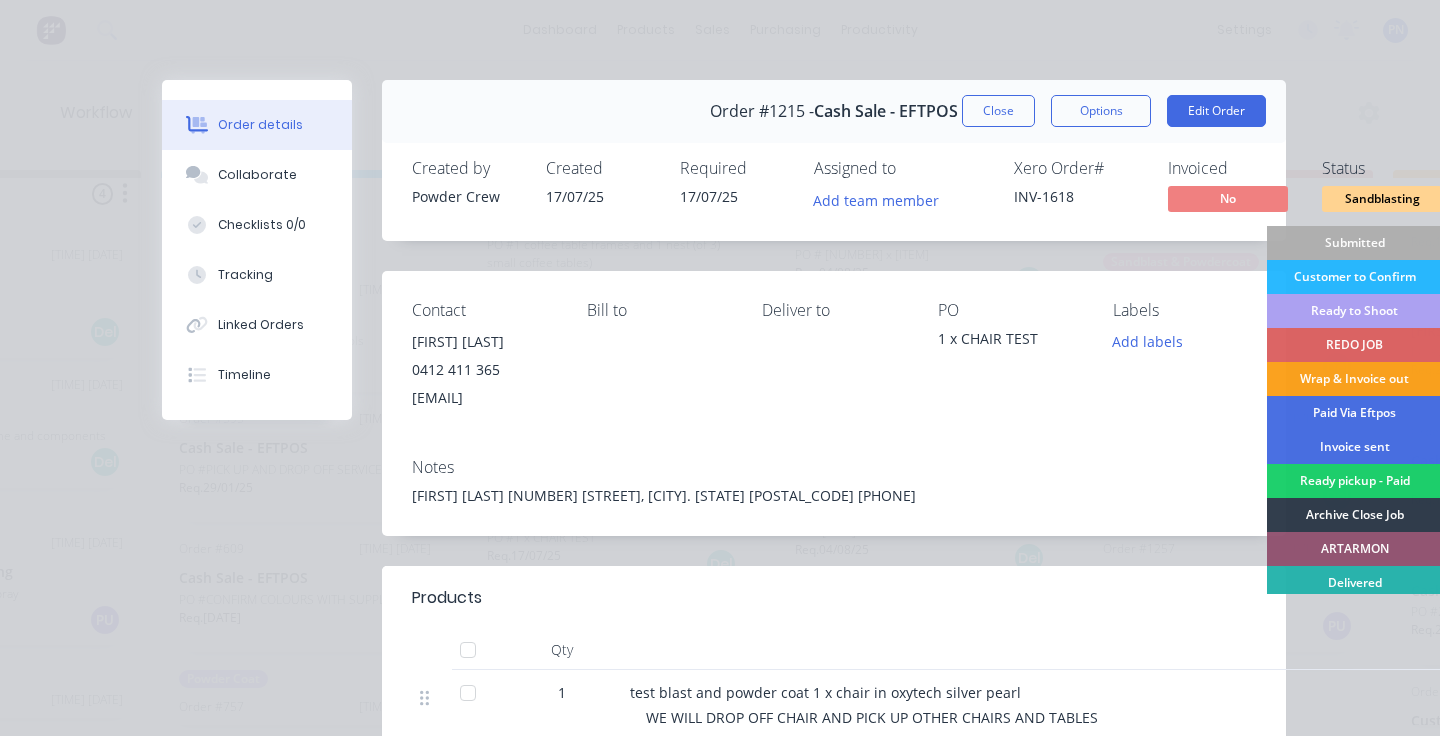 click on "Ready to Shoot" at bounding box center (1354, 311) 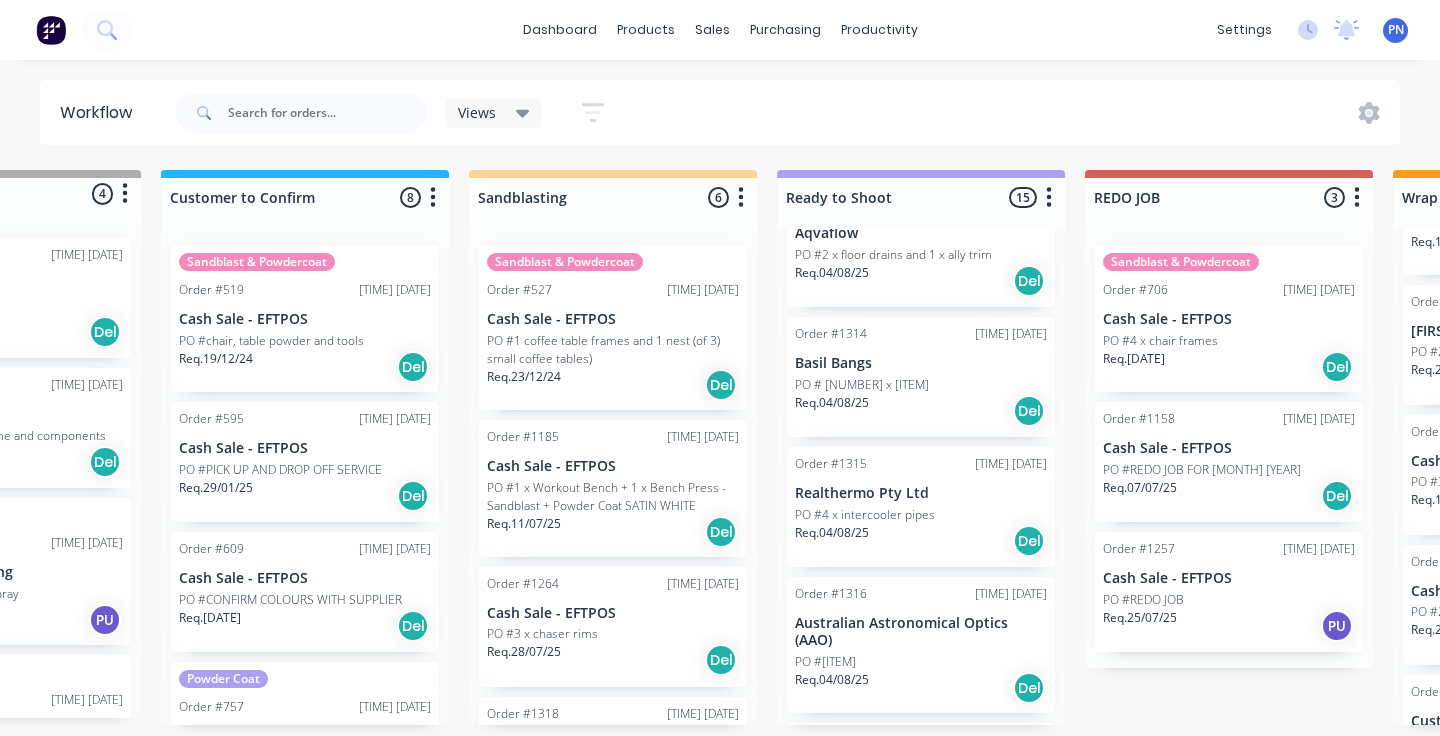 scroll, scrollTop: 0, scrollLeft: 0, axis: both 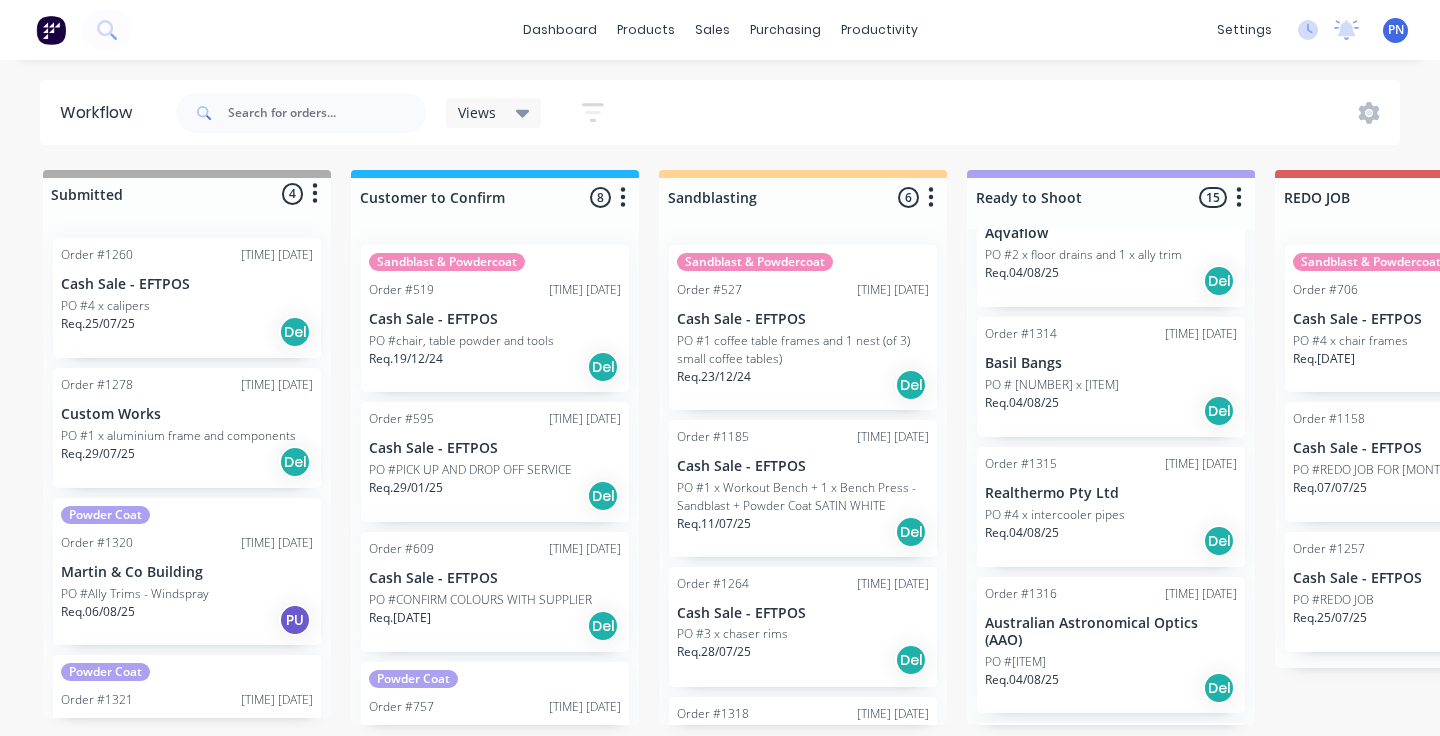 click on "Req. [DATE] Del" at bounding box center [803, 385] 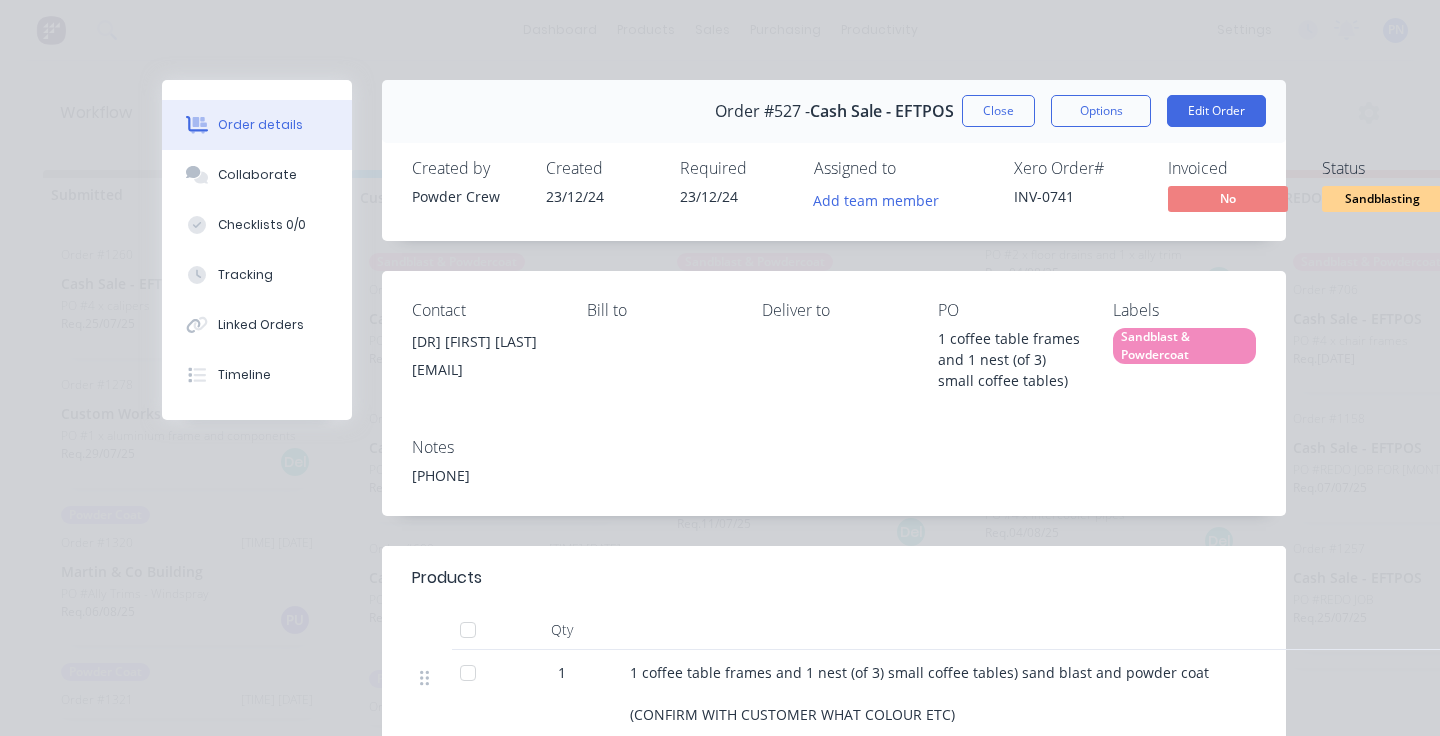 scroll, scrollTop: 0, scrollLeft: 0, axis: both 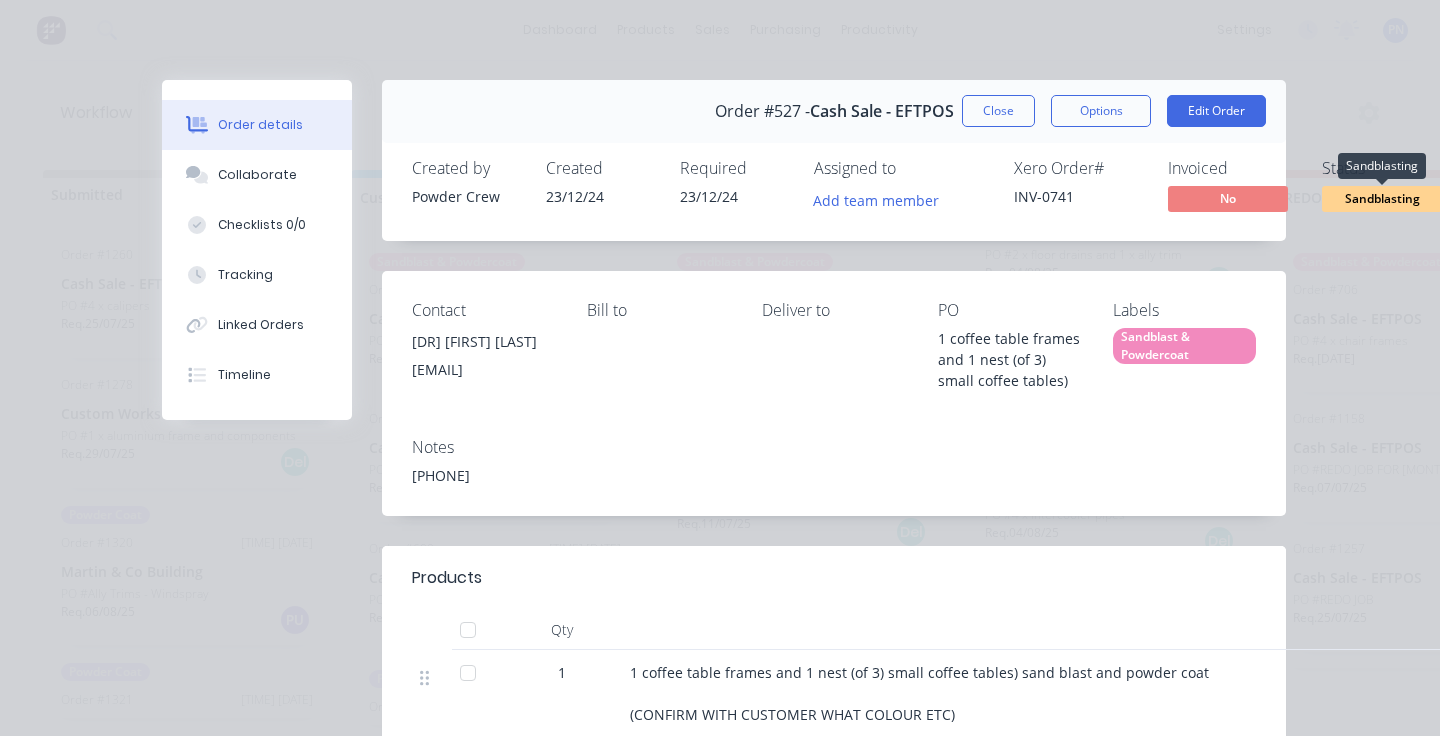 click on "Sandblasting" at bounding box center [1382, 198] 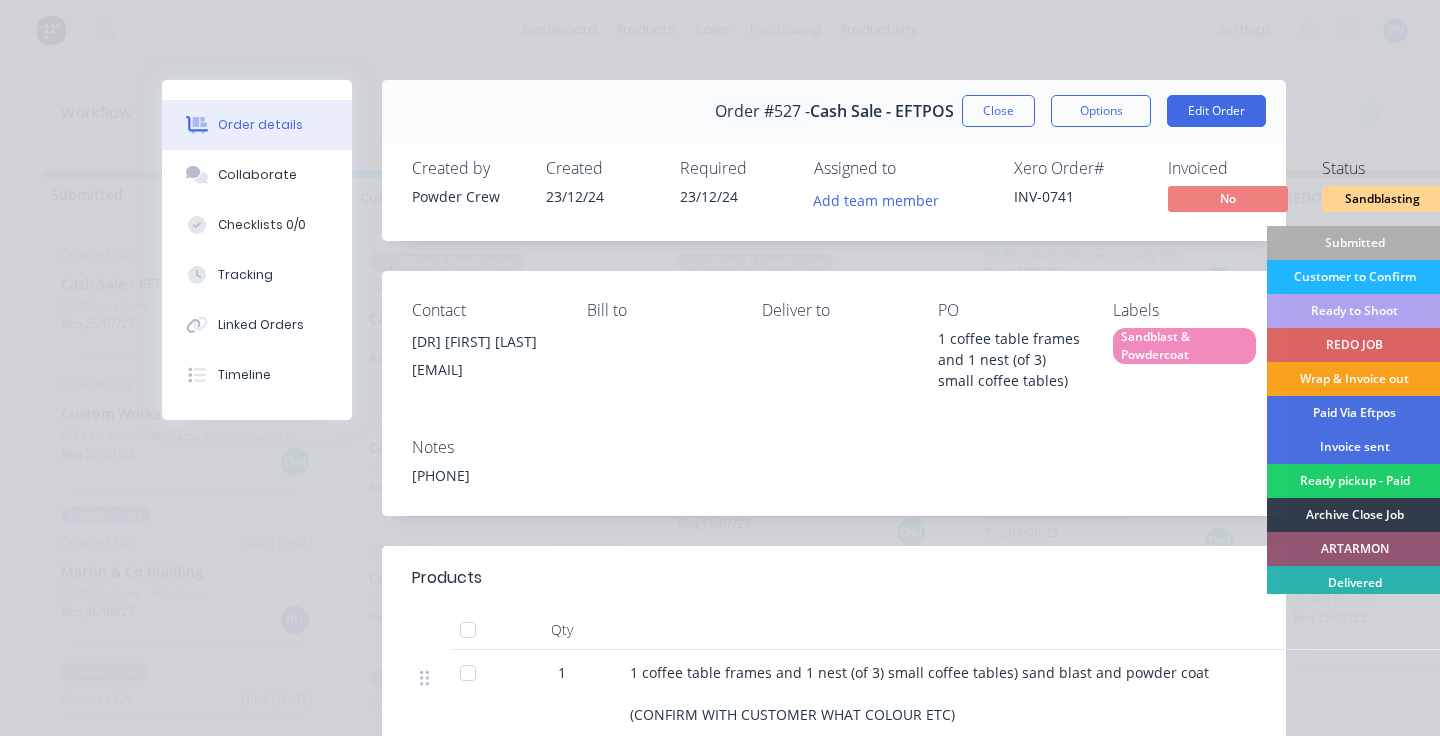 click on "Customer to Confirm" at bounding box center [1354, 277] 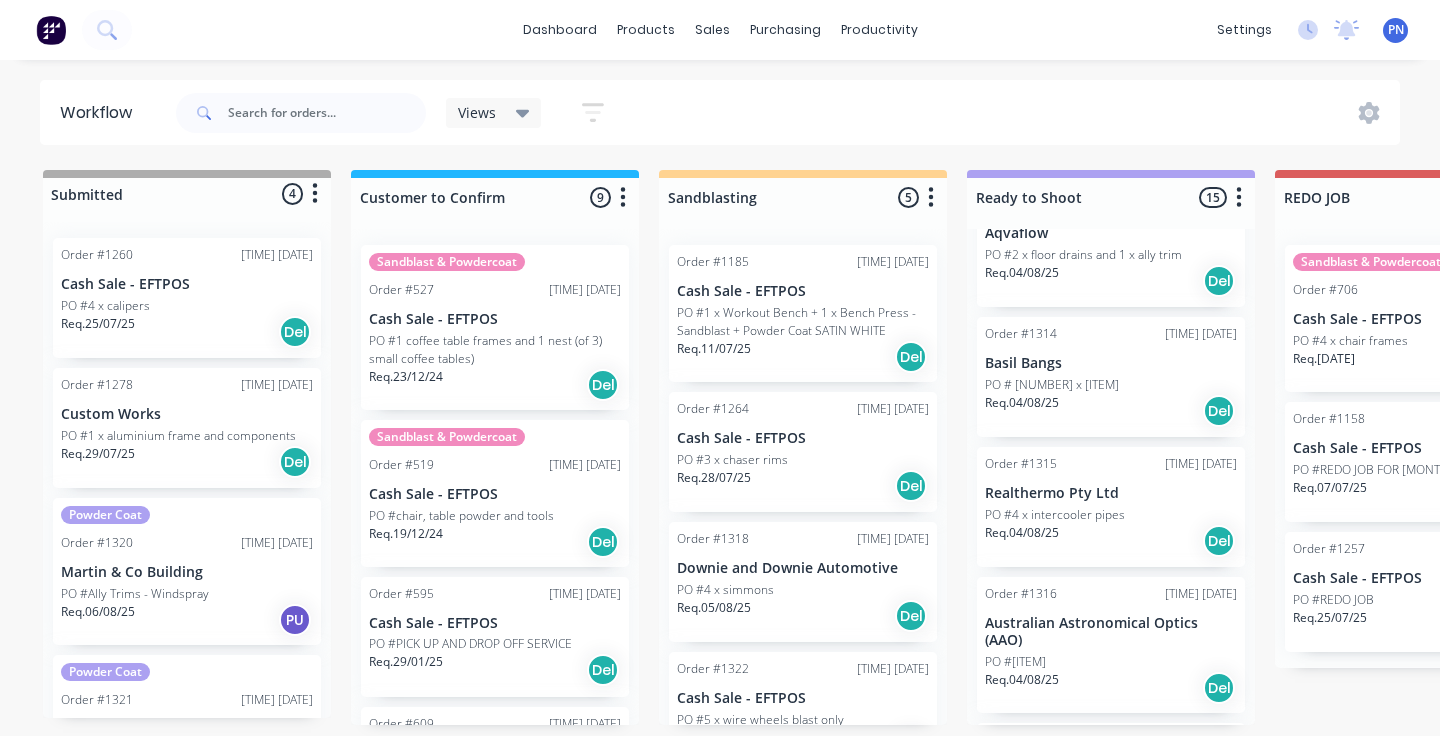 click on "Req. [DATE] Del" at bounding box center [495, 385] 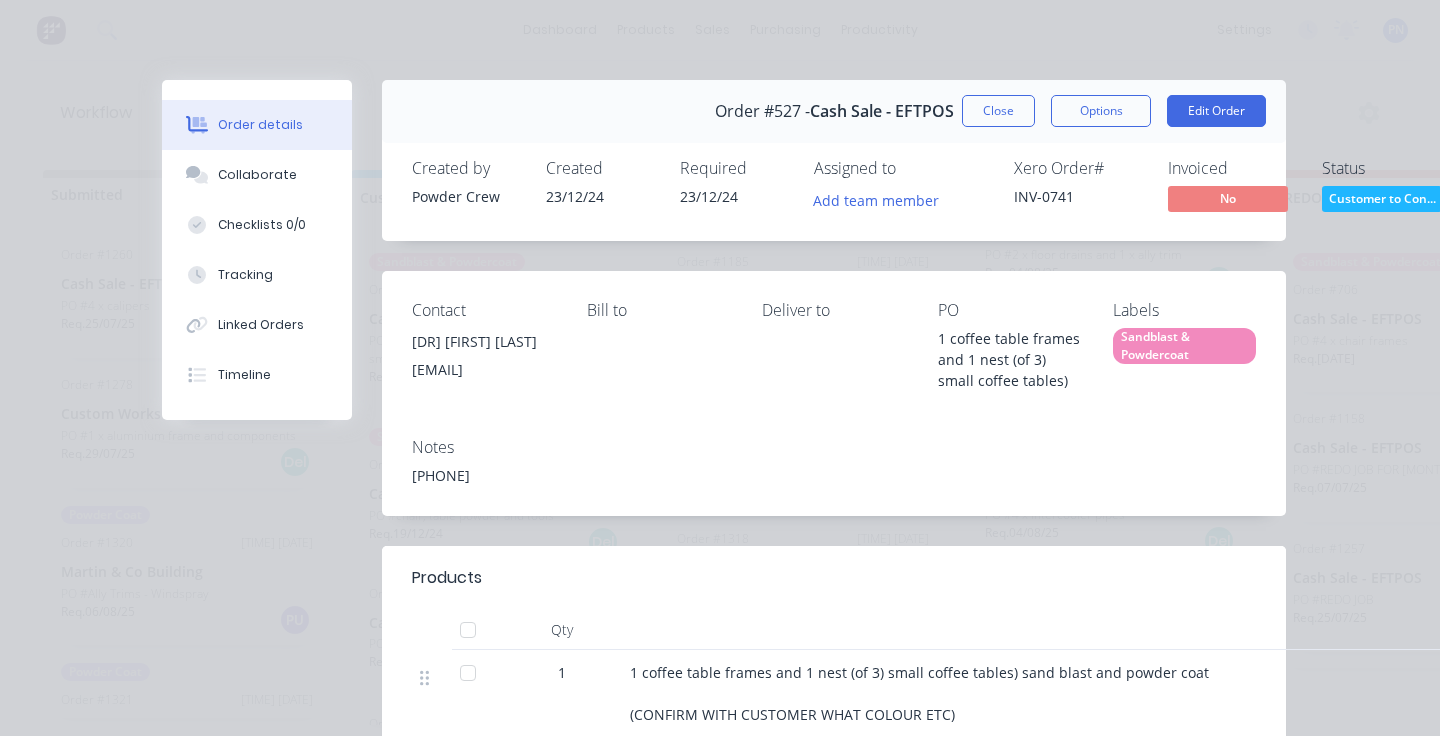scroll, scrollTop: 0, scrollLeft: 0, axis: both 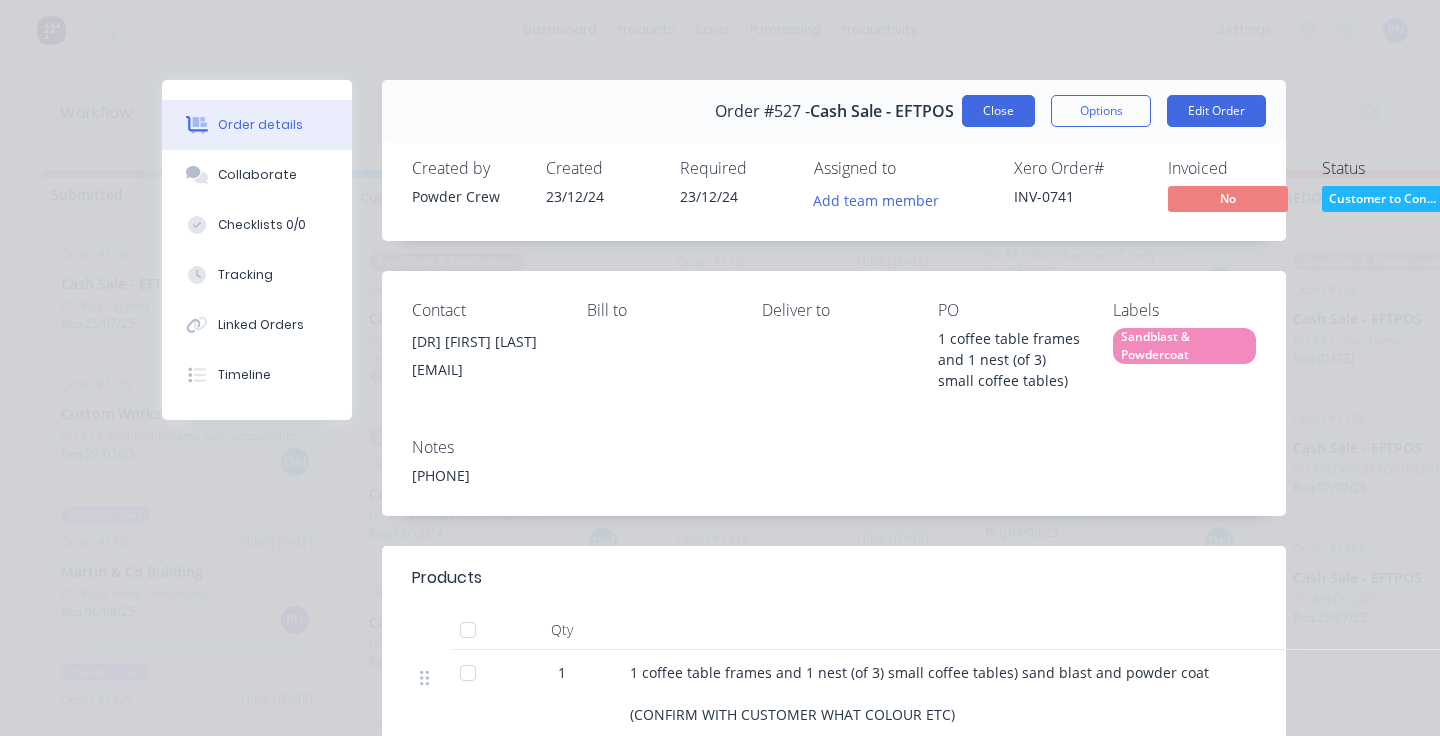 click on "Close" at bounding box center [998, 111] 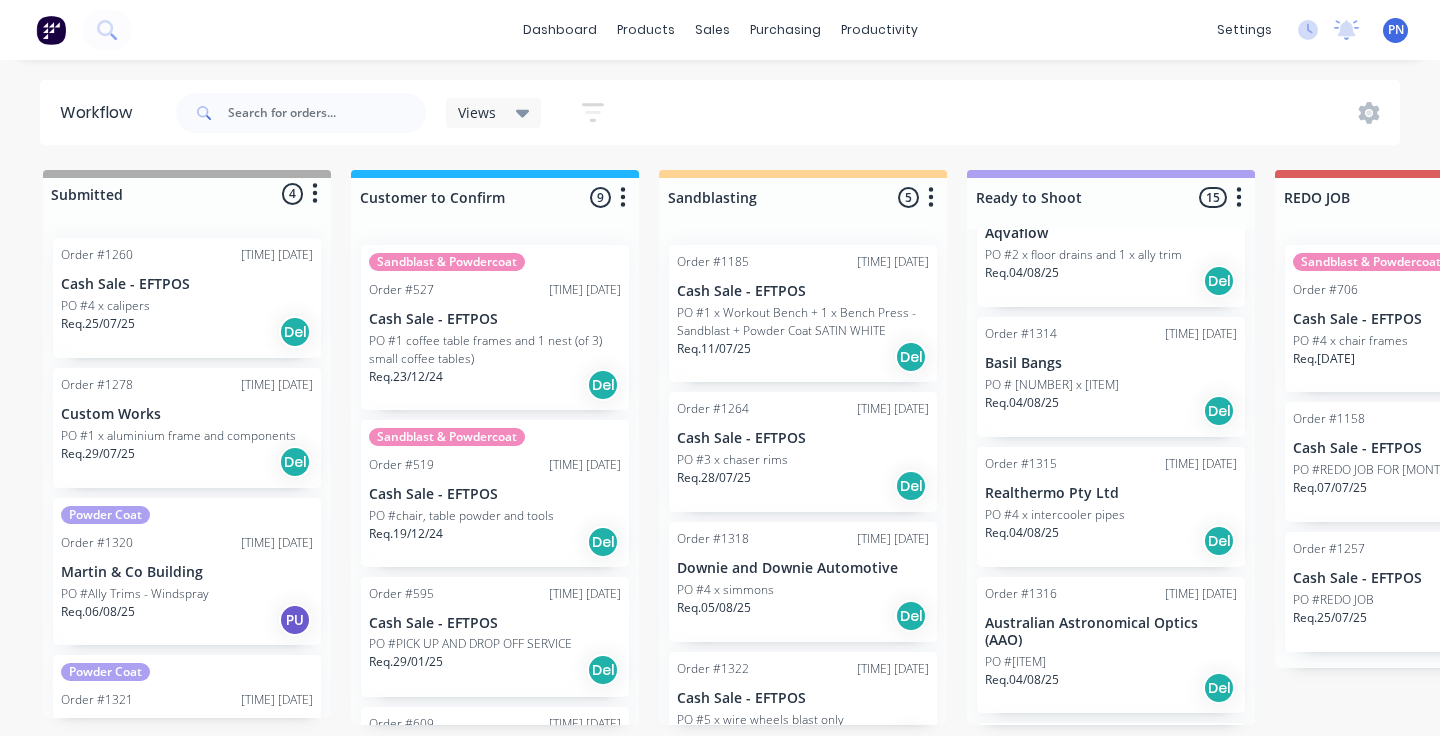 click on "Req. 29/07/25 Del" at bounding box center [187, 462] 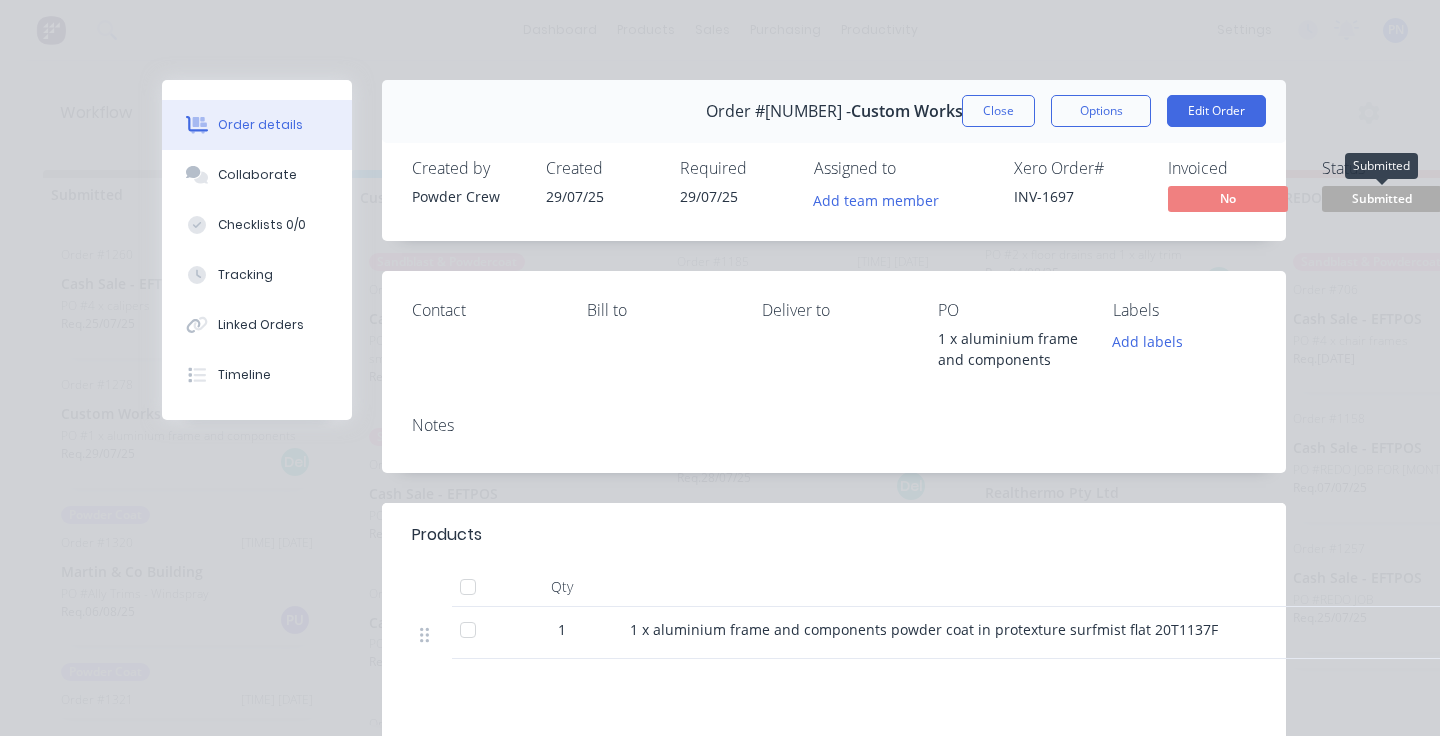click on "Submitted" at bounding box center [1382, 198] 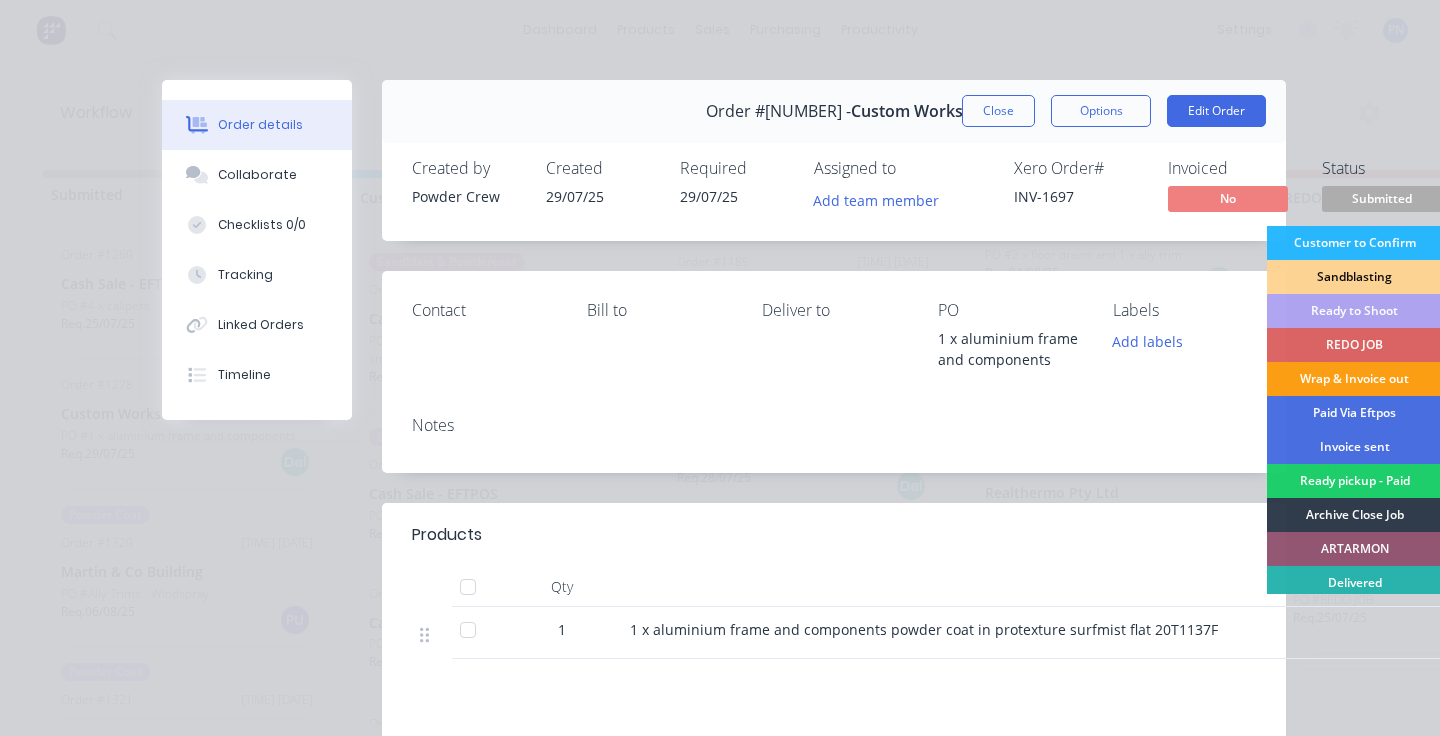 click on "Wrap & Invoice out" at bounding box center [1354, 379] 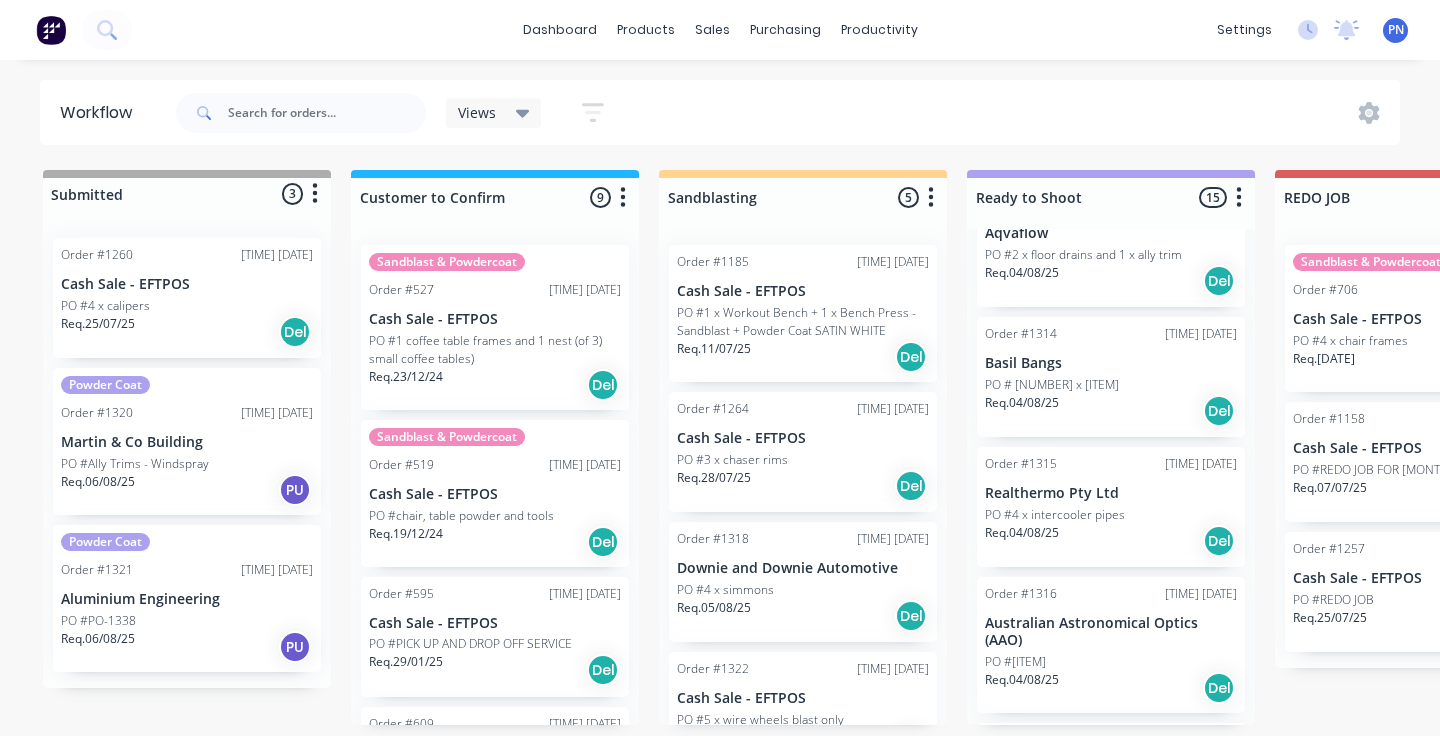 scroll, scrollTop: 0, scrollLeft: 0, axis: both 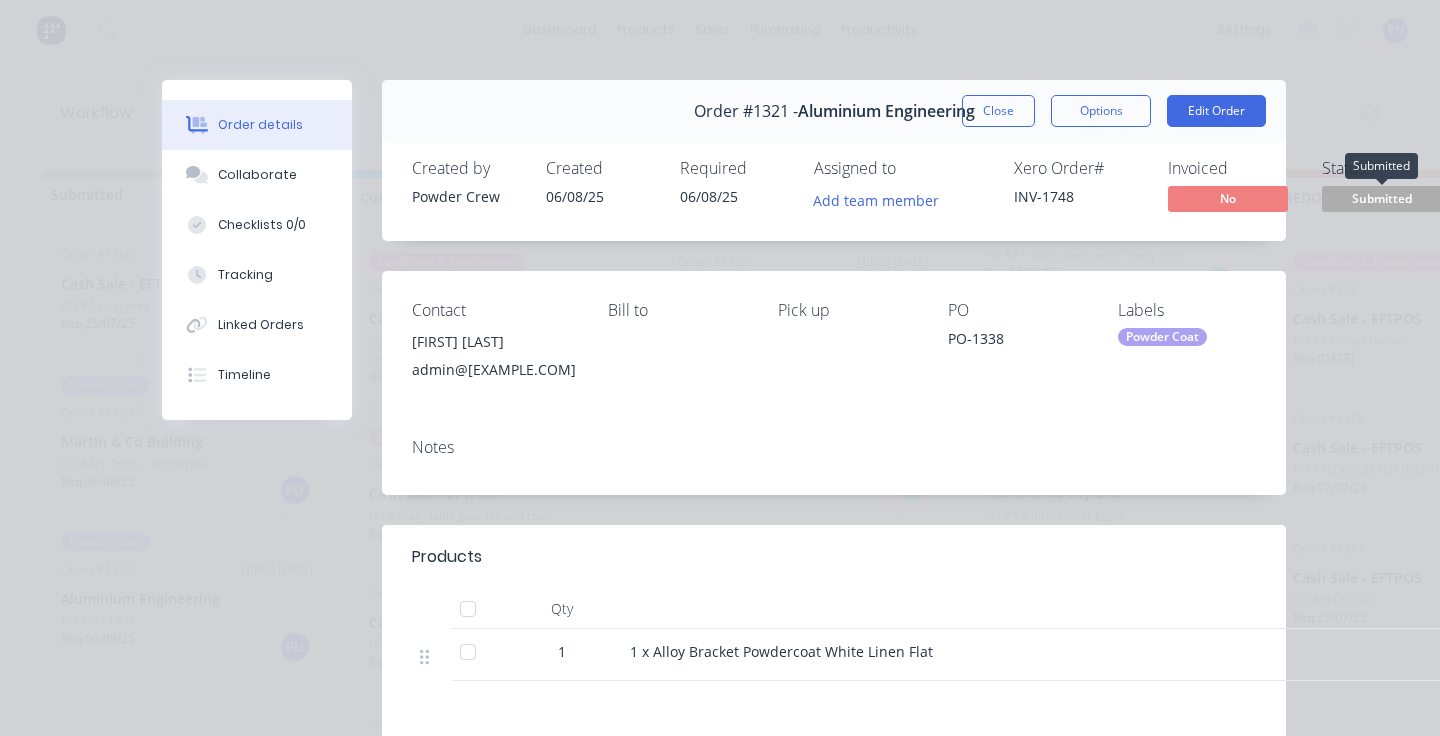 click on "Submitted" at bounding box center [1382, 198] 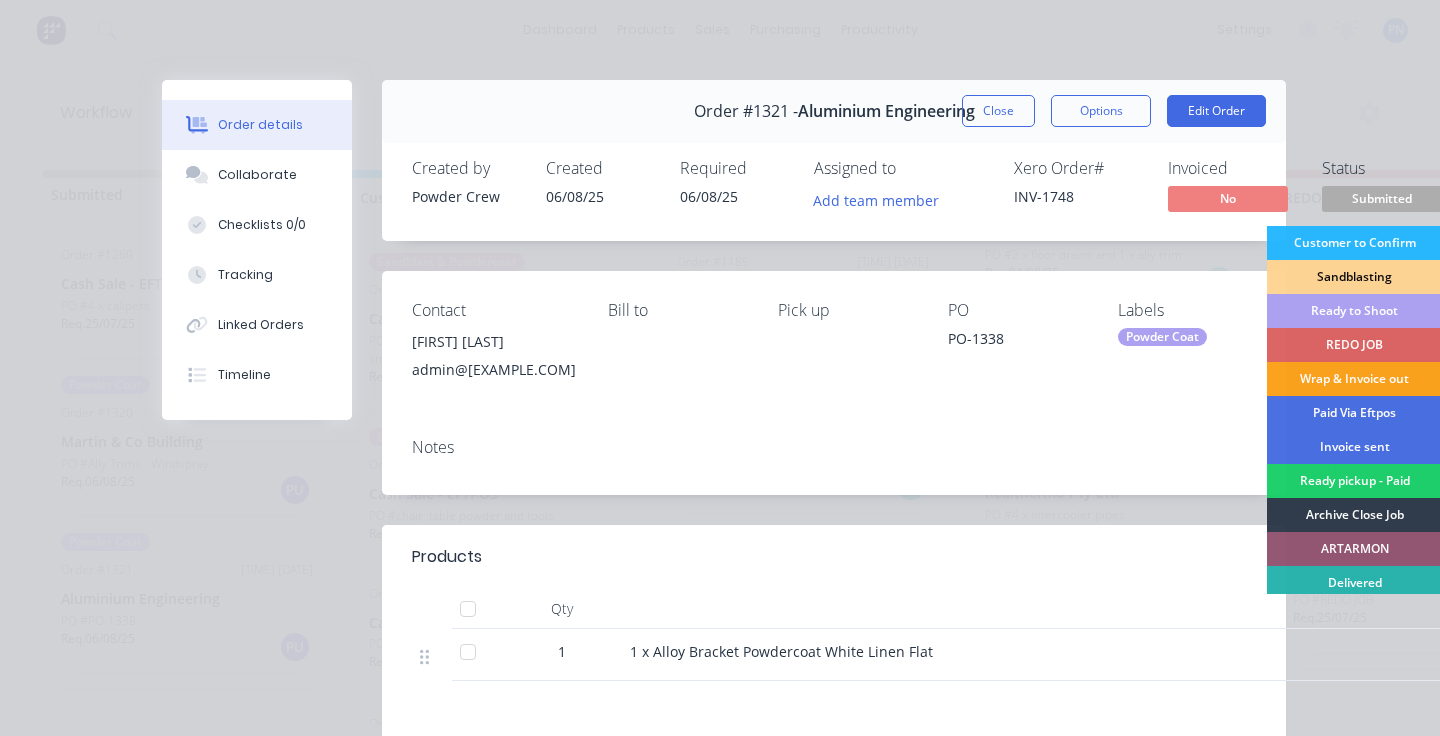 click on "Ready to Shoot" at bounding box center [1354, 311] 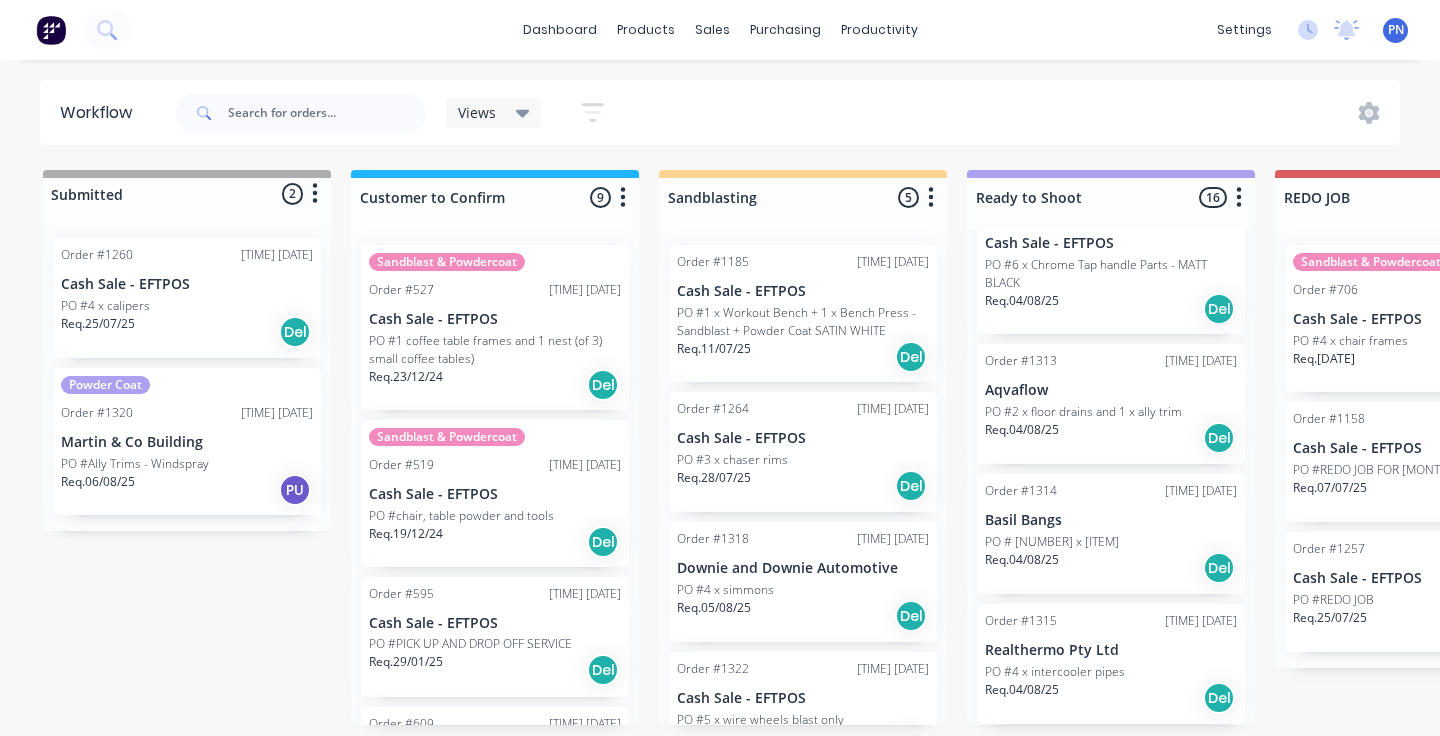 click on "Powder Coat Order #[NUMBER] [TIME] [DATE] [COMPANY] PO #[ITEM] - [ITEM] Req. [DATE] PU" at bounding box center (187, 441) 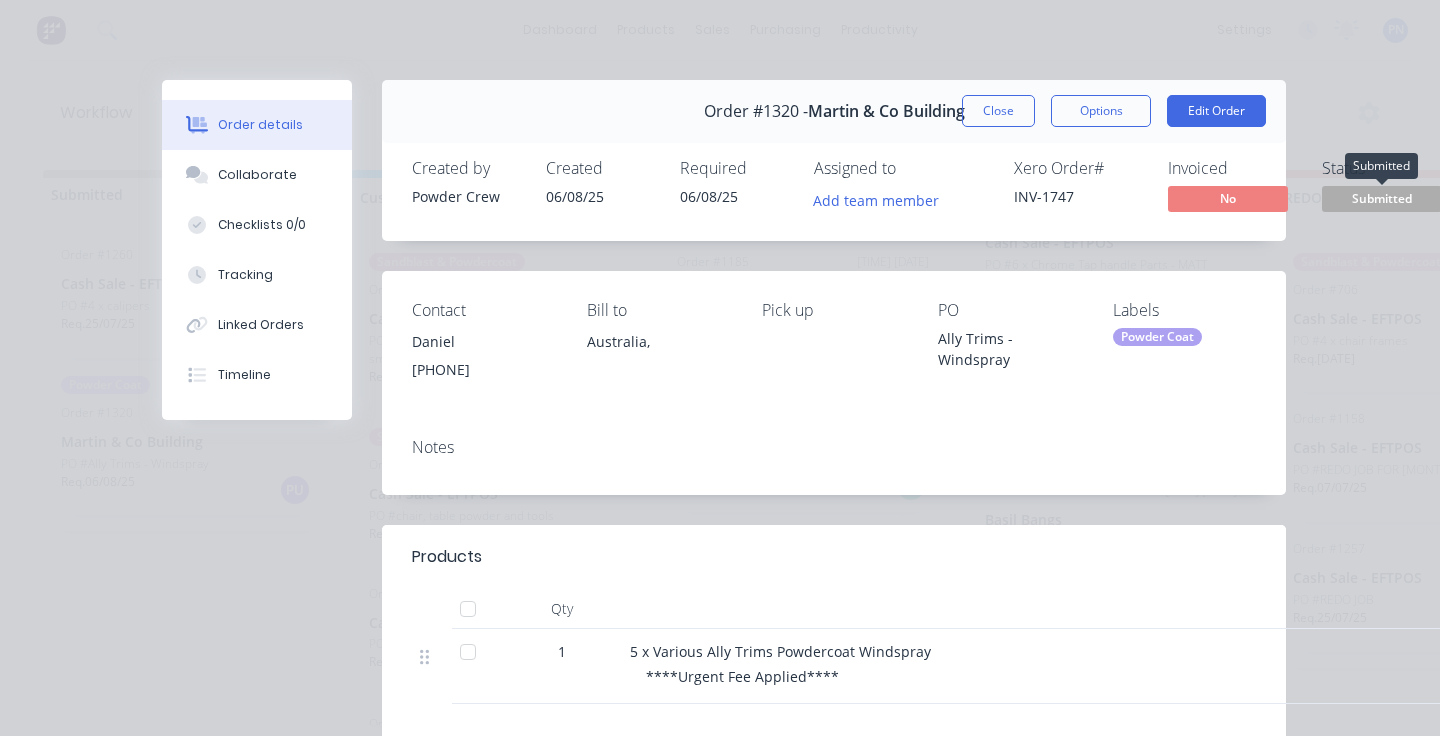 click on "Submitted" at bounding box center (1382, 198) 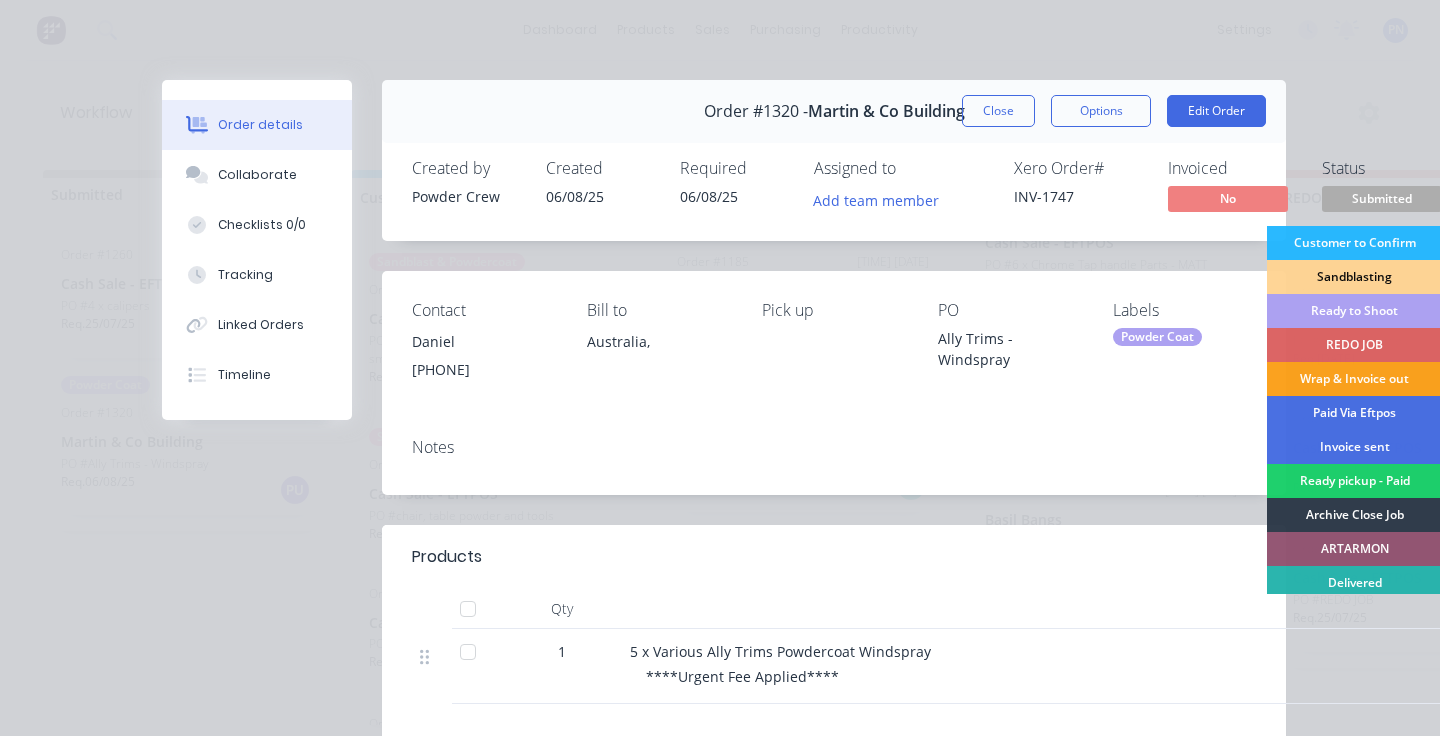 click on "Ready to Shoot" at bounding box center [1354, 311] 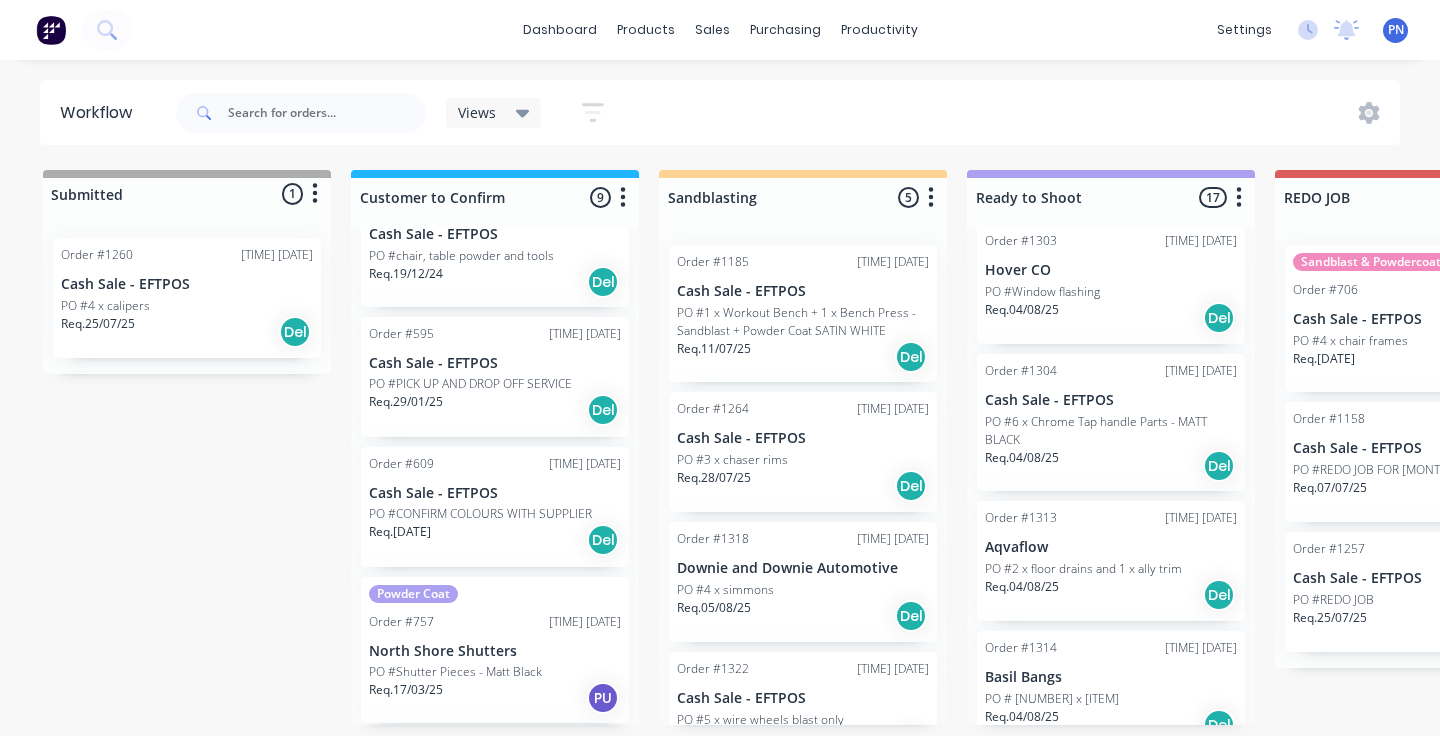scroll, scrollTop: 307, scrollLeft: 0, axis: vertical 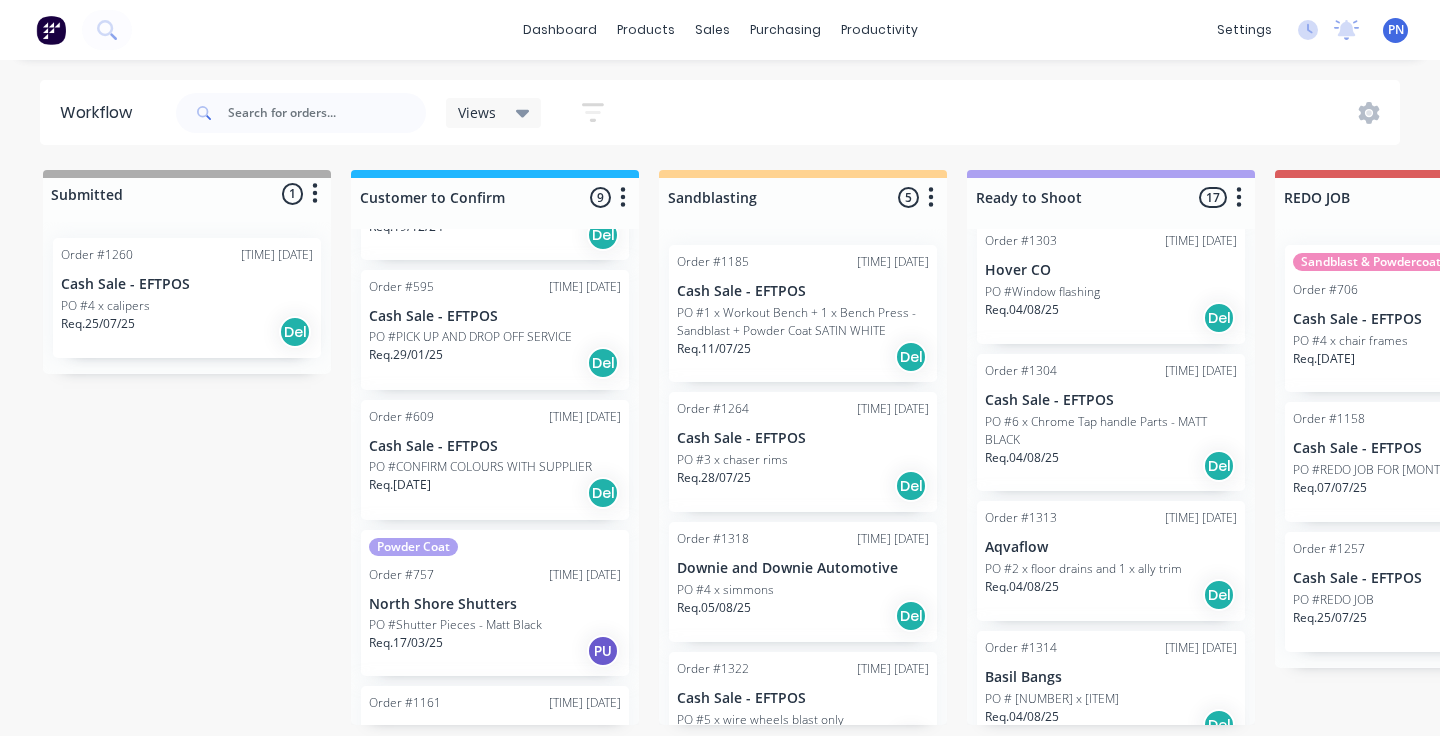 click on "Req. 25/07/25 Del" at bounding box center [187, 332] 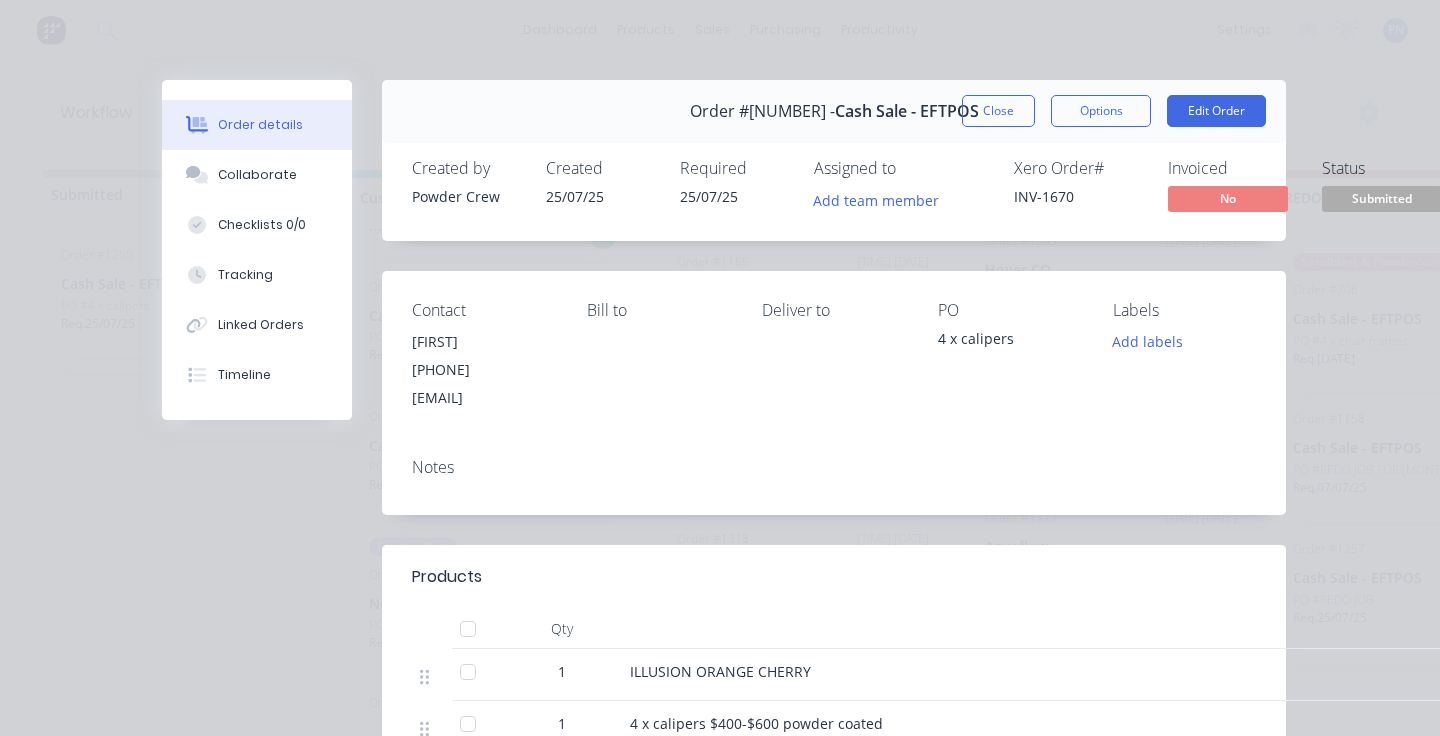 click on "Submitted" at bounding box center [1382, 198] 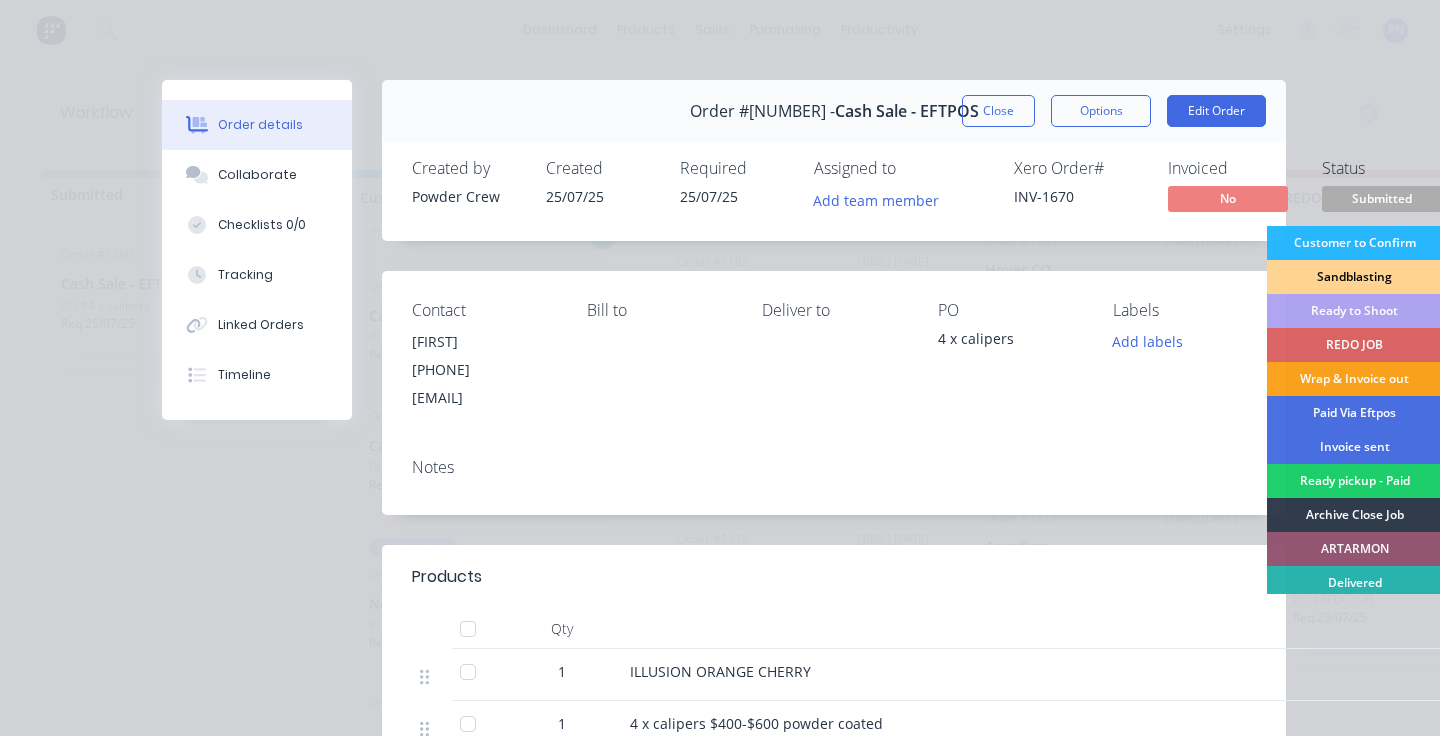 click on "Sandblasting" at bounding box center (1354, 277) 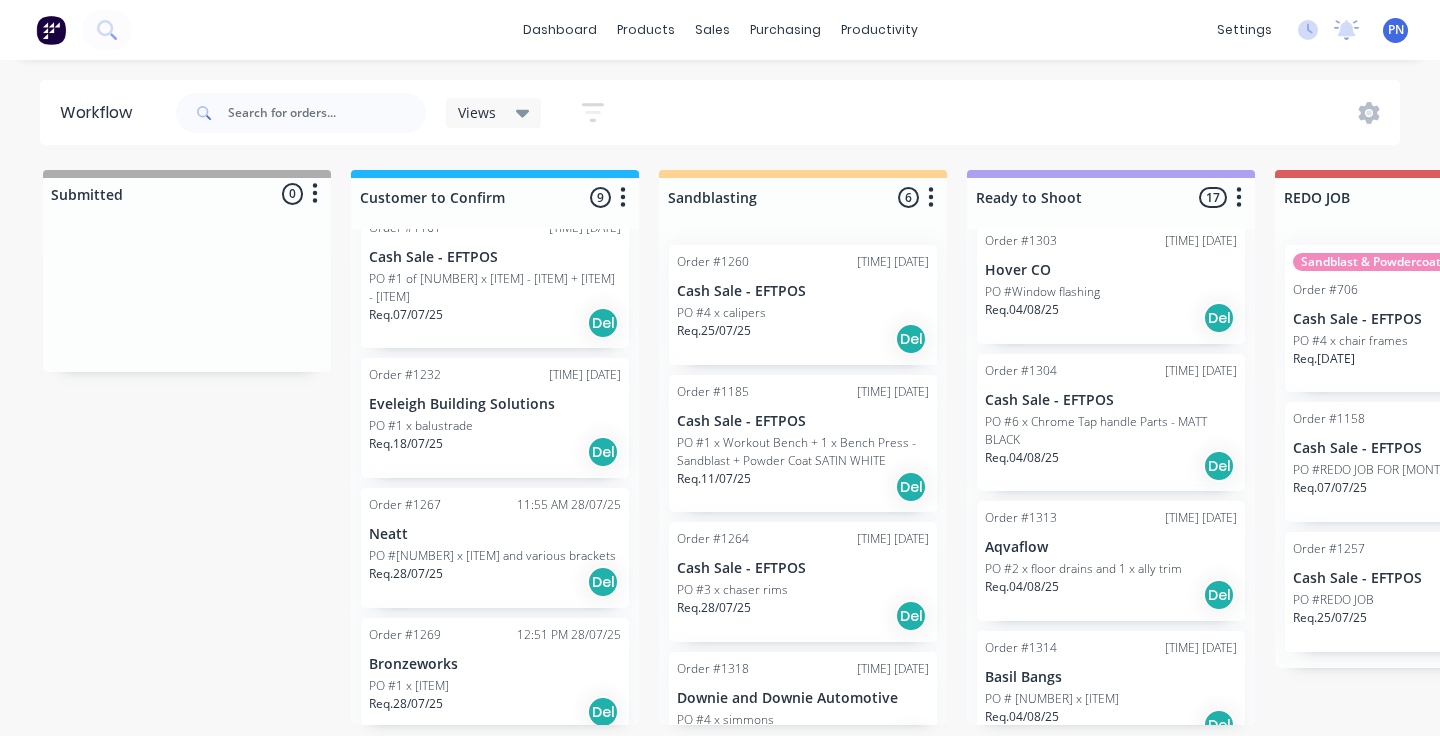 scroll, scrollTop: 788, scrollLeft: 0, axis: vertical 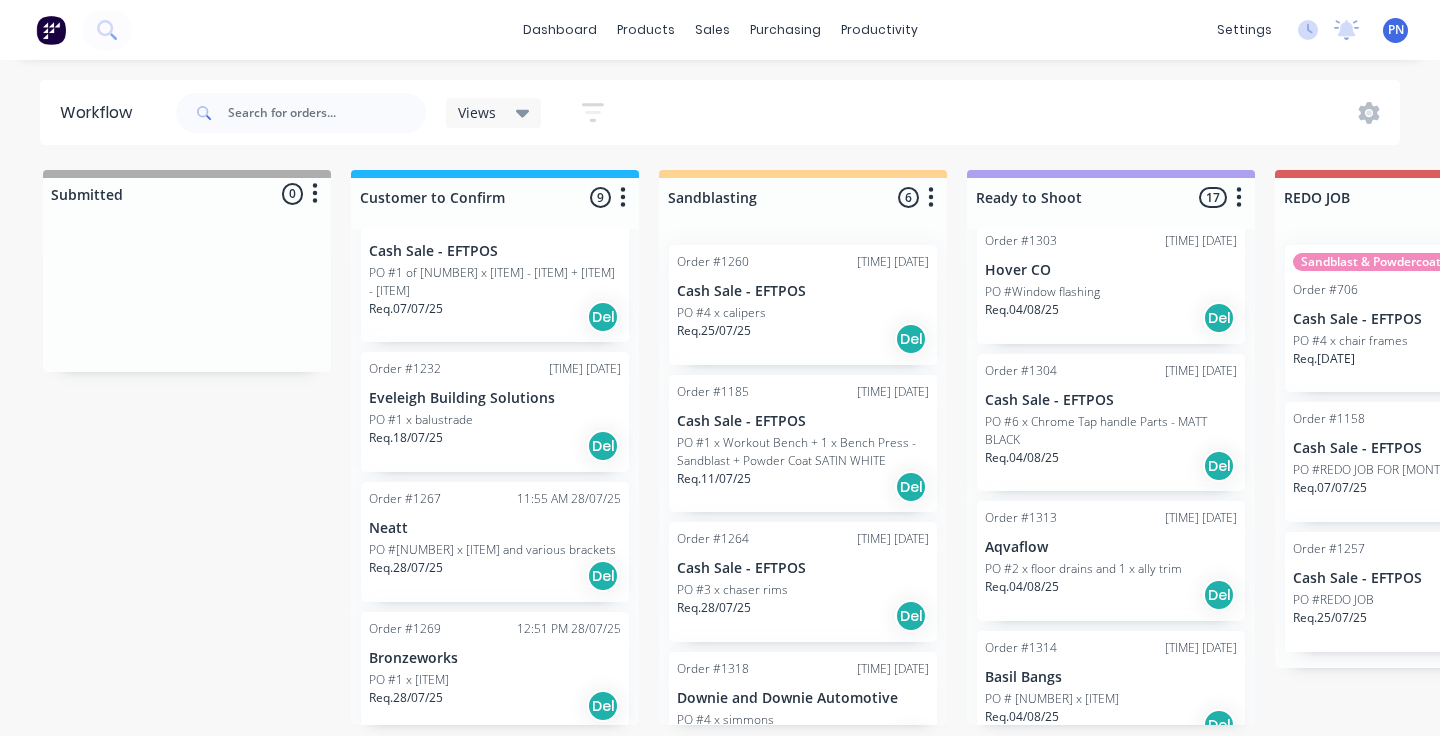 click on "Req. 18/07/25 Del" at bounding box center [495, 446] 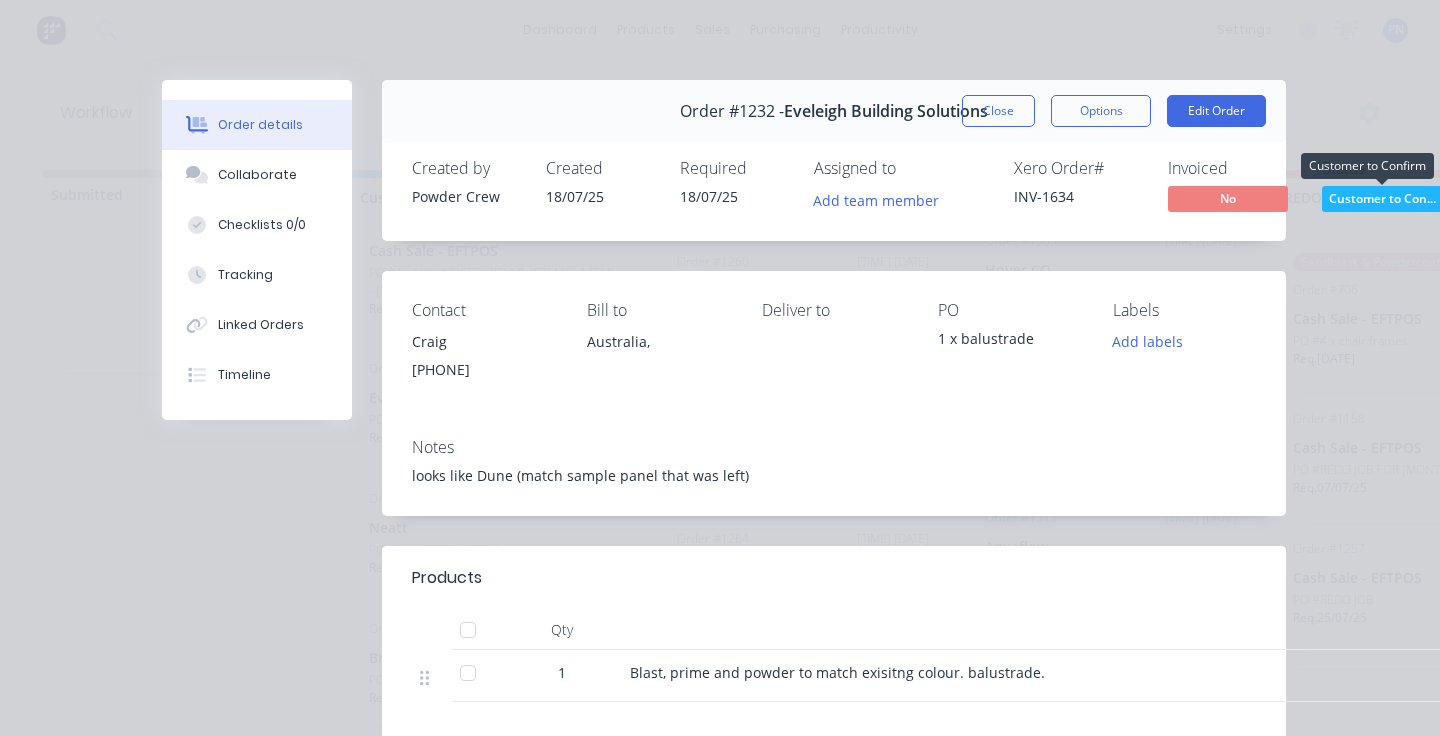 click on "Customer to Con..." at bounding box center [1382, 198] 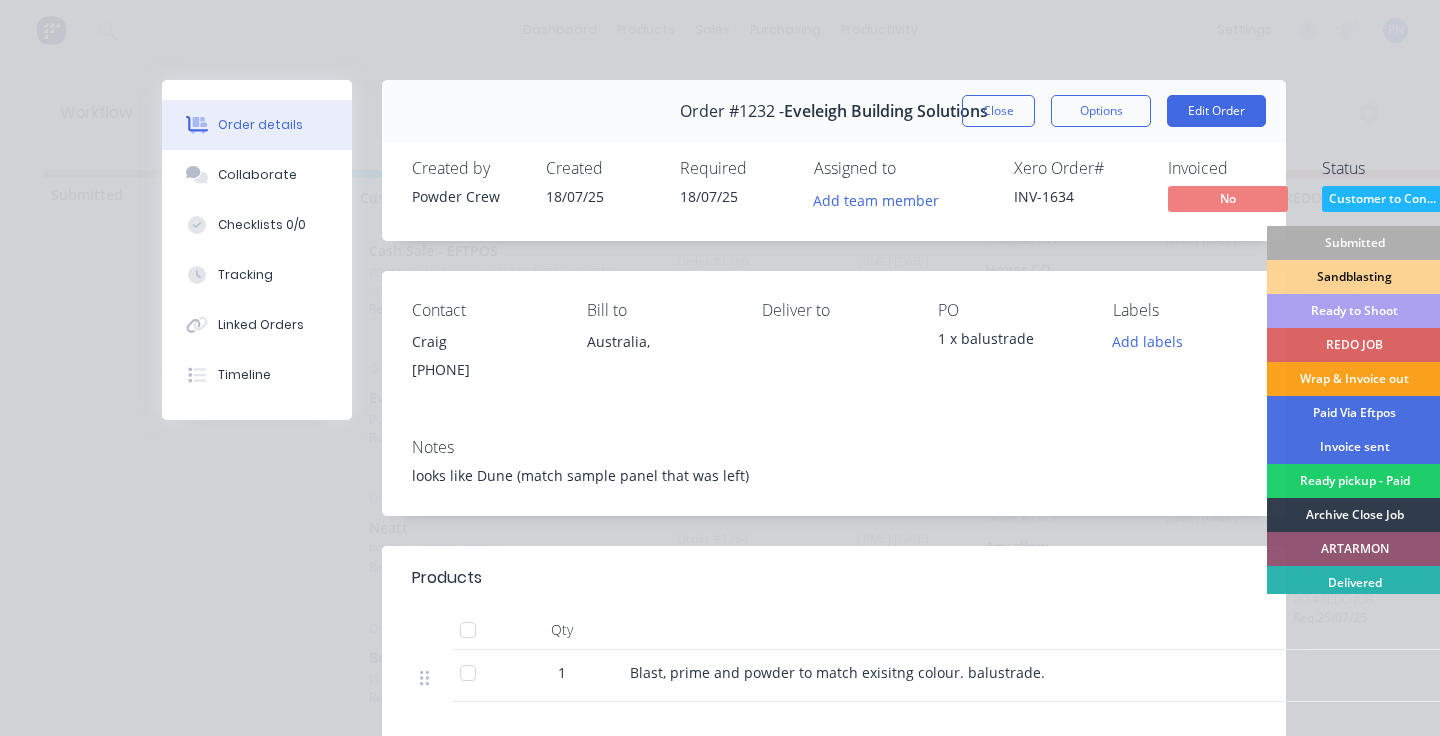 click on "Ready to Shoot" at bounding box center (1354, 311) 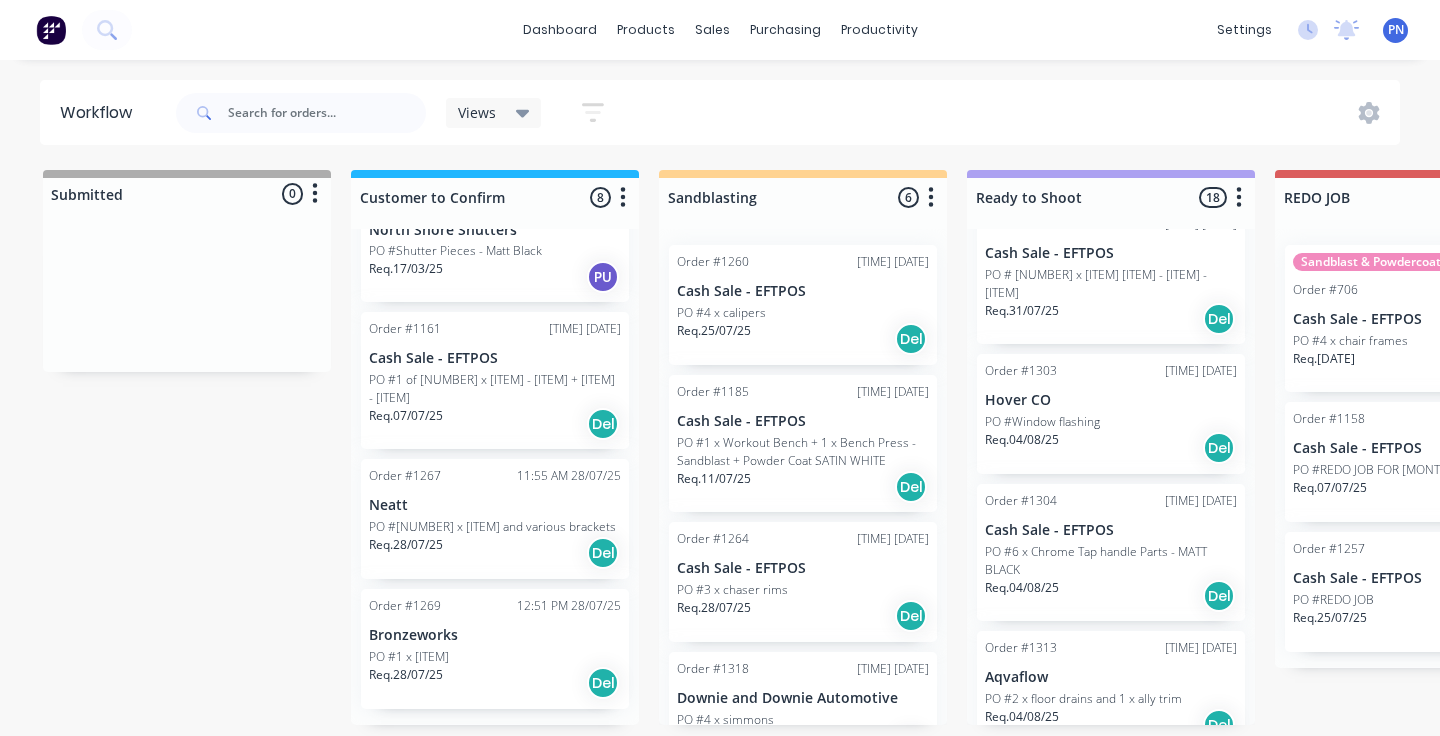 scroll, scrollTop: 678, scrollLeft: 0, axis: vertical 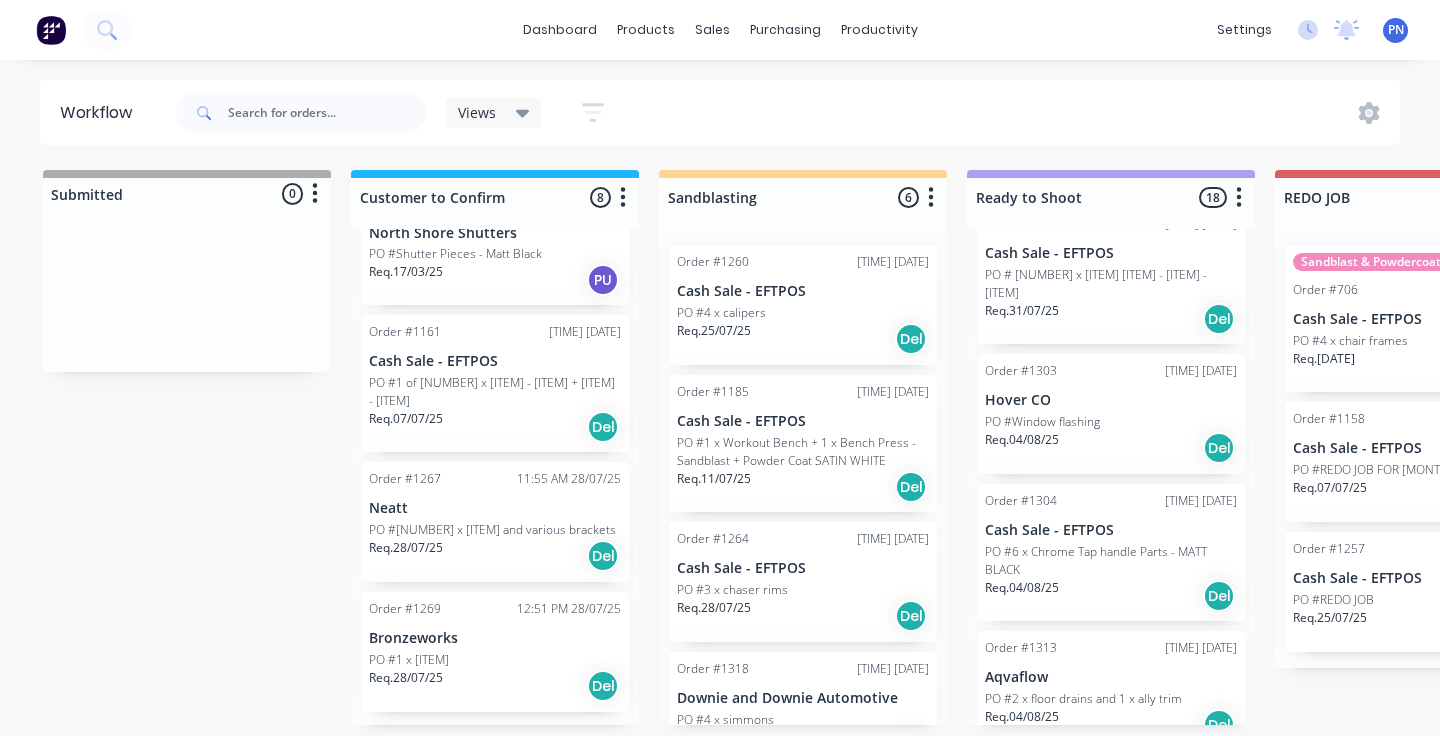 click on "Req. [DATE] Del" at bounding box center [495, 556] 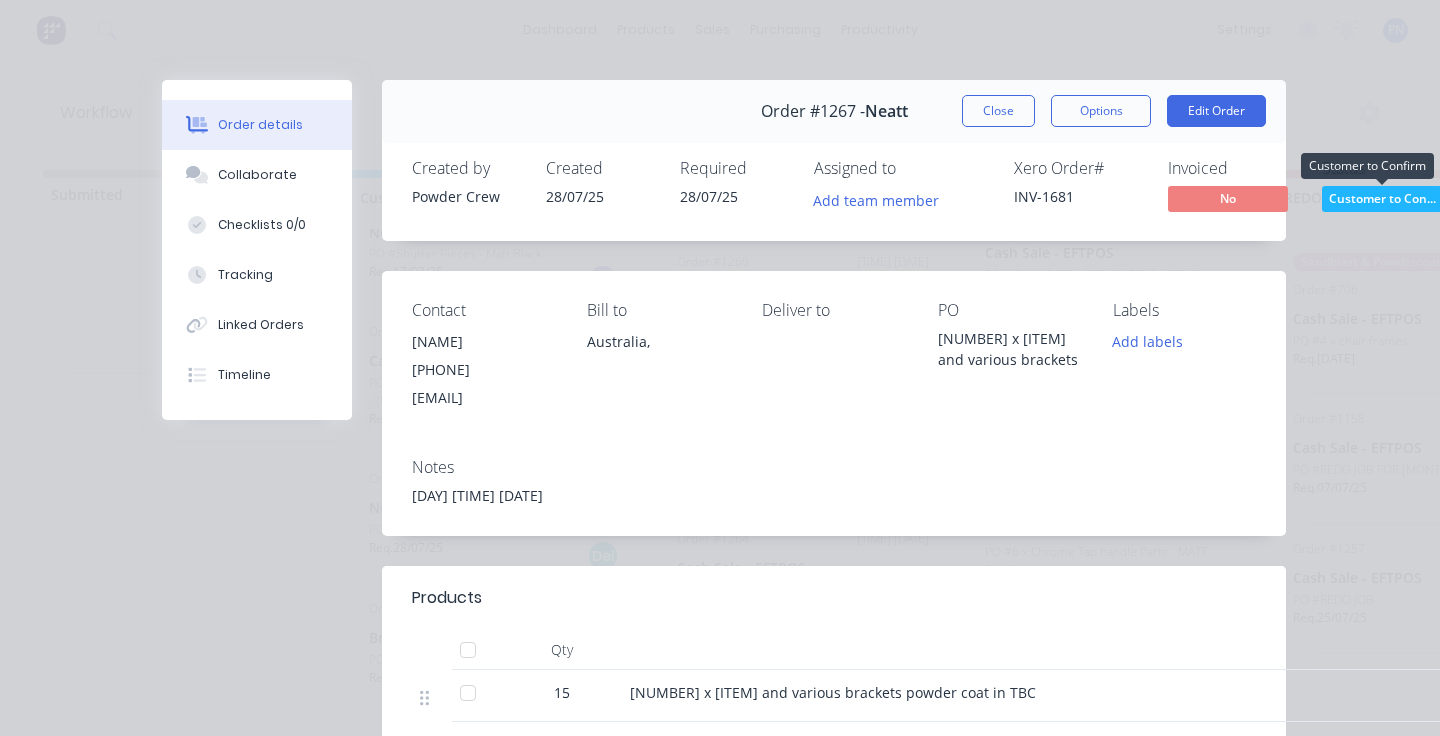 click on "Customer to Con..." at bounding box center [1382, 198] 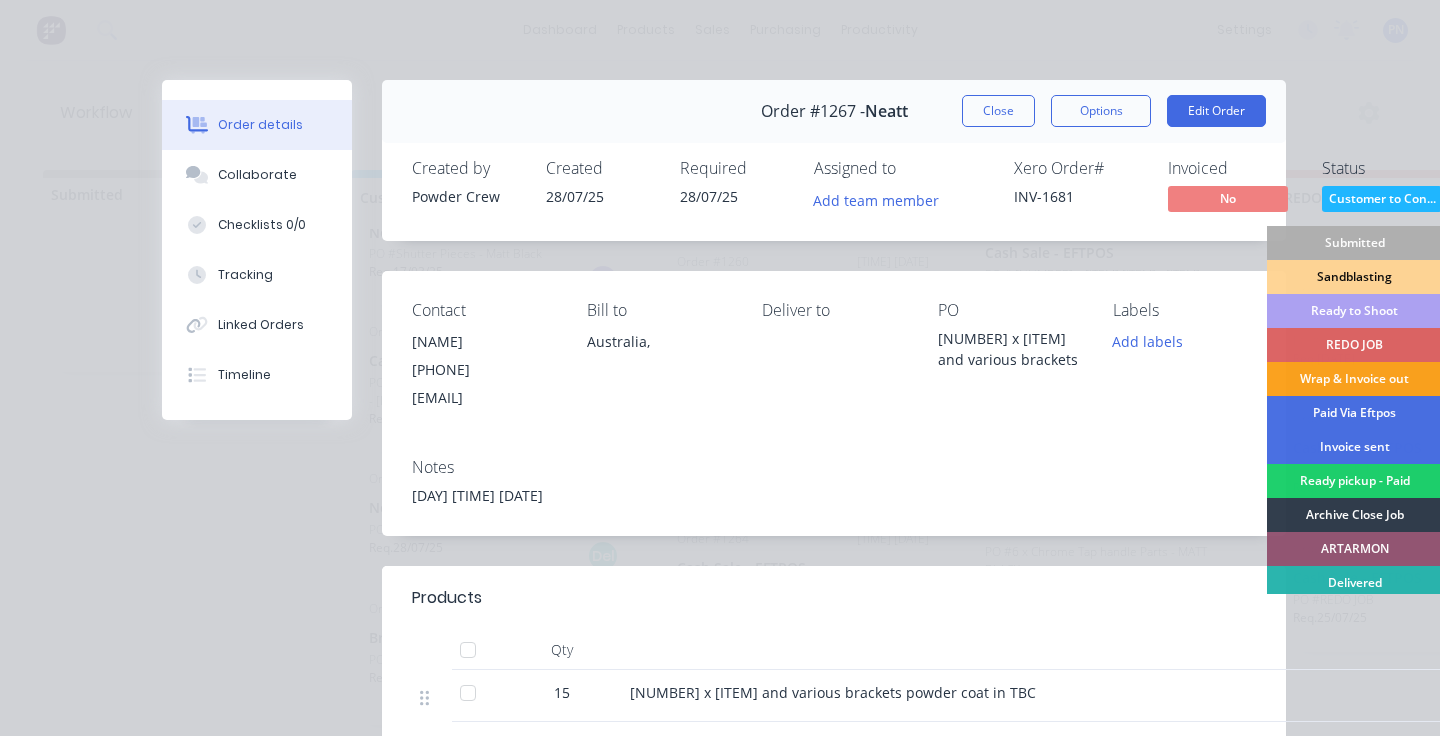 click on "Ready to Shoot" at bounding box center [1354, 311] 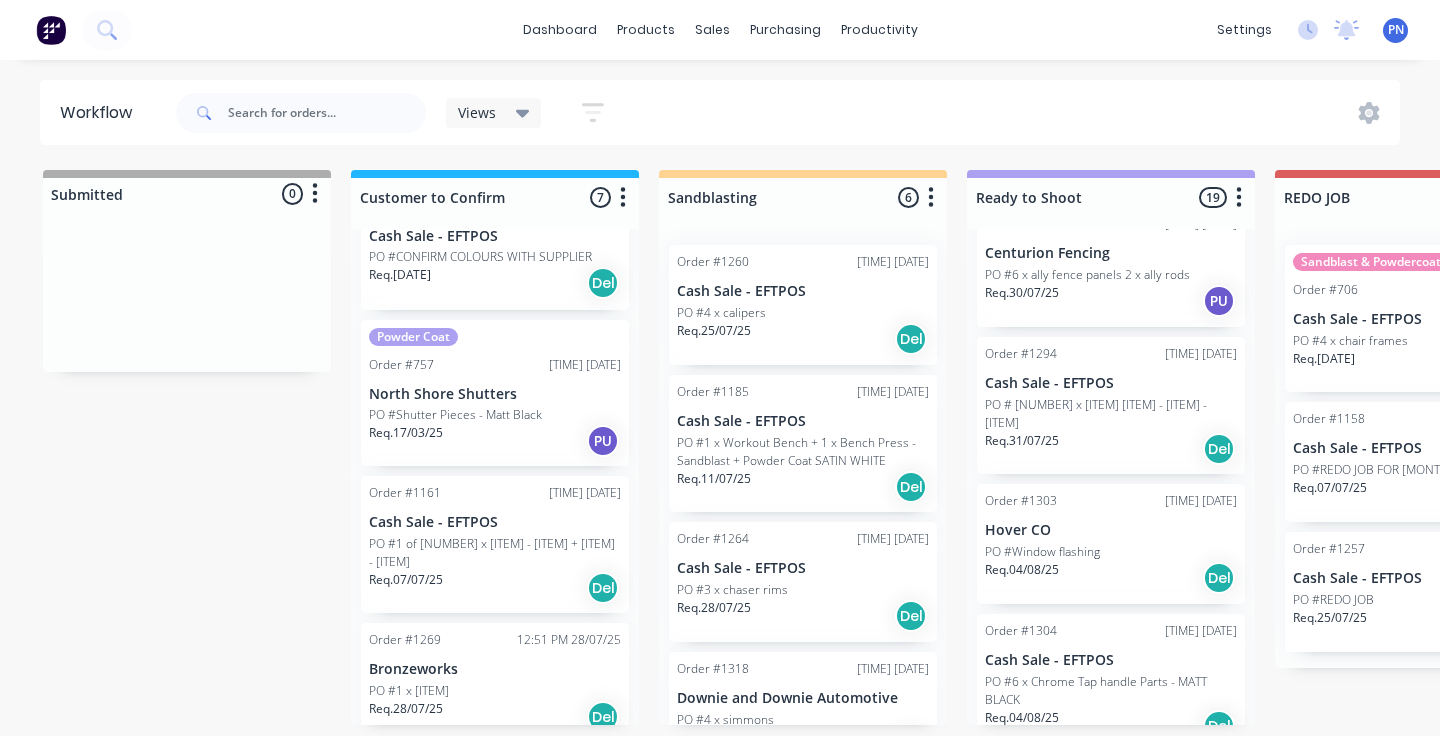 scroll, scrollTop: 516, scrollLeft: 0, axis: vertical 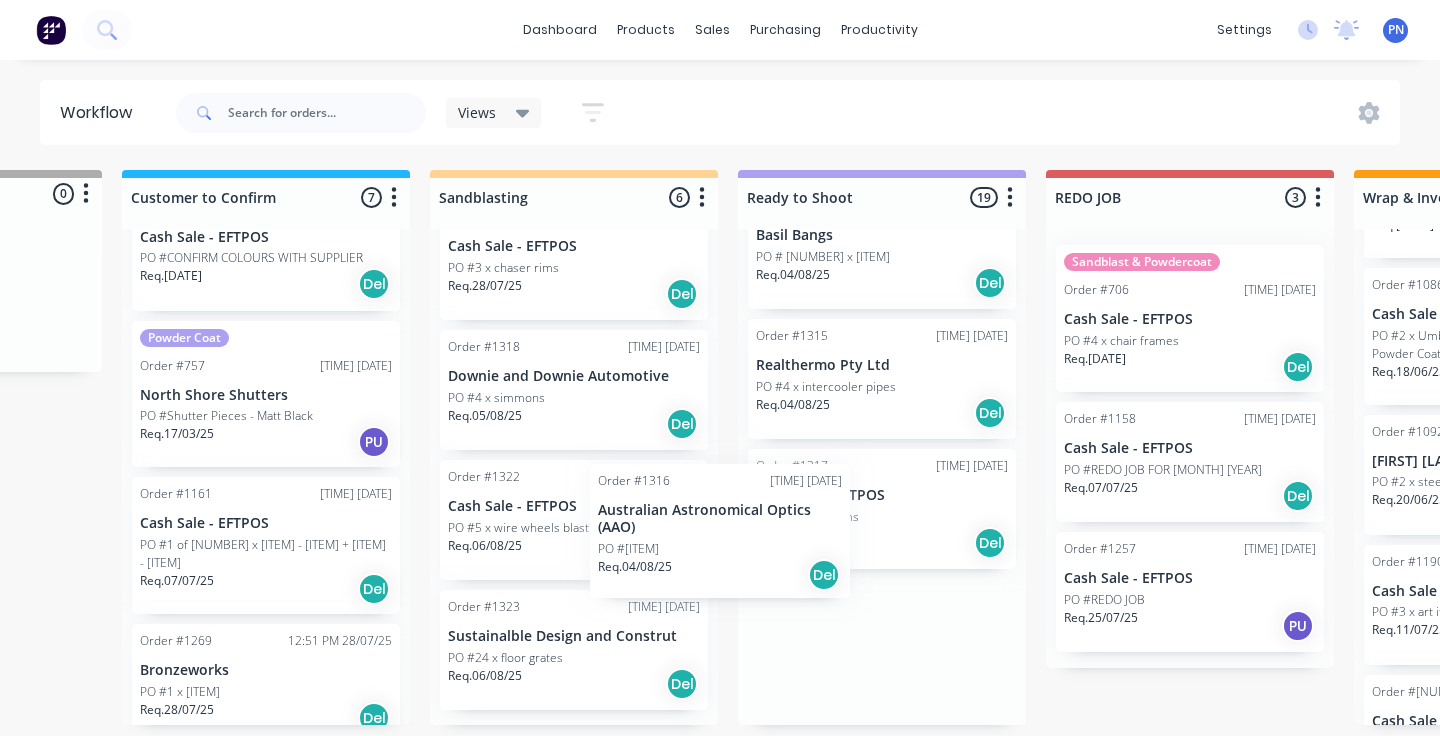 drag, startPoint x: 987, startPoint y: 486, endPoint x: 822, endPoint y: 505, distance: 166.09033 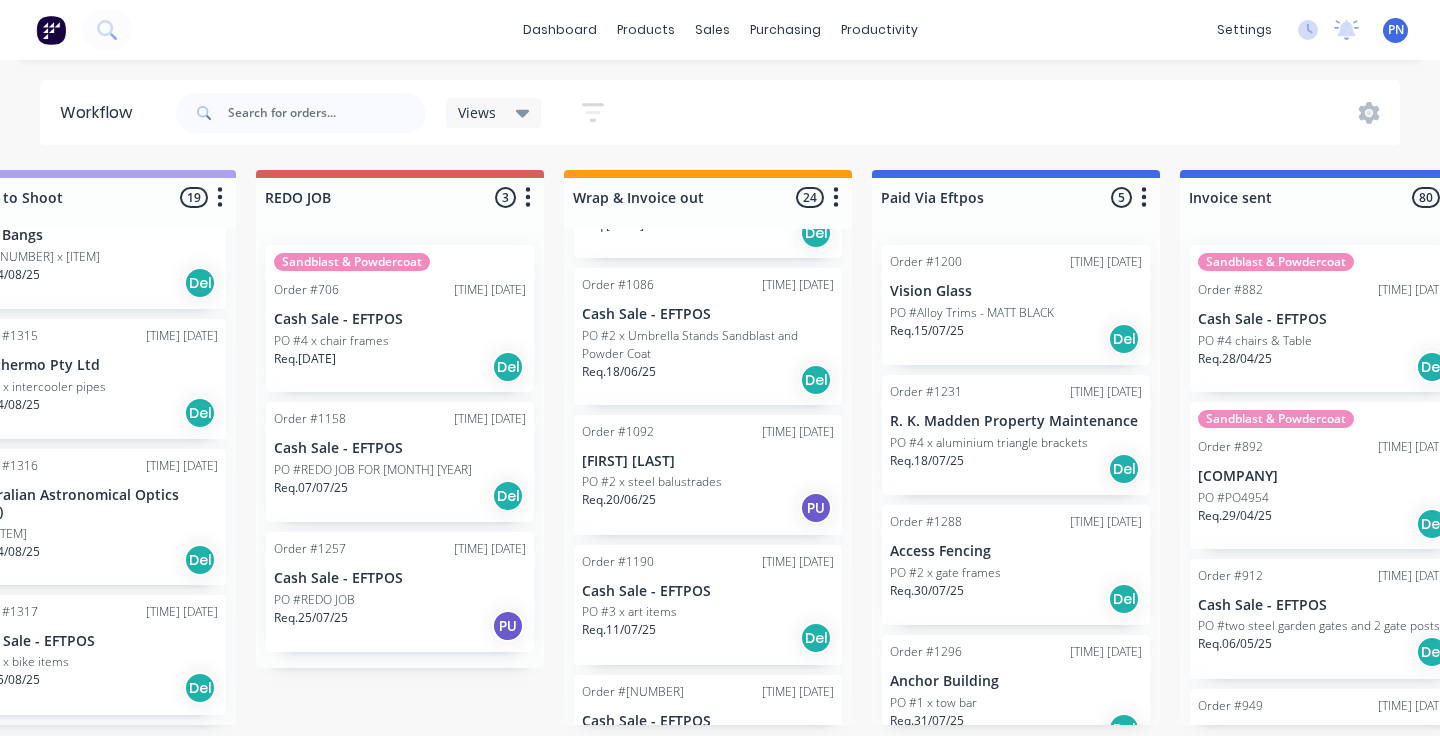 scroll, scrollTop: 0, scrollLeft: 1044, axis: horizontal 